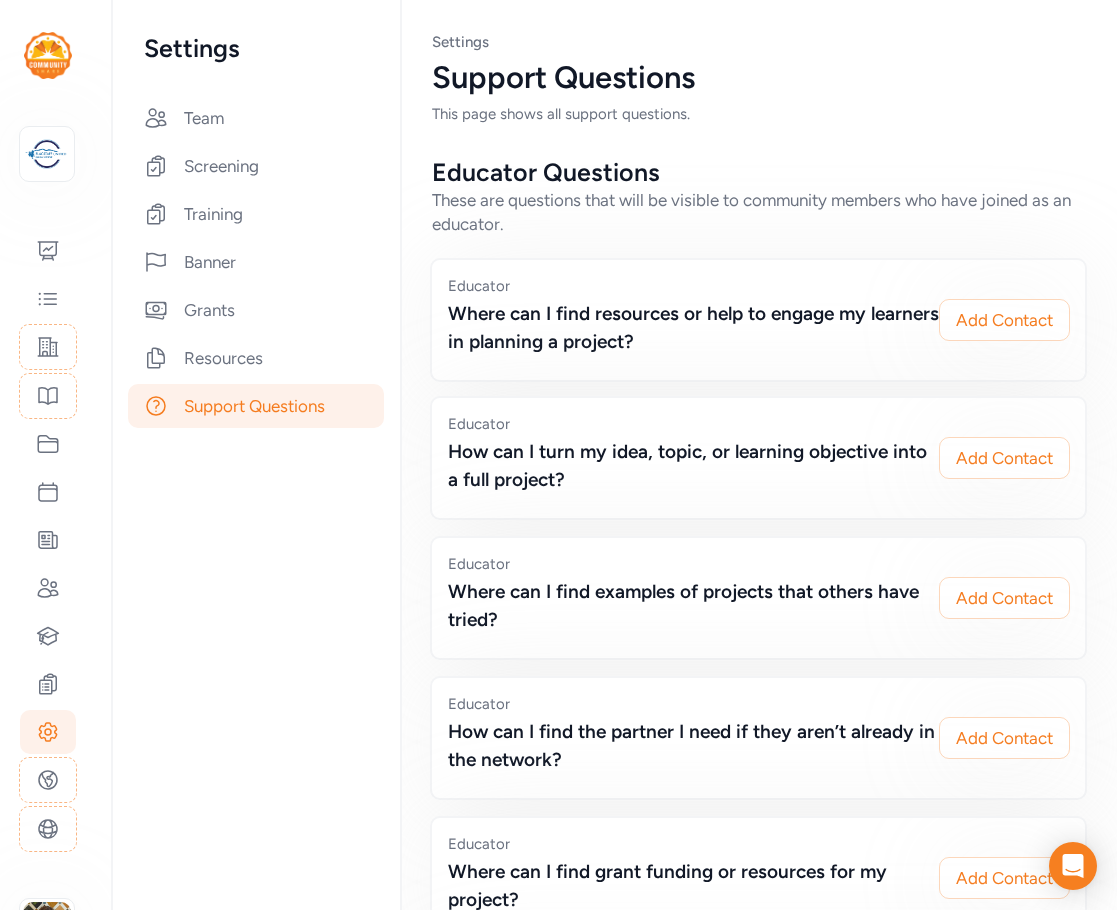 scroll, scrollTop: 0, scrollLeft: 0, axis: both 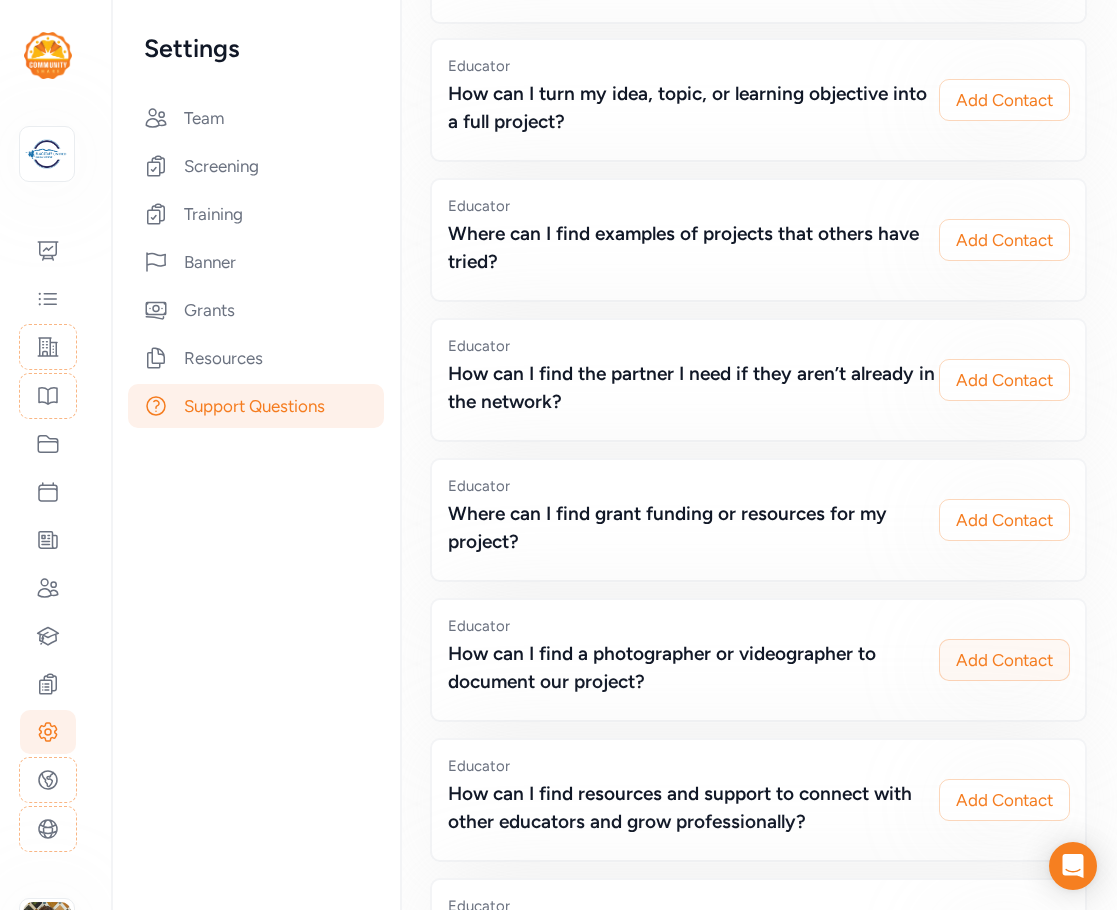 click on "Add Contact" at bounding box center (1004, 660) 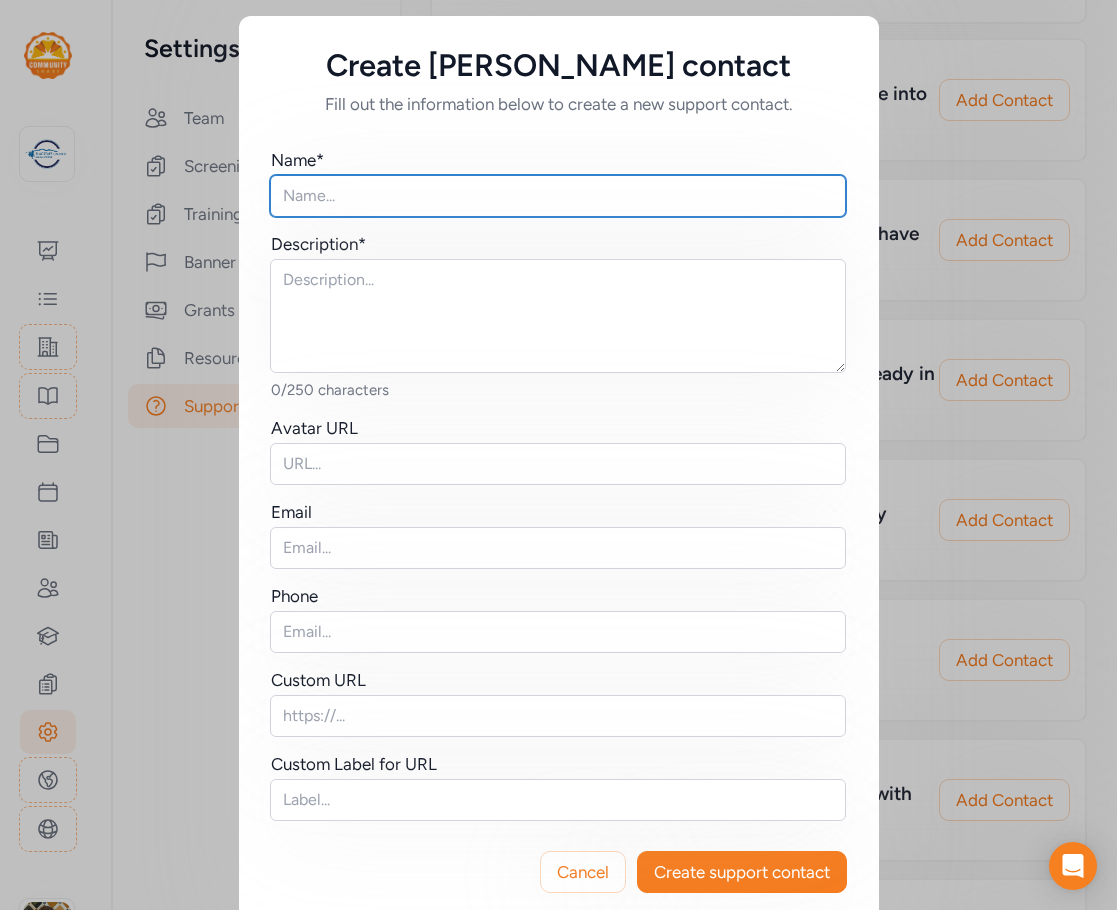 click at bounding box center (558, 196) 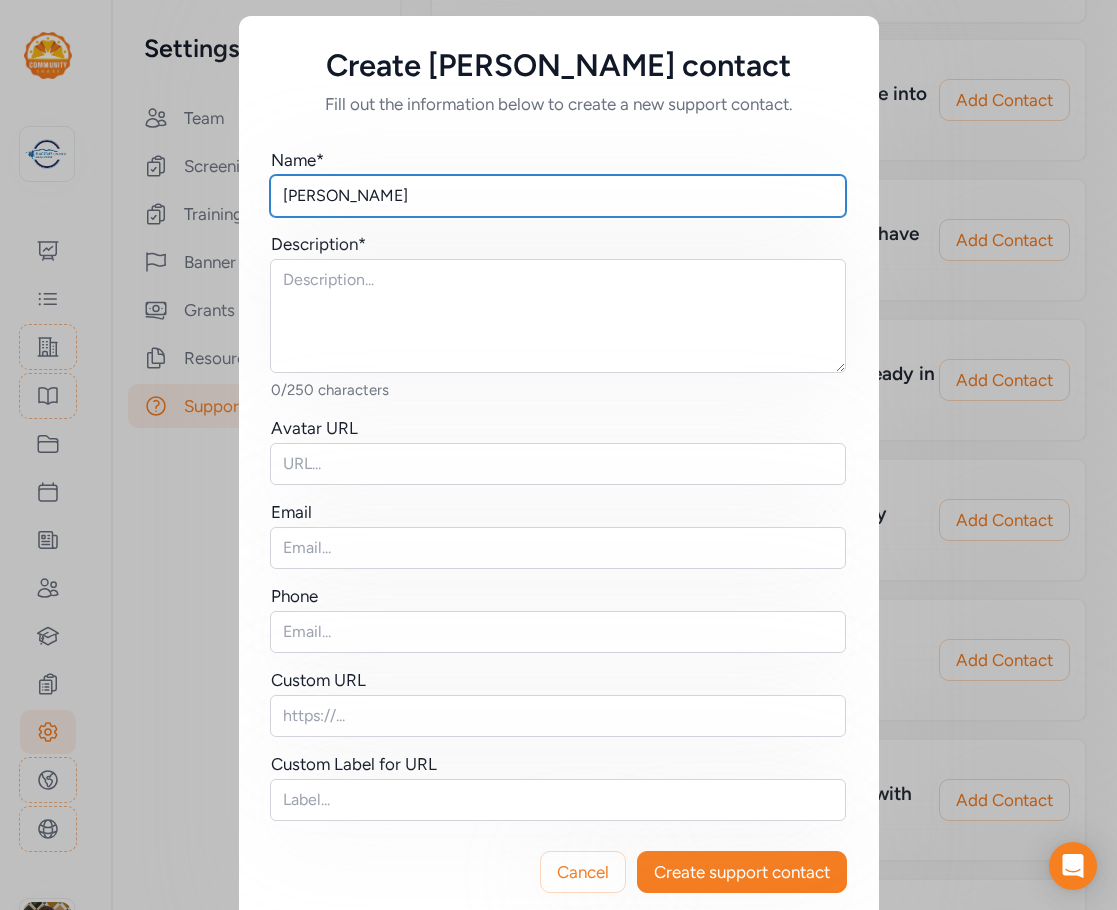 drag, startPoint x: 378, startPoint y: 212, endPoint x: 224, endPoint y: 198, distance: 154.63506 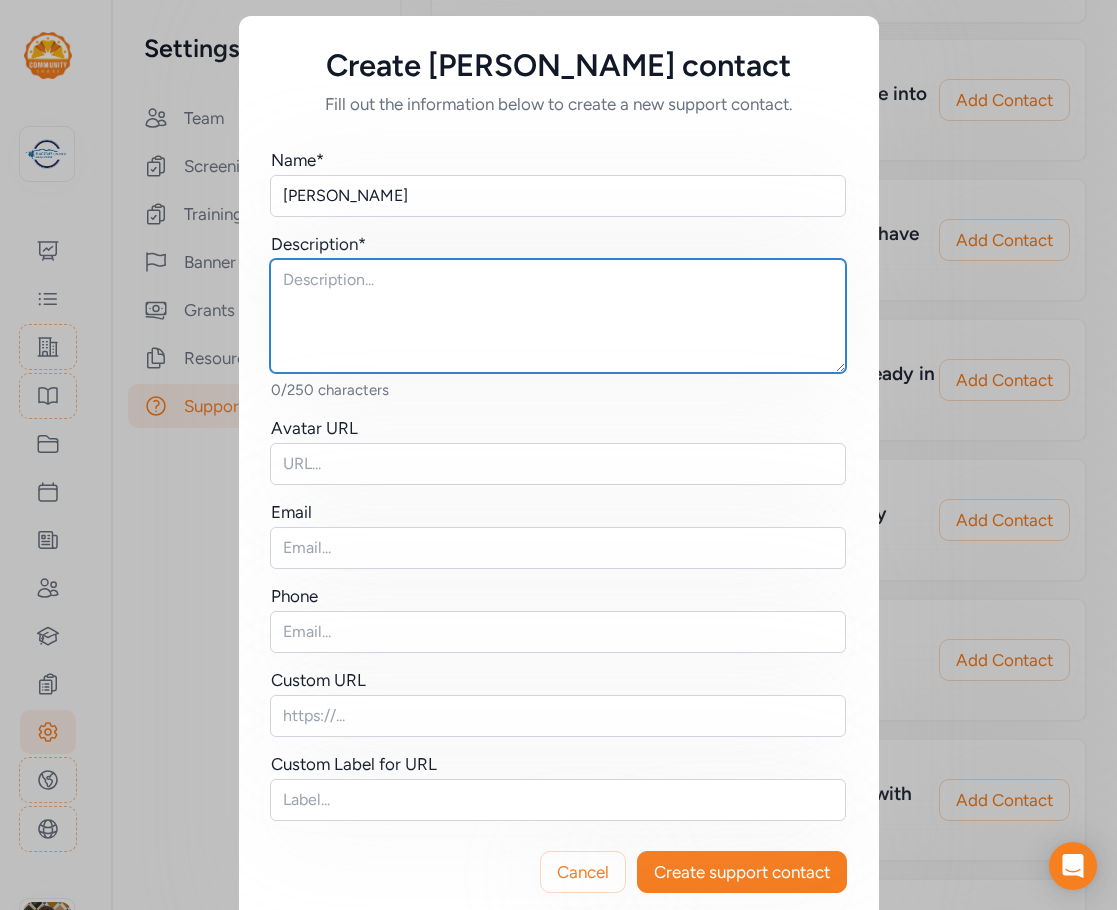 click at bounding box center [558, 316] 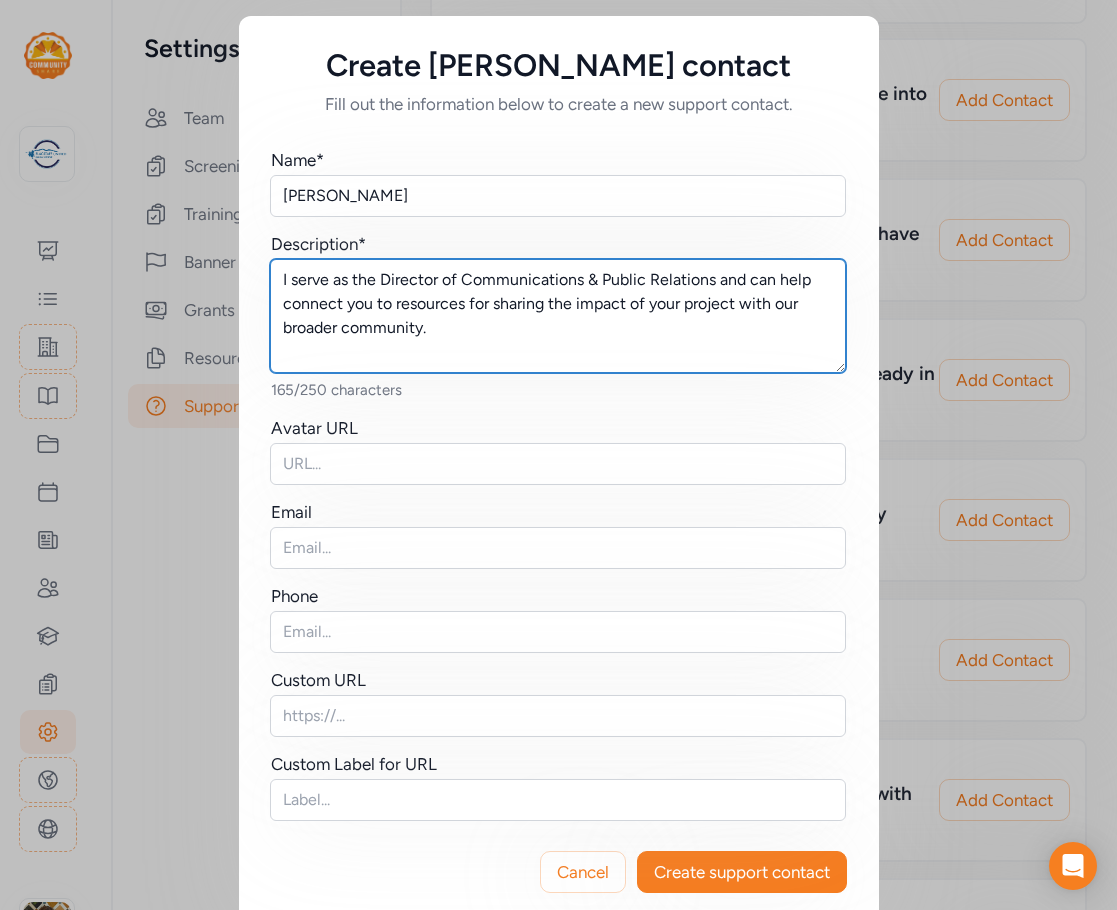 type on "I serve as the Director of Communications & Public Relations and can help connect you to resources for sharing the impact of your project with our broader community." 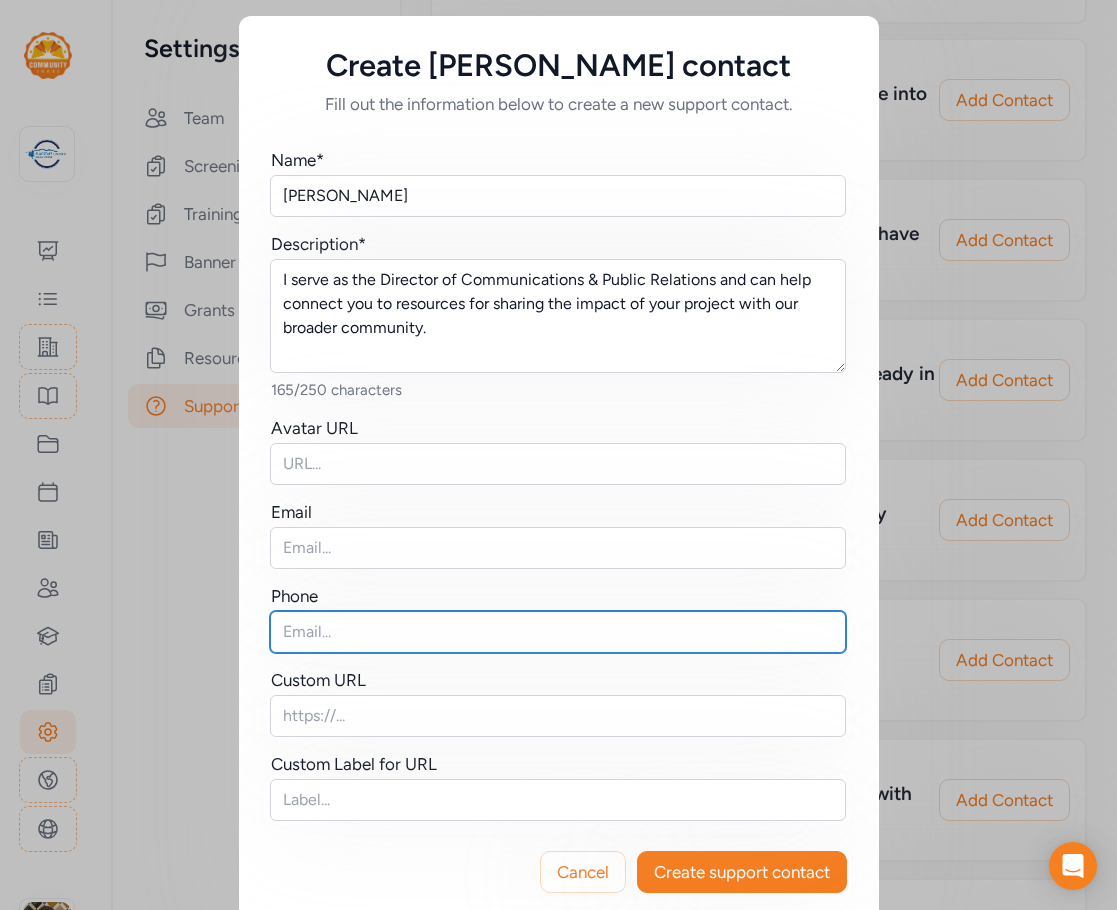 click at bounding box center (558, 632) 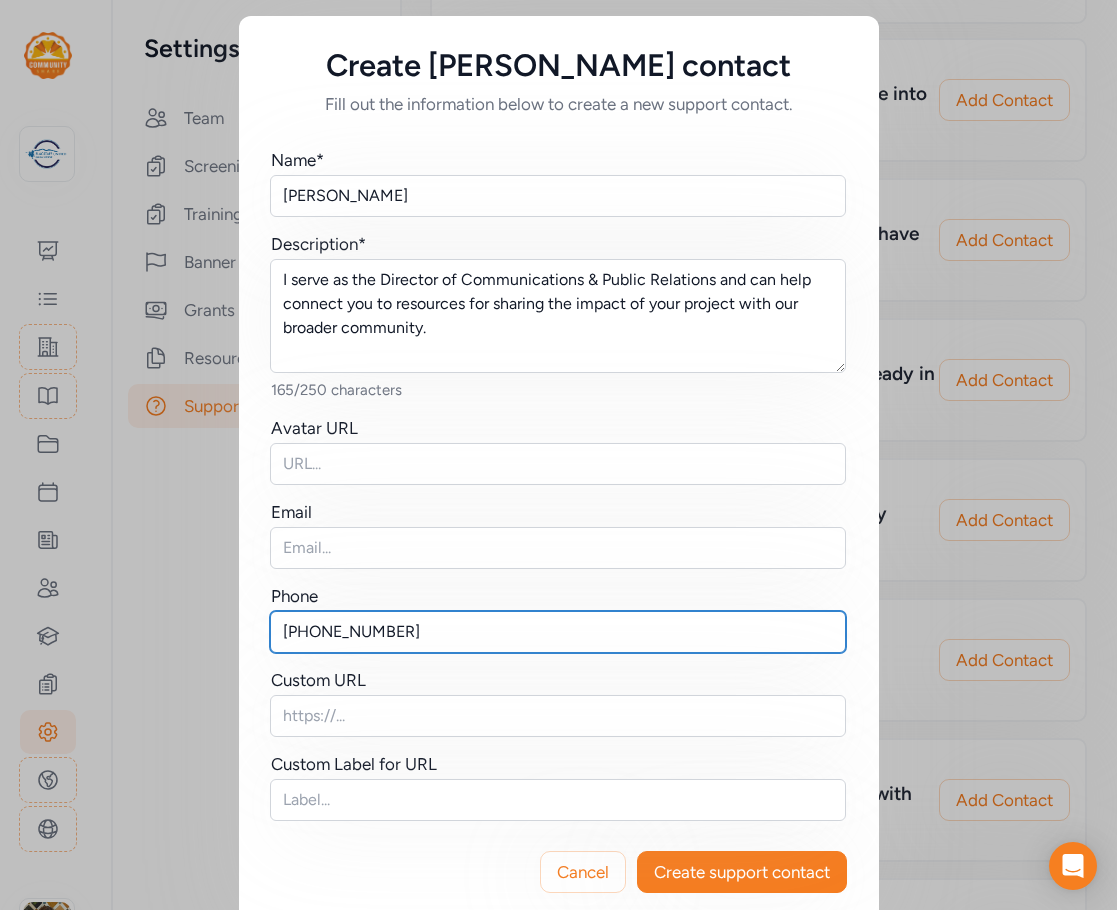 type on "[PHONE_NUMBER]" 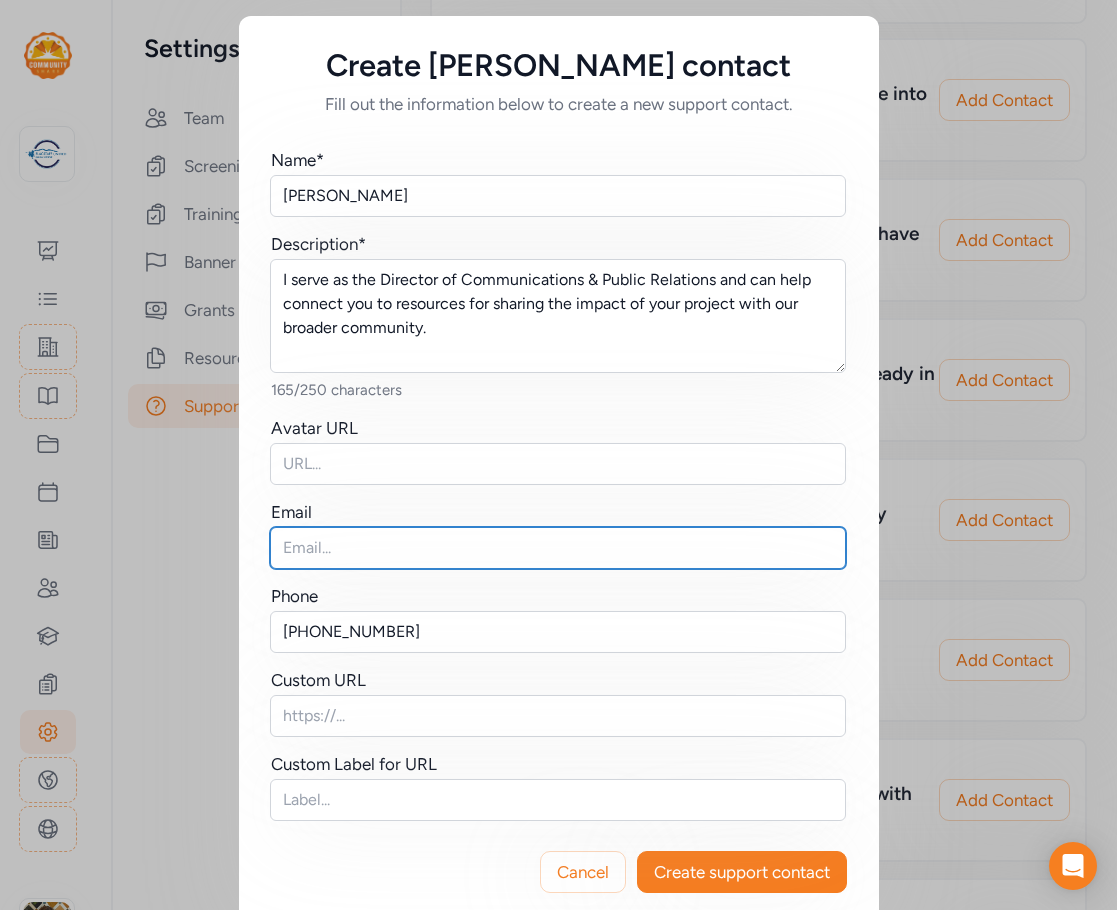click at bounding box center [558, 548] 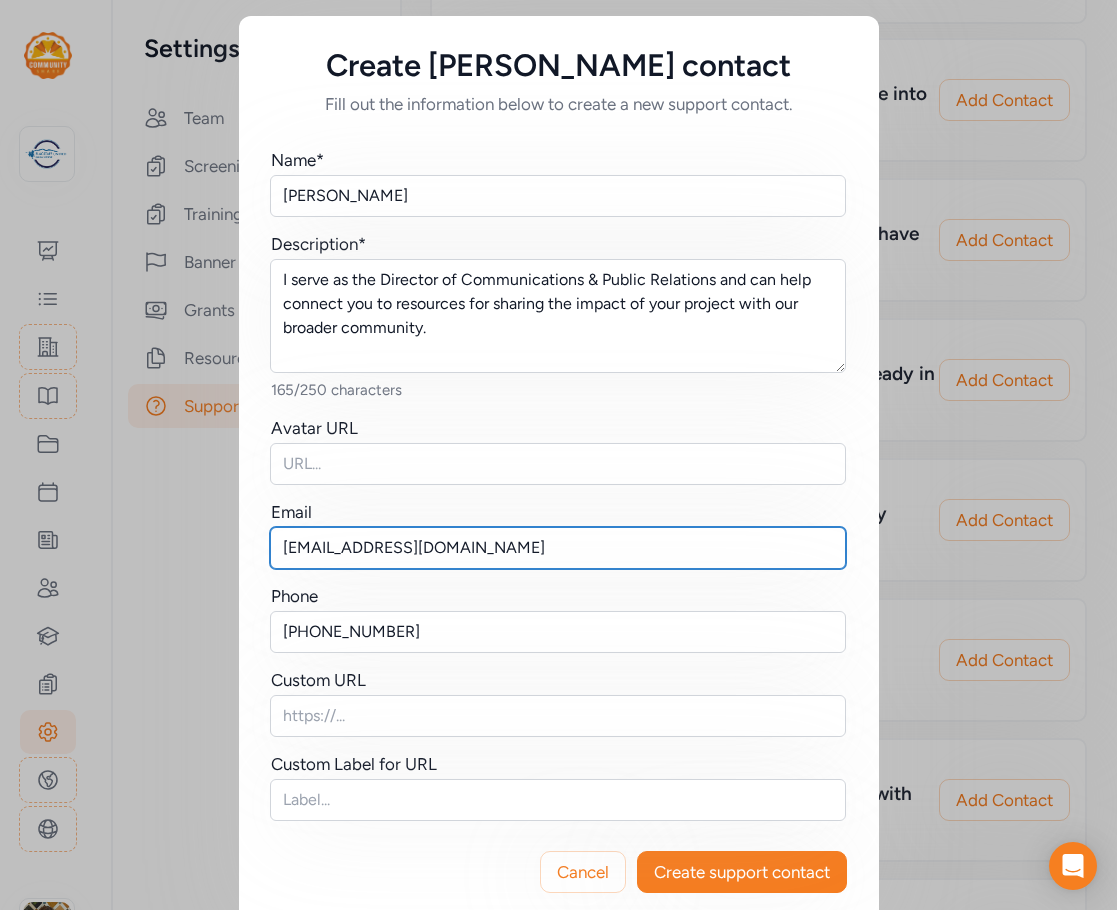 type on "[EMAIL_ADDRESS][DOMAIN_NAME]" 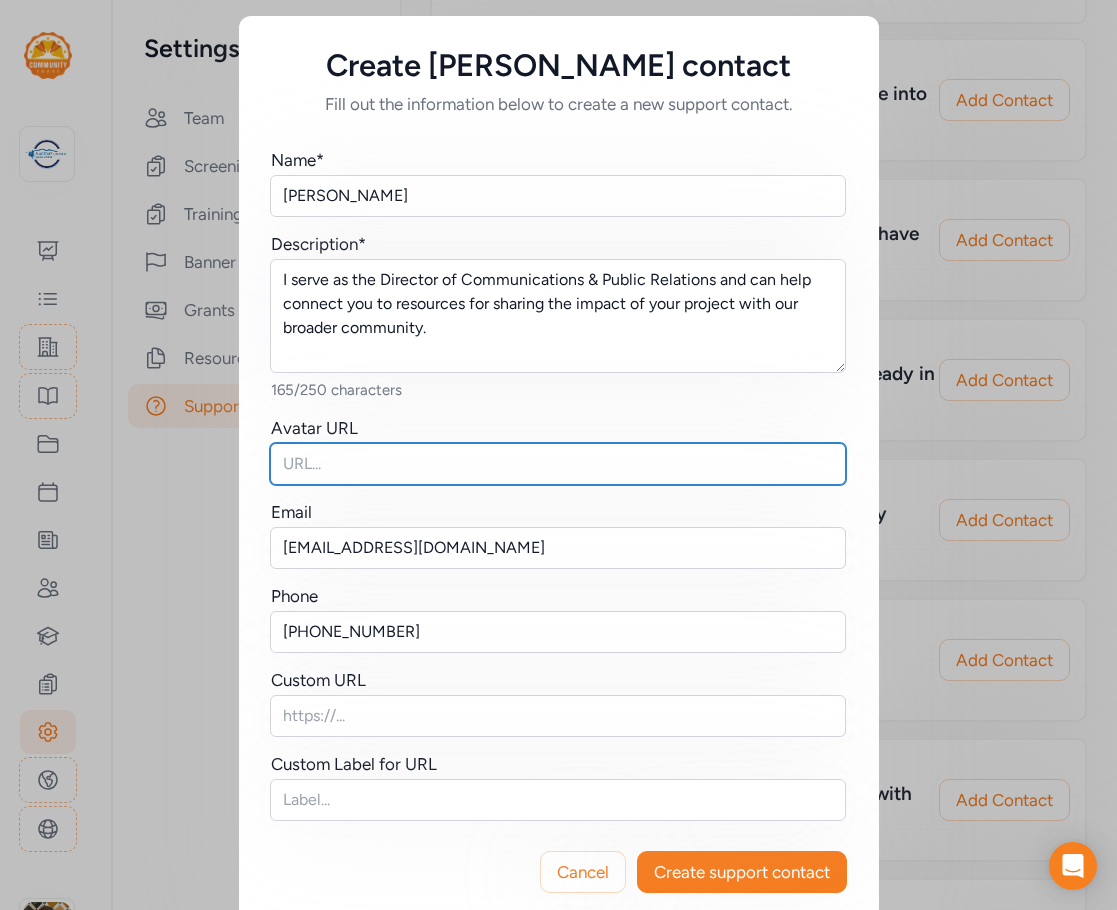 click at bounding box center (558, 464) 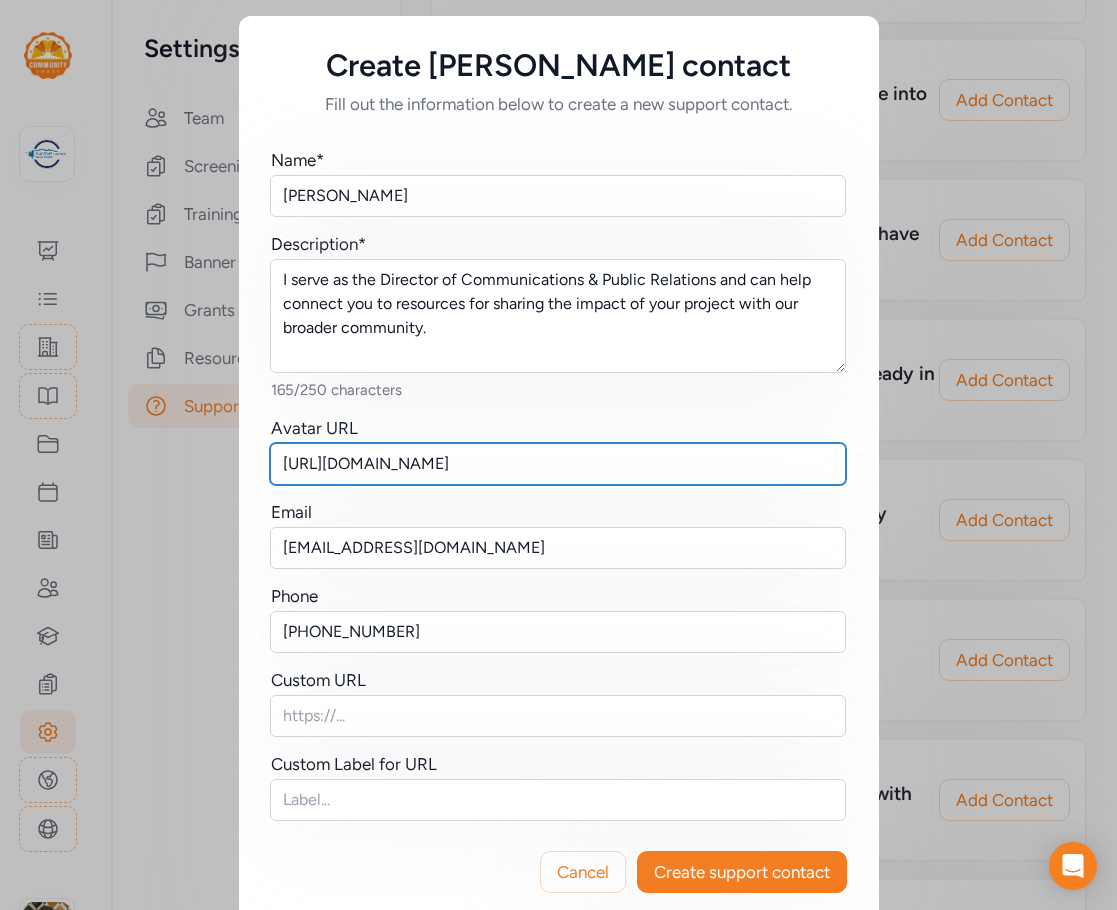 type on "[URL][DOMAIN_NAME]" 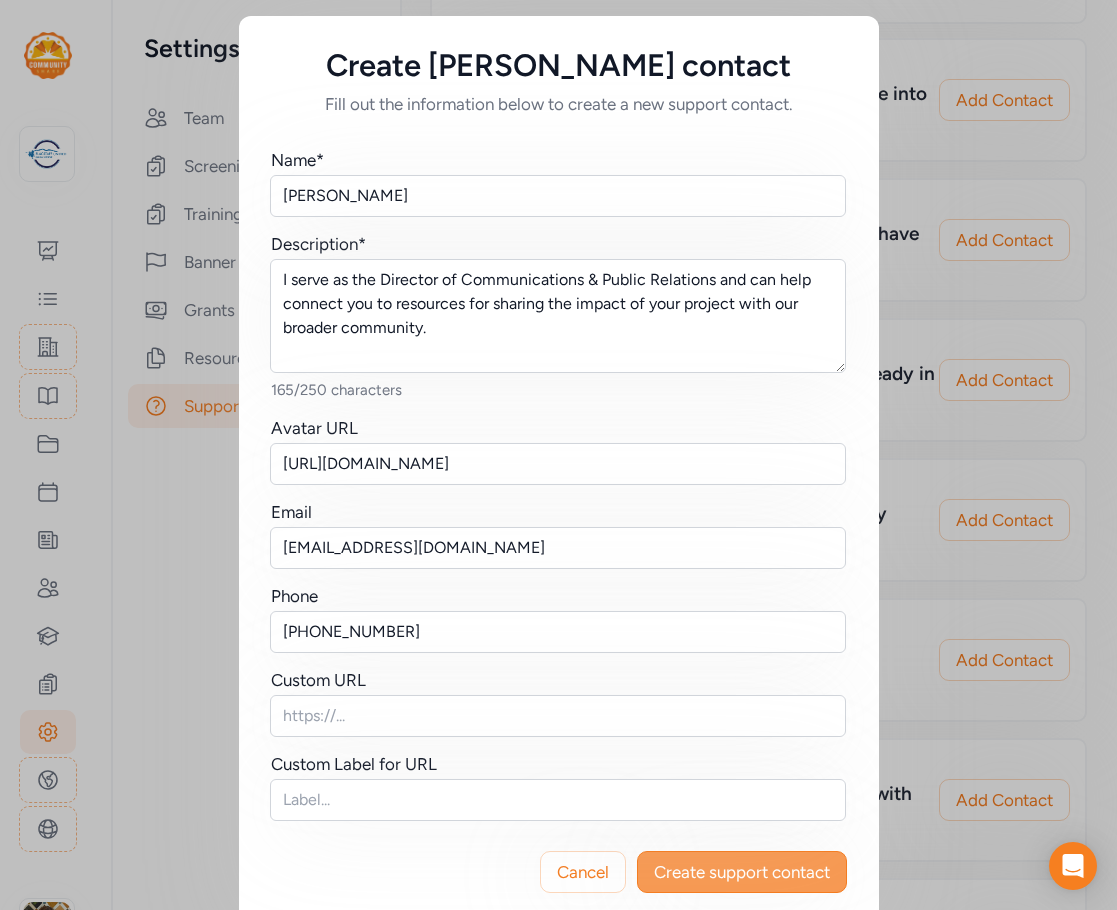click on "Create support contact" at bounding box center [742, 872] 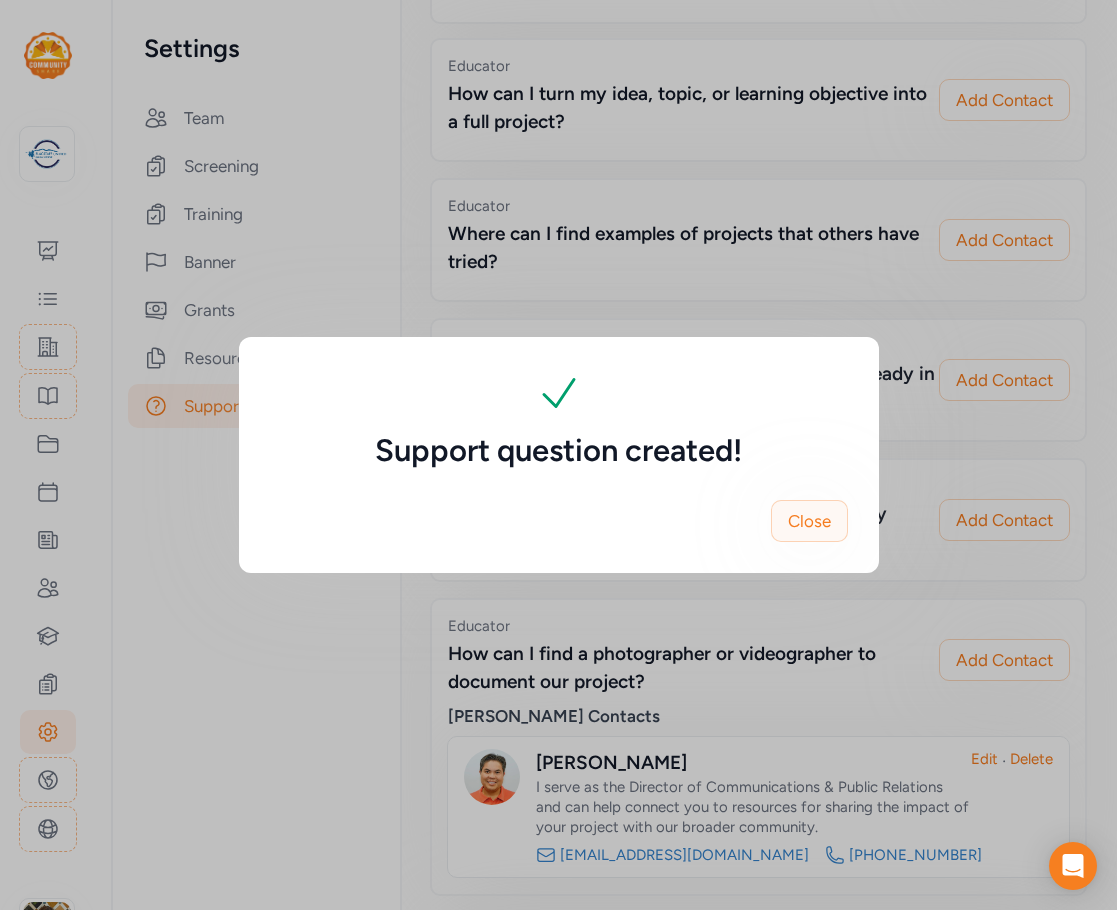 click on "Close" at bounding box center [809, 521] 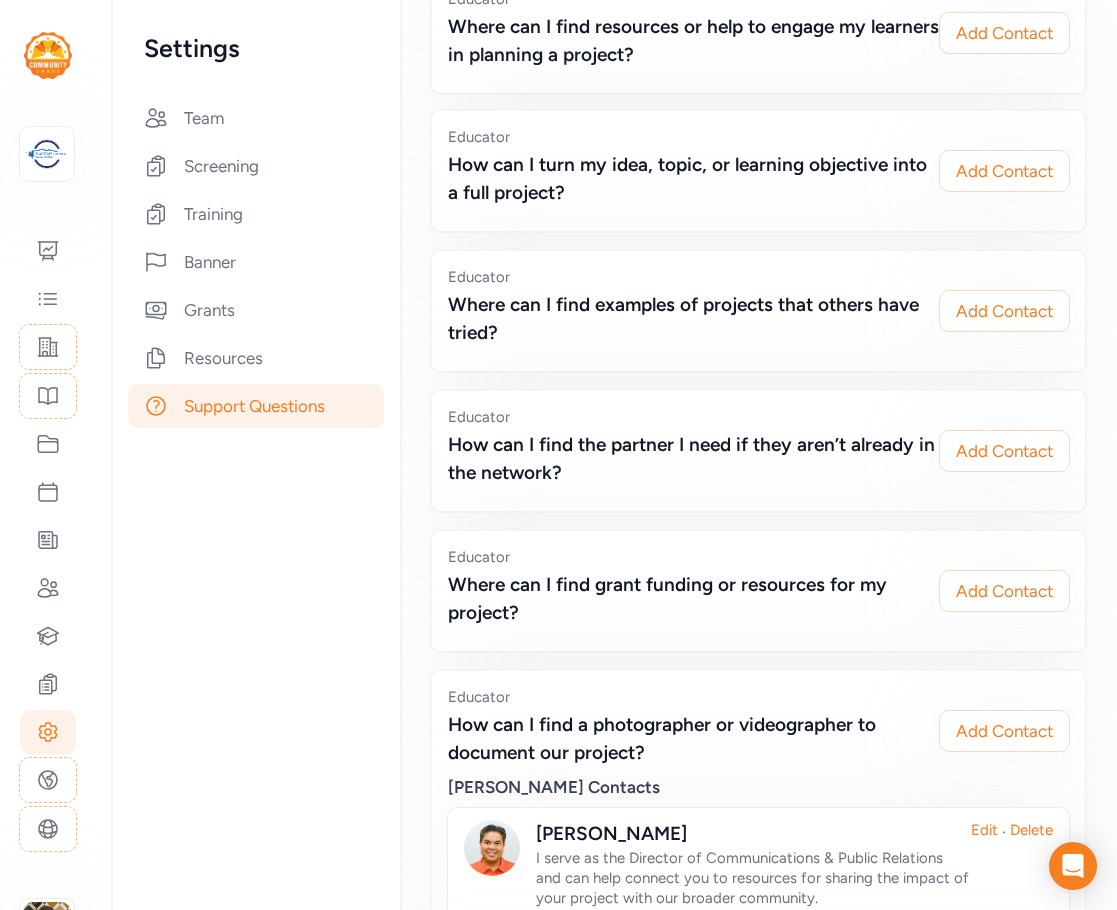 scroll, scrollTop: 0, scrollLeft: 0, axis: both 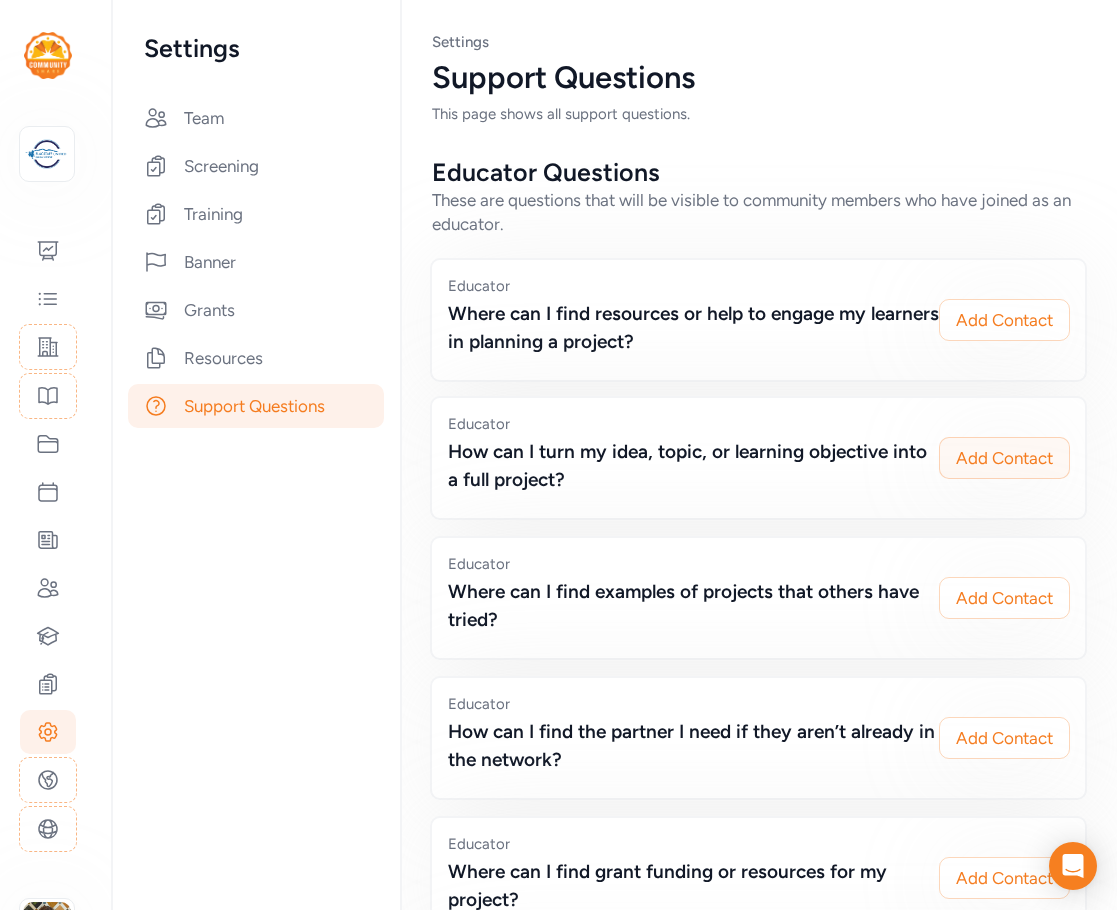 click on "Add Contact" at bounding box center (1004, 458) 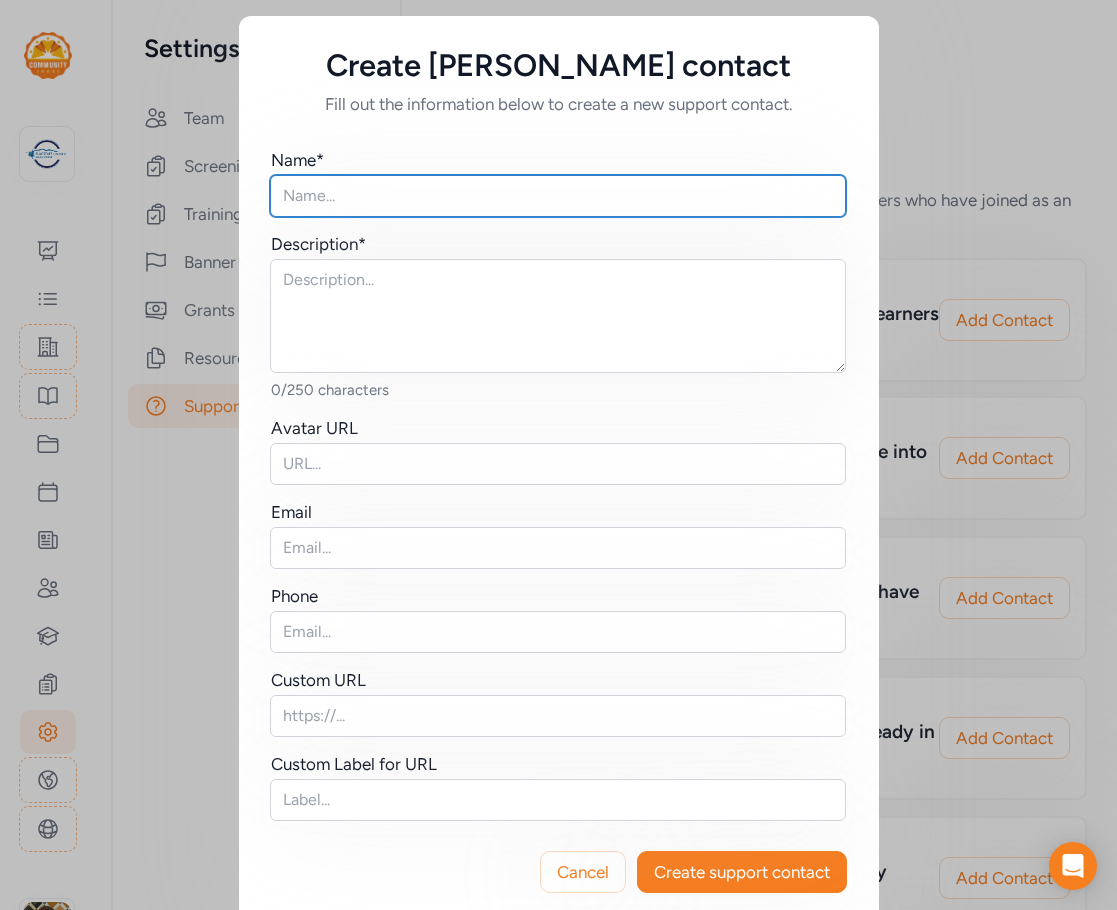 click at bounding box center (558, 196) 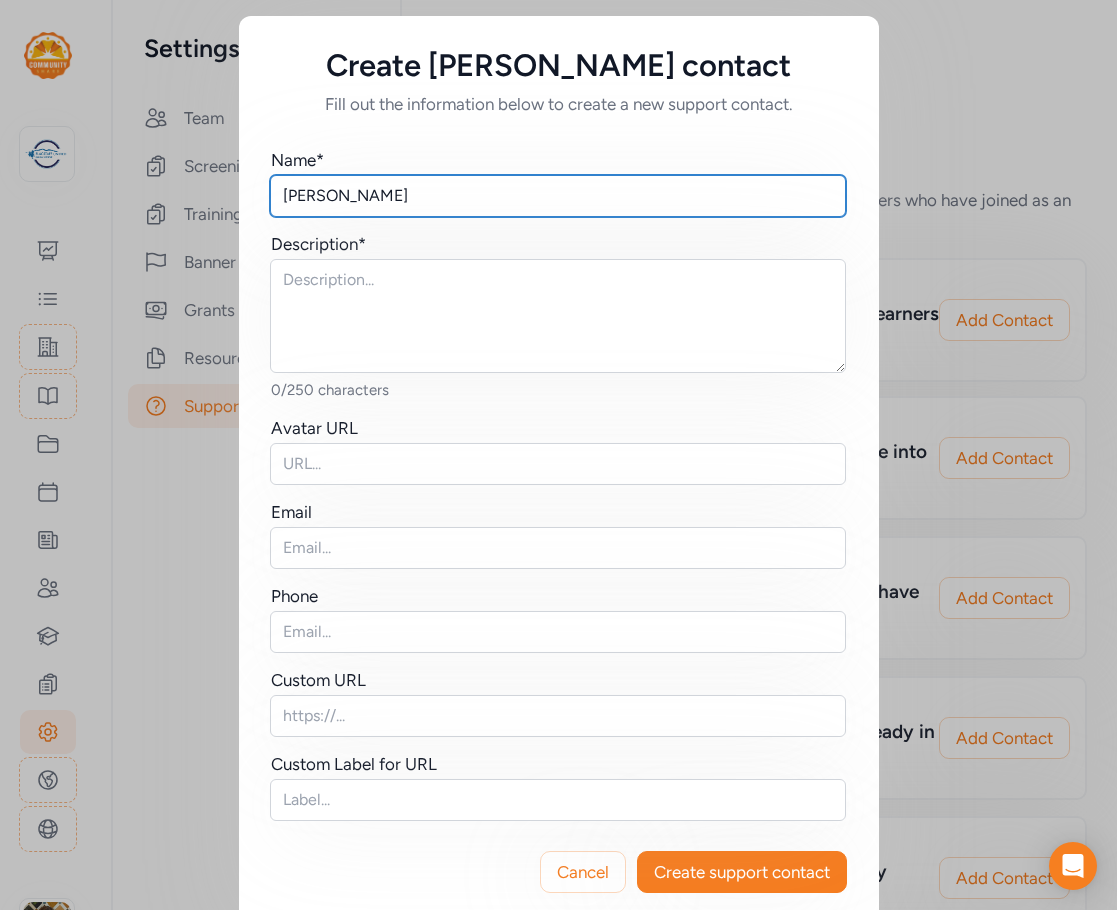 type on "[PERSON_NAME]" 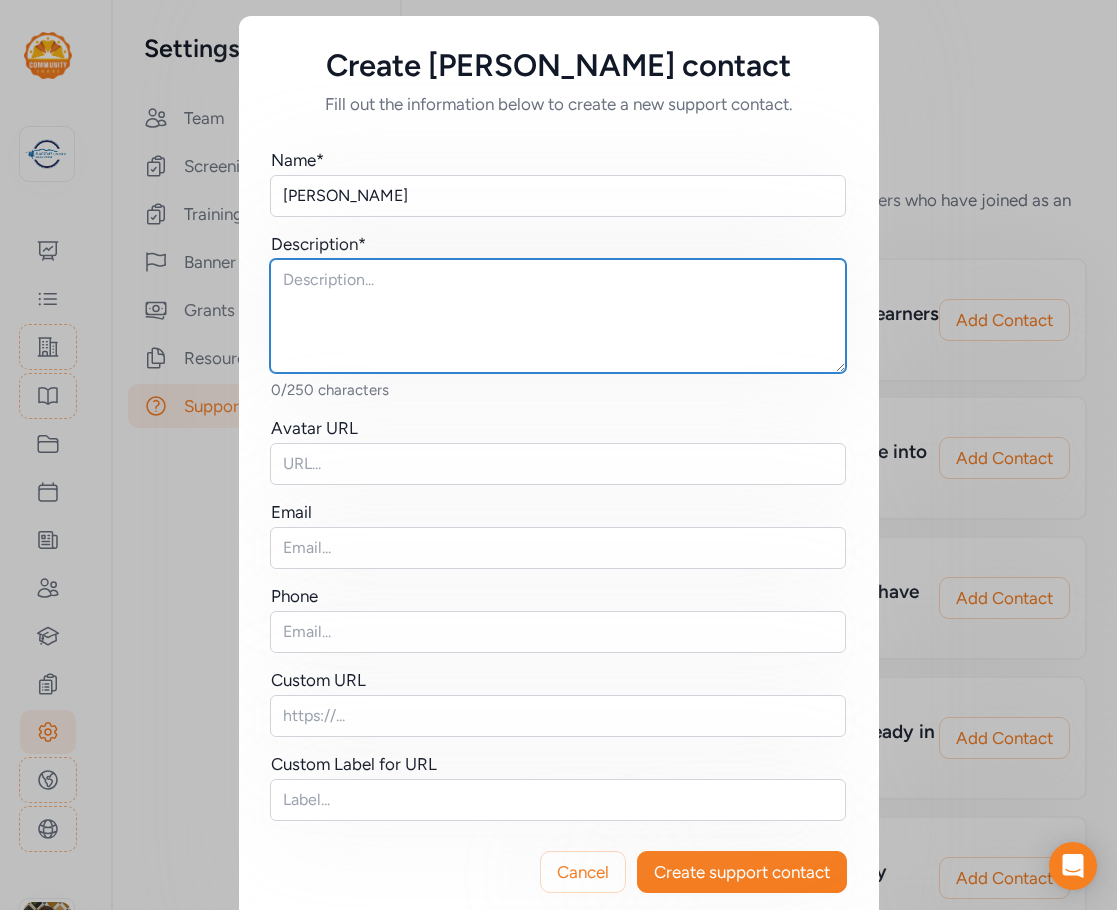 click at bounding box center (558, 316) 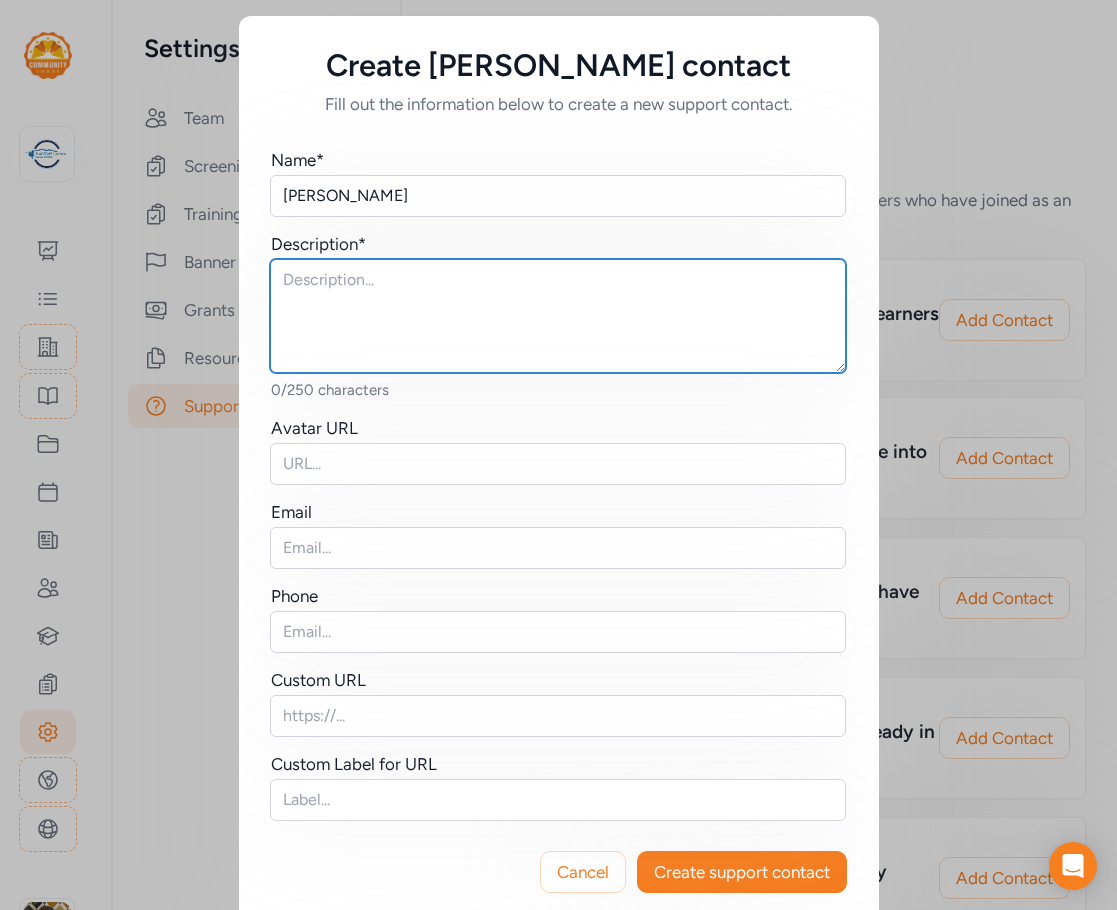 paste on "I am an educator in the Flagstaff Unified School District here to support educators and community members in developing engaging project based learning opportunities for all students!" 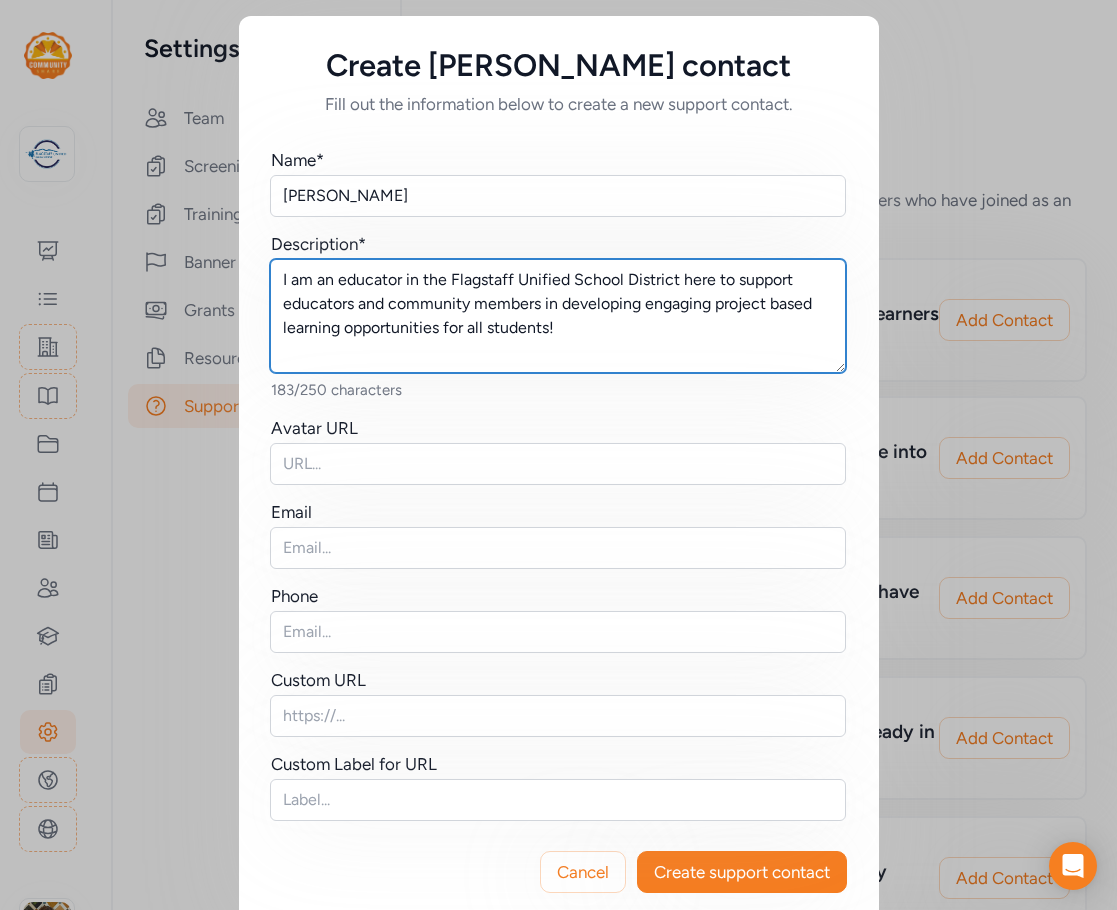 type on "I am an educator in the Flagstaff Unified School District here to support educators and community members in developing engaging project based learning opportunities for all students!" 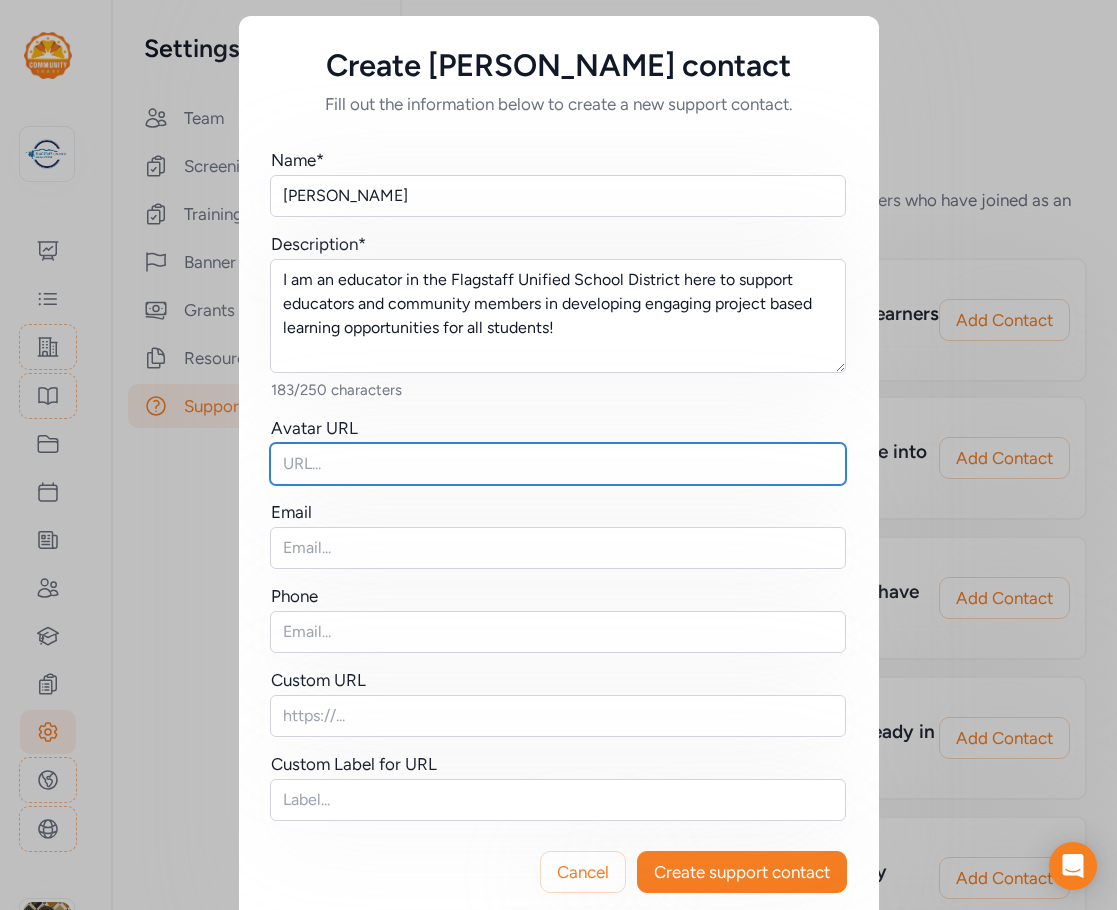 click at bounding box center (558, 464) 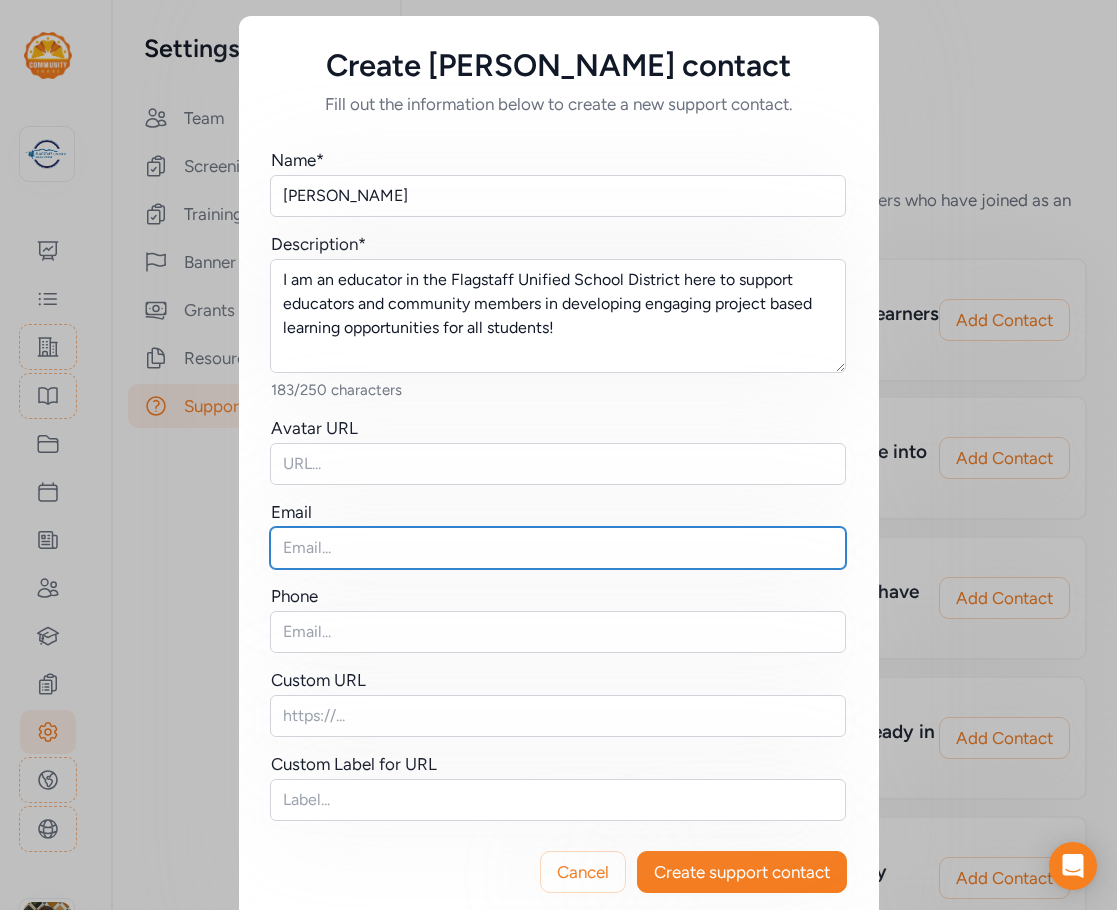 click at bounding box center [558, 548] 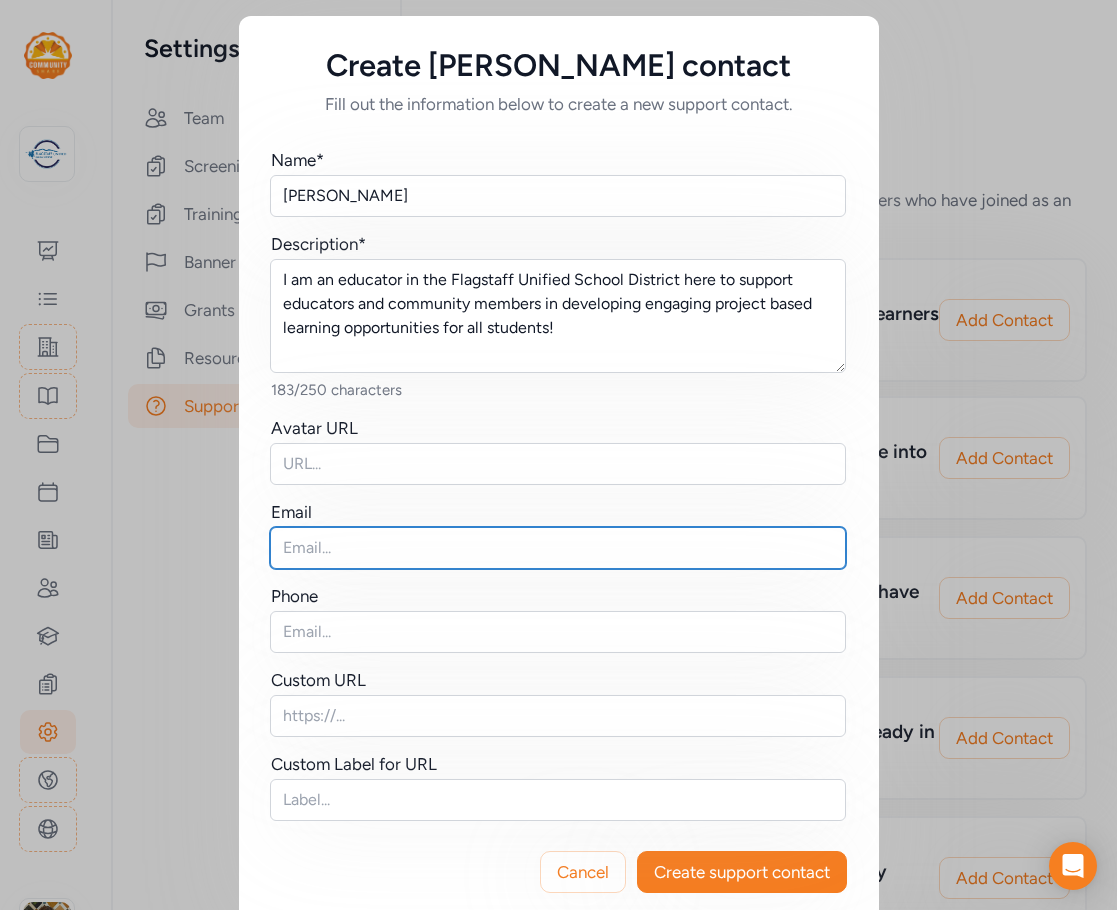 paste on "[EMAIL_ADDRESS][DOMAIN_NAME]" 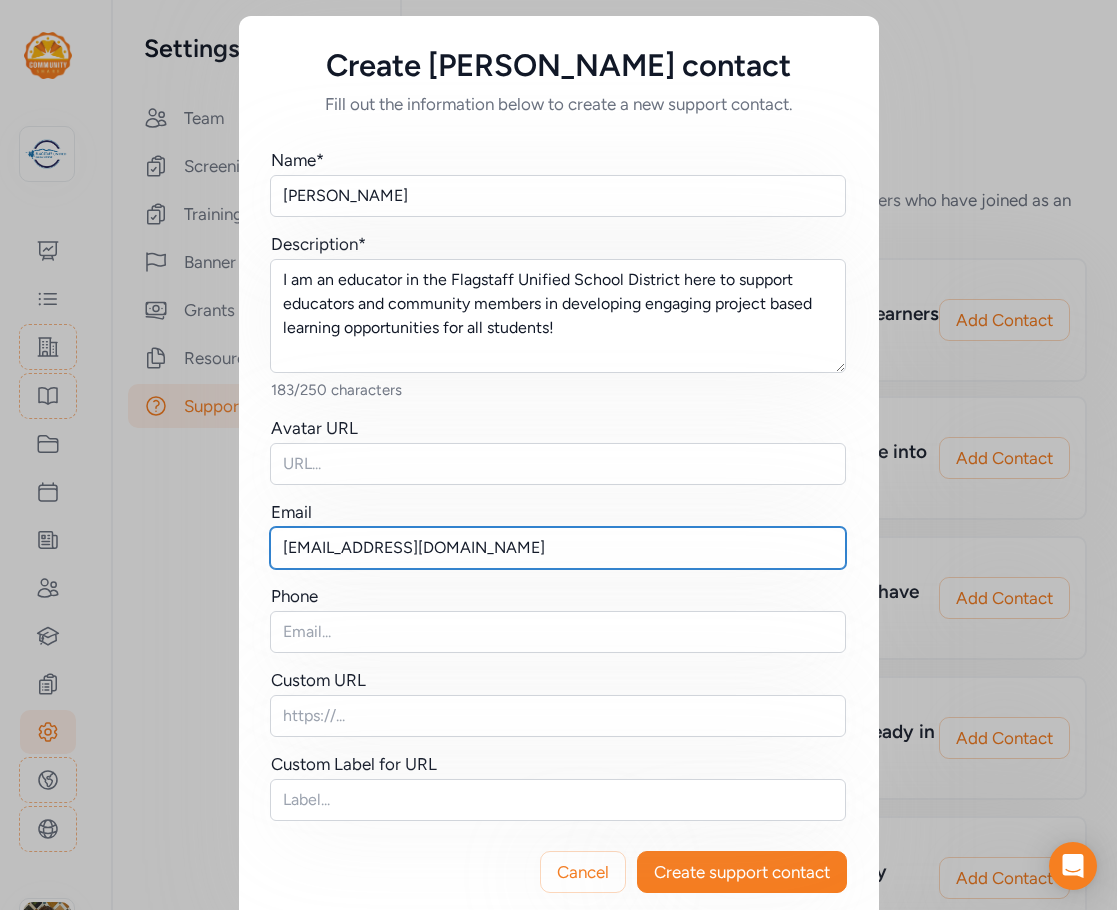 type on "[EMAIL_ADDRESS][DOMAIN_NAME]" 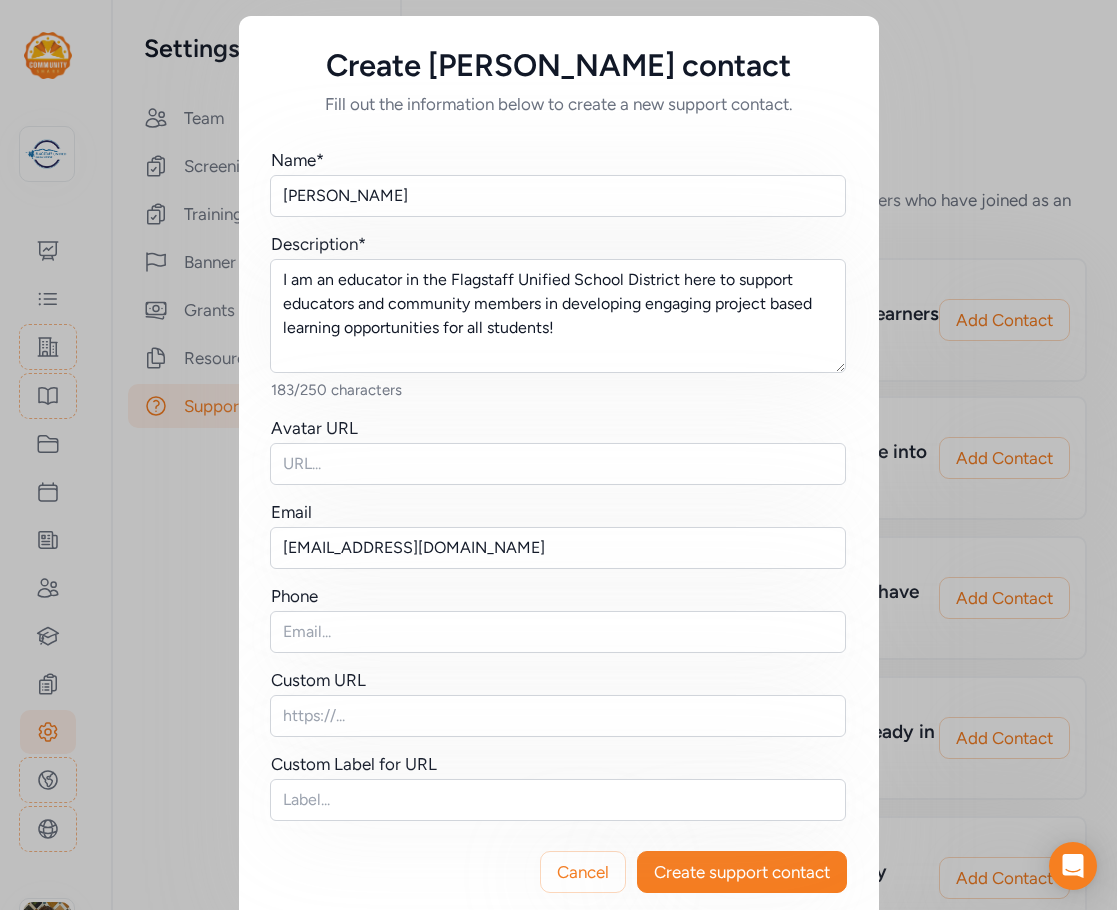 click on "Create [PERSON_NAME] contact Fill out the information below to create a new support contact. Name* [PERSON_NAME] Description* I am an educator in the [GEOGRAPHIC_DATA] here to support educators and community members in developing engaging project based learning opportunities for all students! 183/250 characters Avatar URL Email [EMAIL_ADDRESS][DOMAIN_NAME] Phone Custom URL Custom Label for URL Cancel Create support contact" at bounding box center (558, 470) 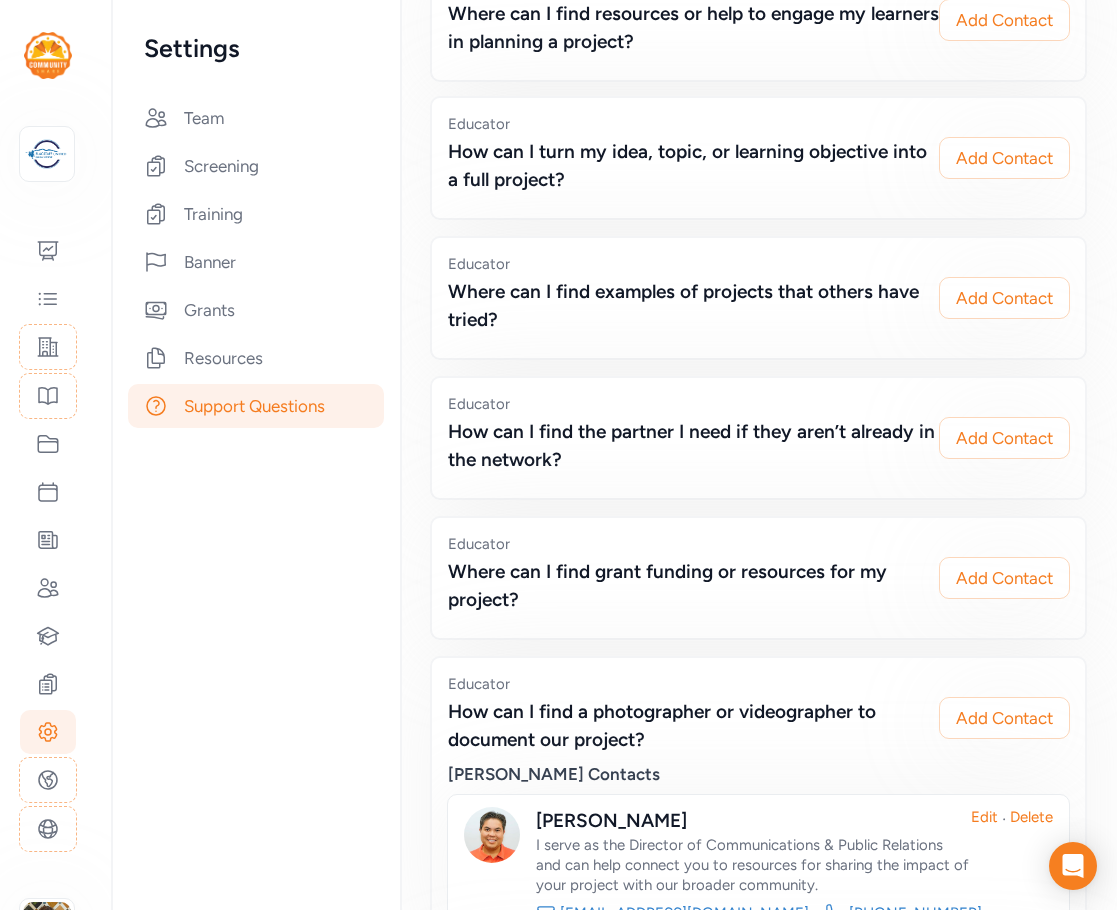 scroll, scrollTop: 0, scrollLeft: 0, axis: both 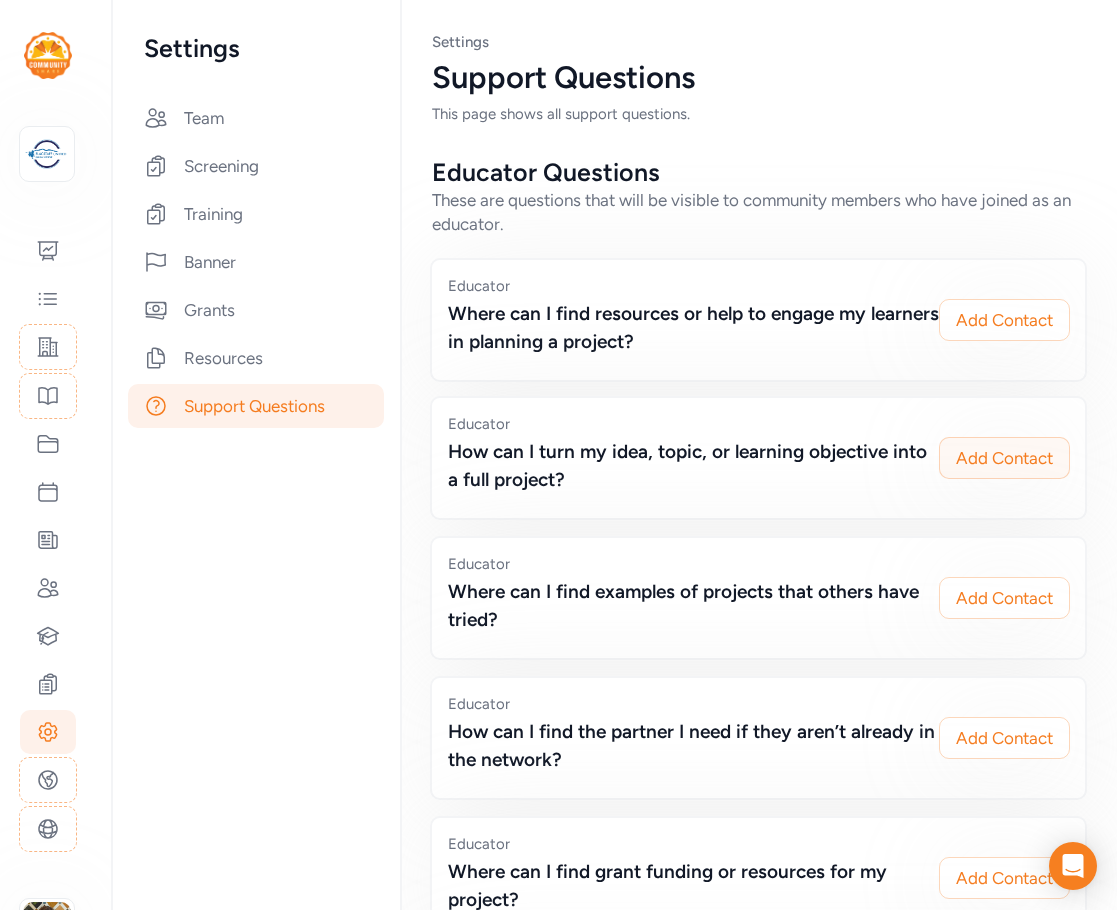 click on "Add Contact" at bounding box center [1004, 458] 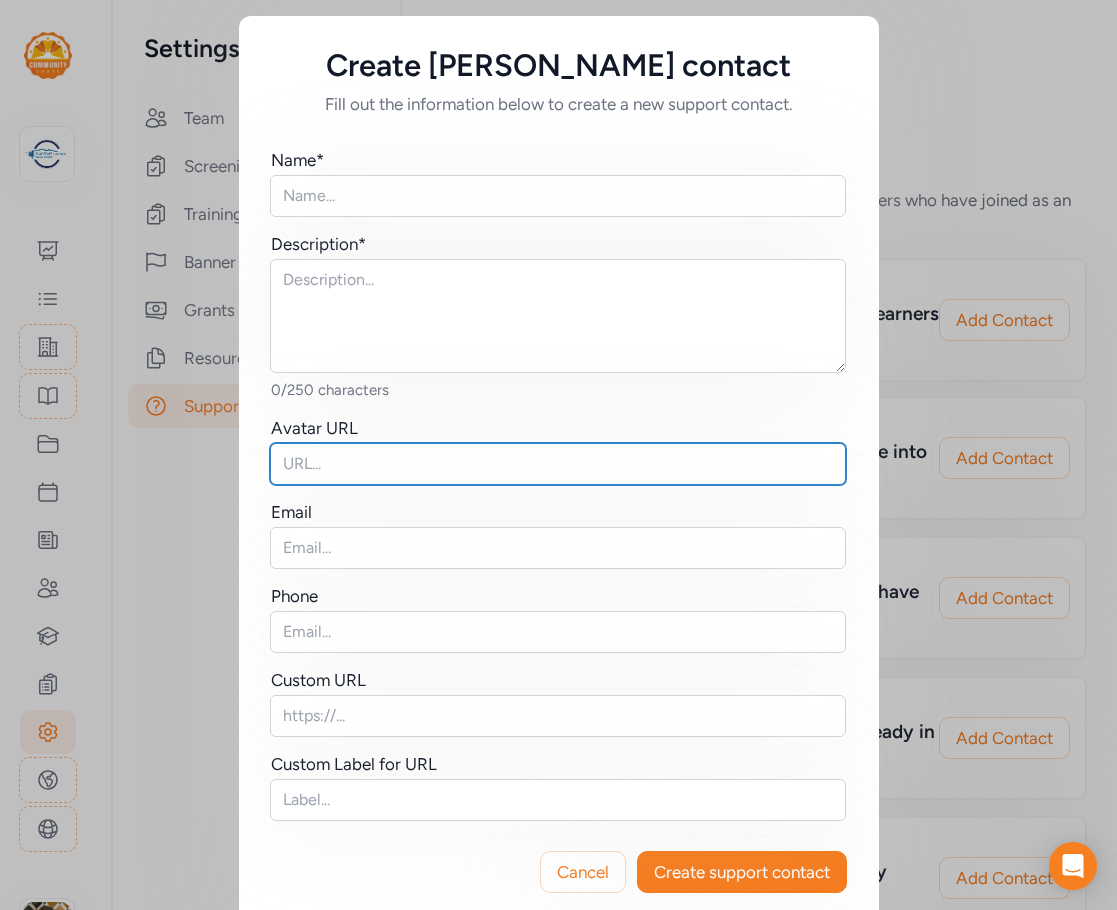 click at bounding box center [558, 464] 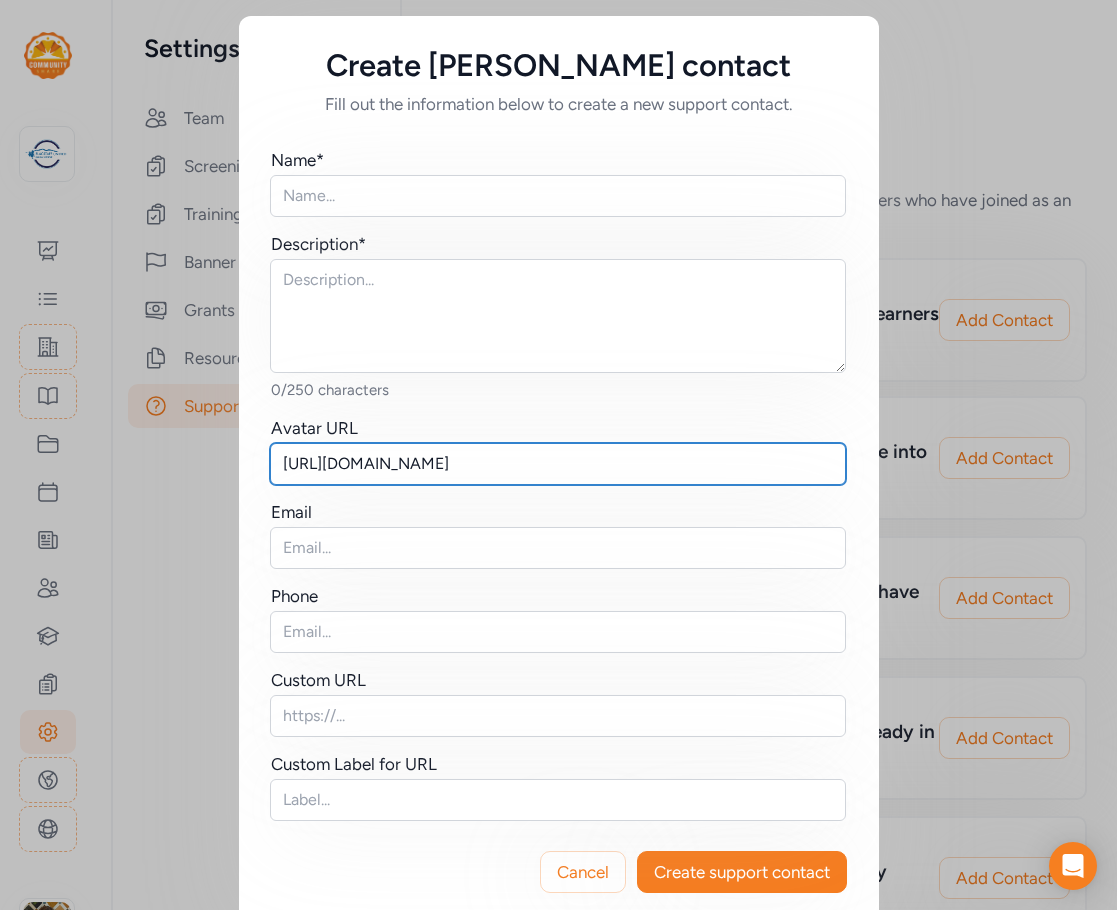 type on "[URL][DOMAIN_NAME]" 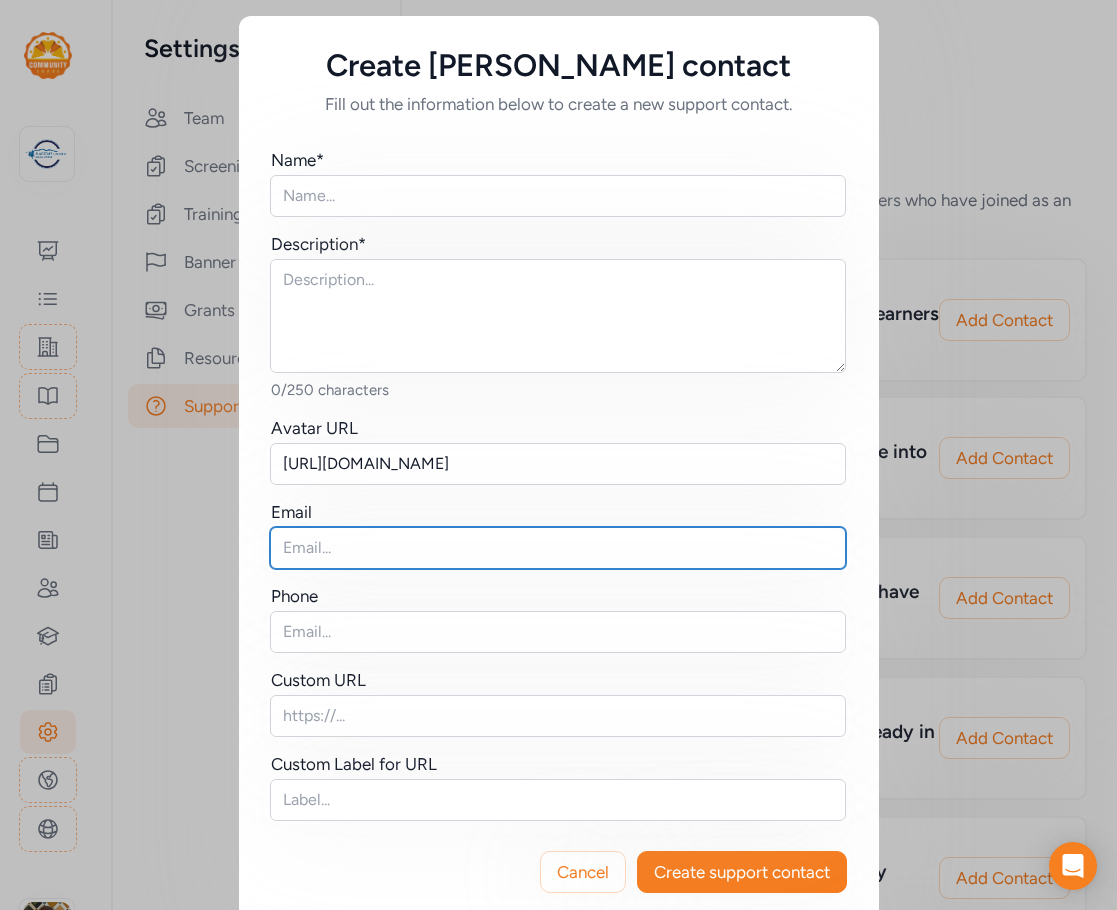 click at bounding box center (558, 548) 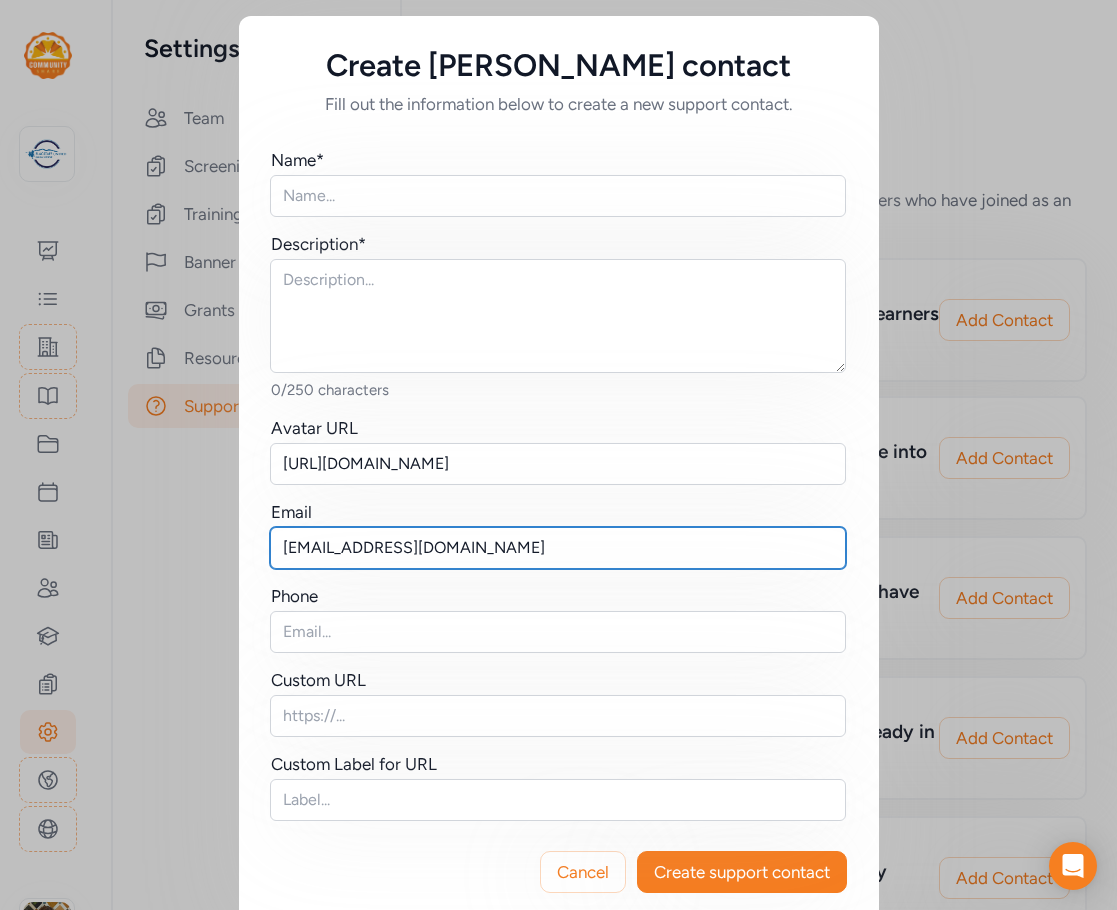 type on "[EMAIL_ADDRESS][DOMAIN_NAME]" 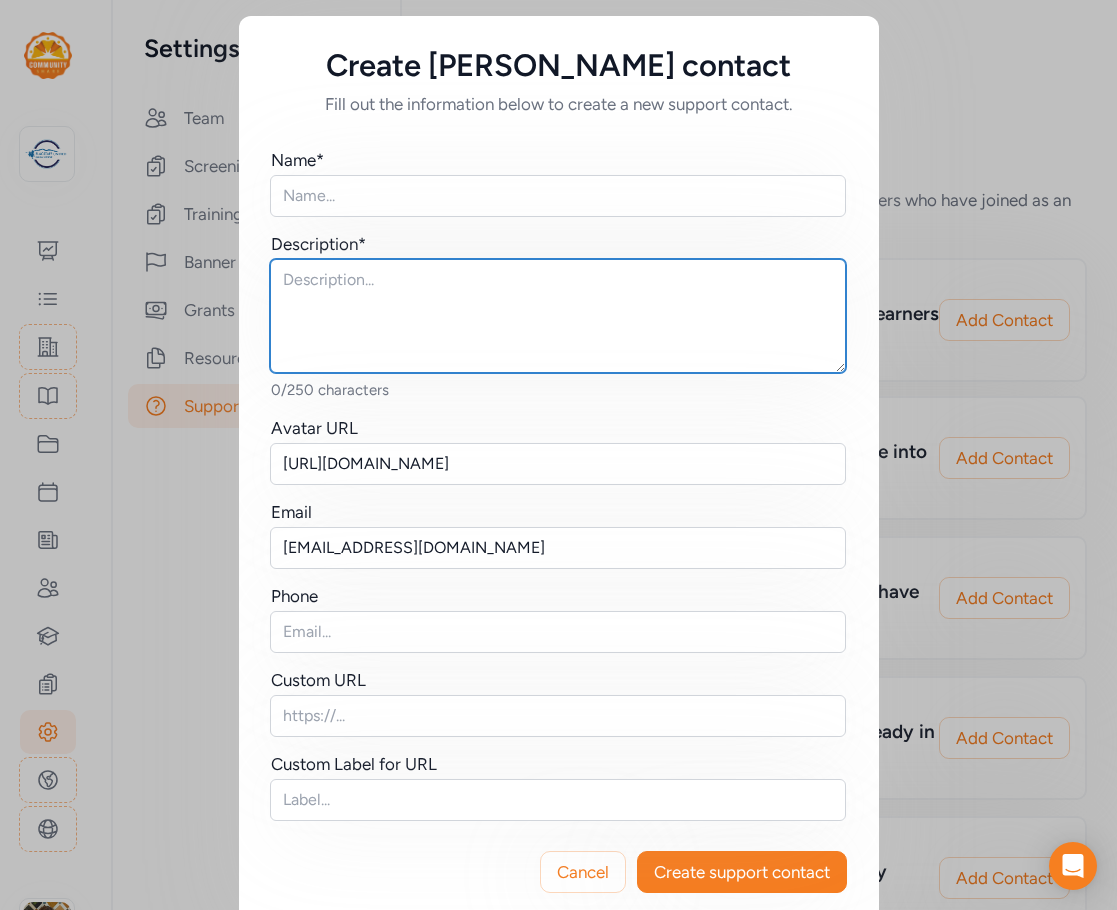 click at bounding box center [558, 316] 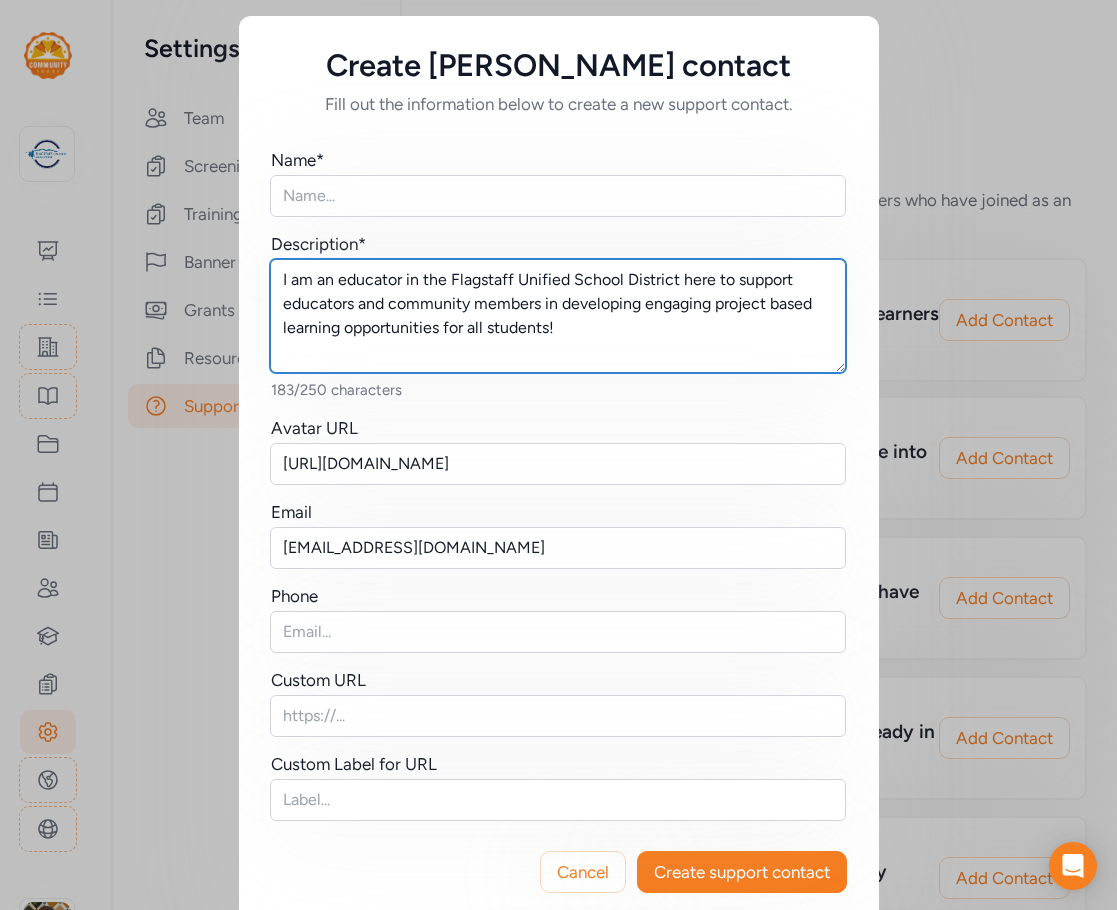 type on "I am an educator in the Flagstaff Unified School District here to support educators and community members in developing engaging project based learning opportunities for all students!" 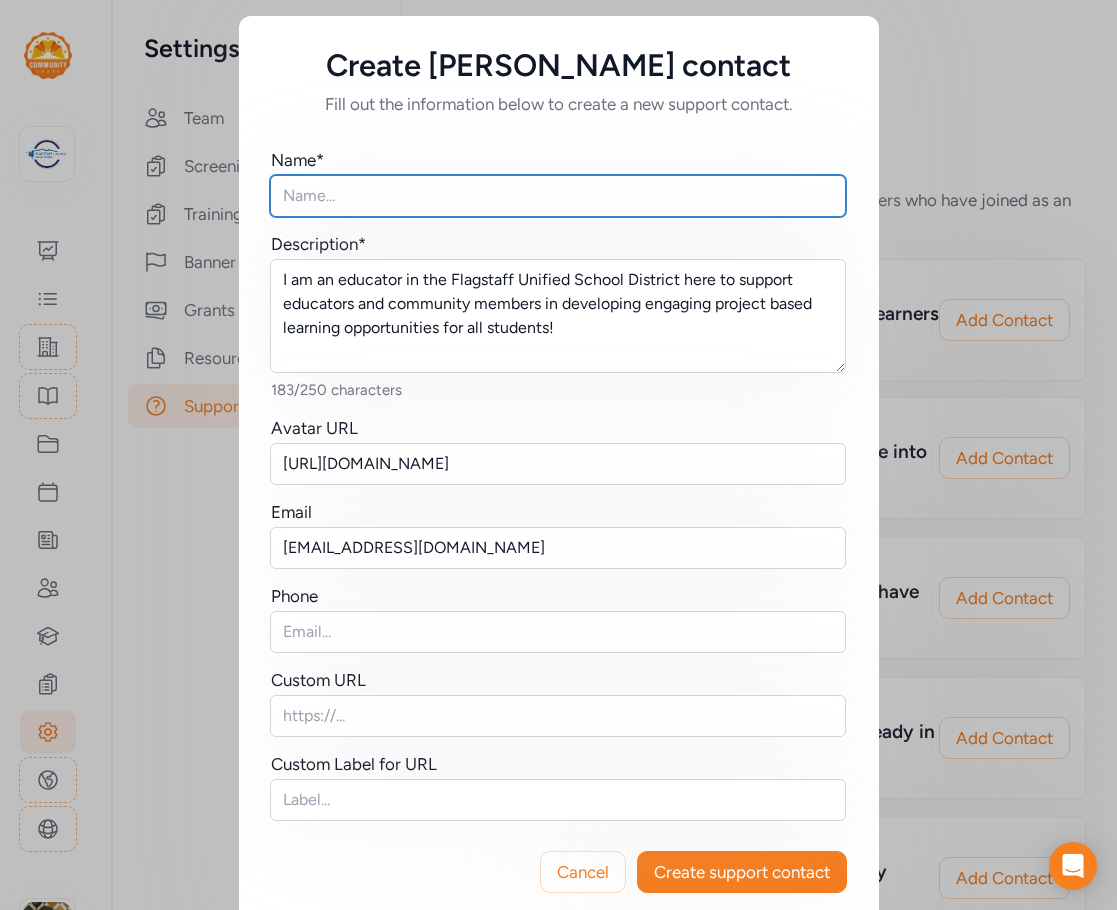 click at bounding box center [558, 196] 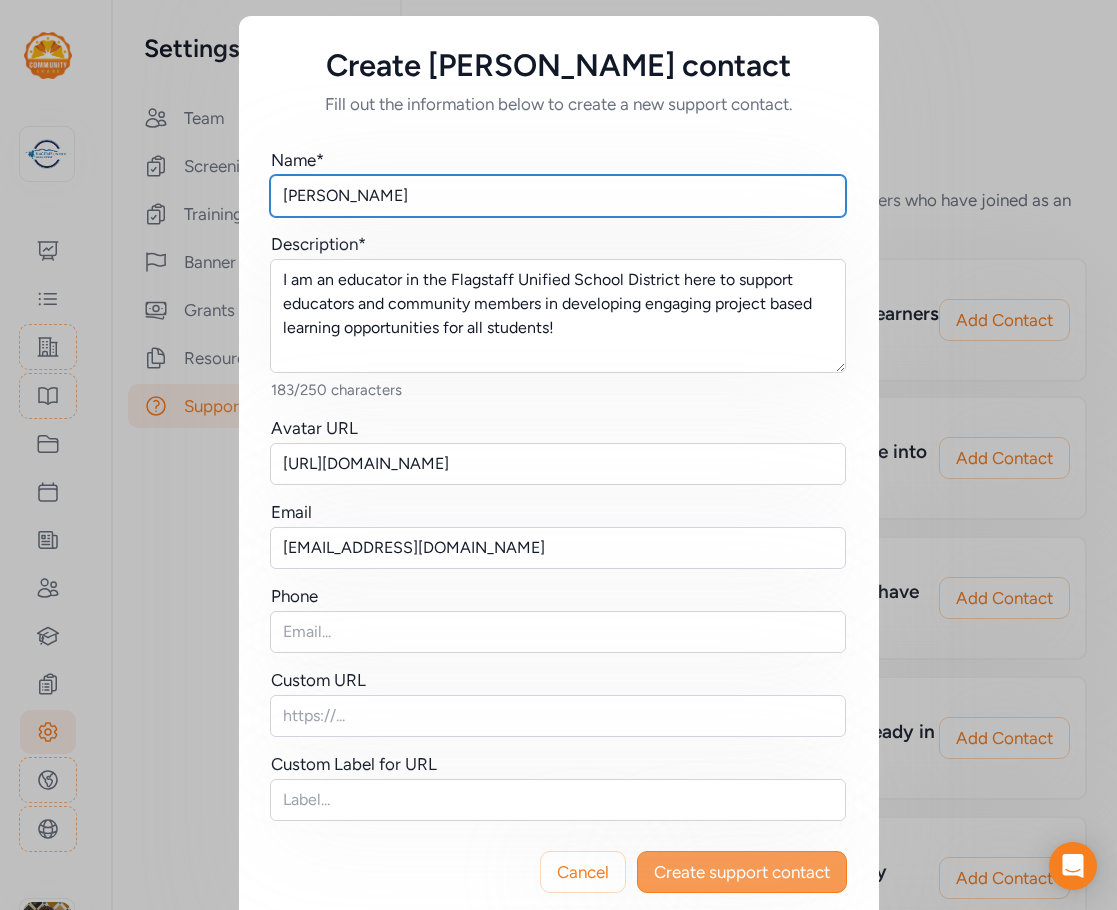 type on "[PERSON_NAME]" 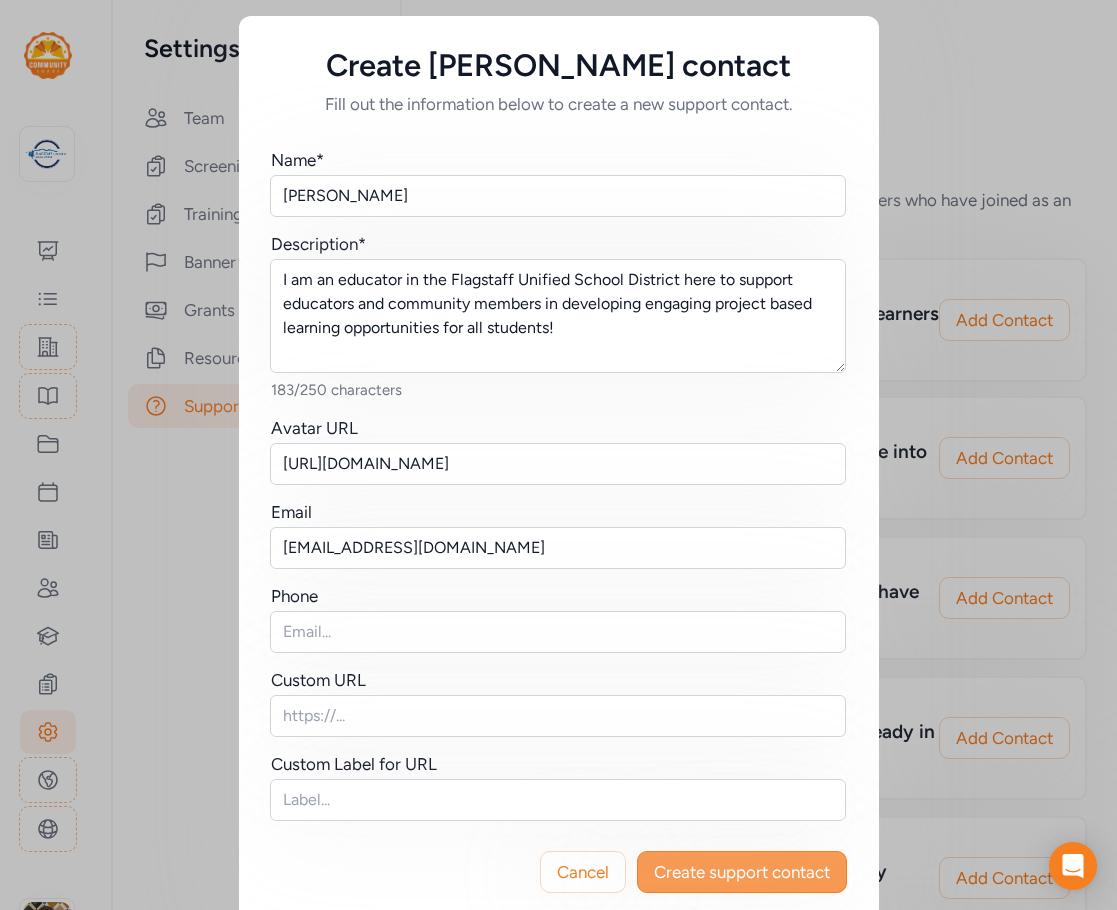 click on "Create support contact" at bounding box center [742, 872] 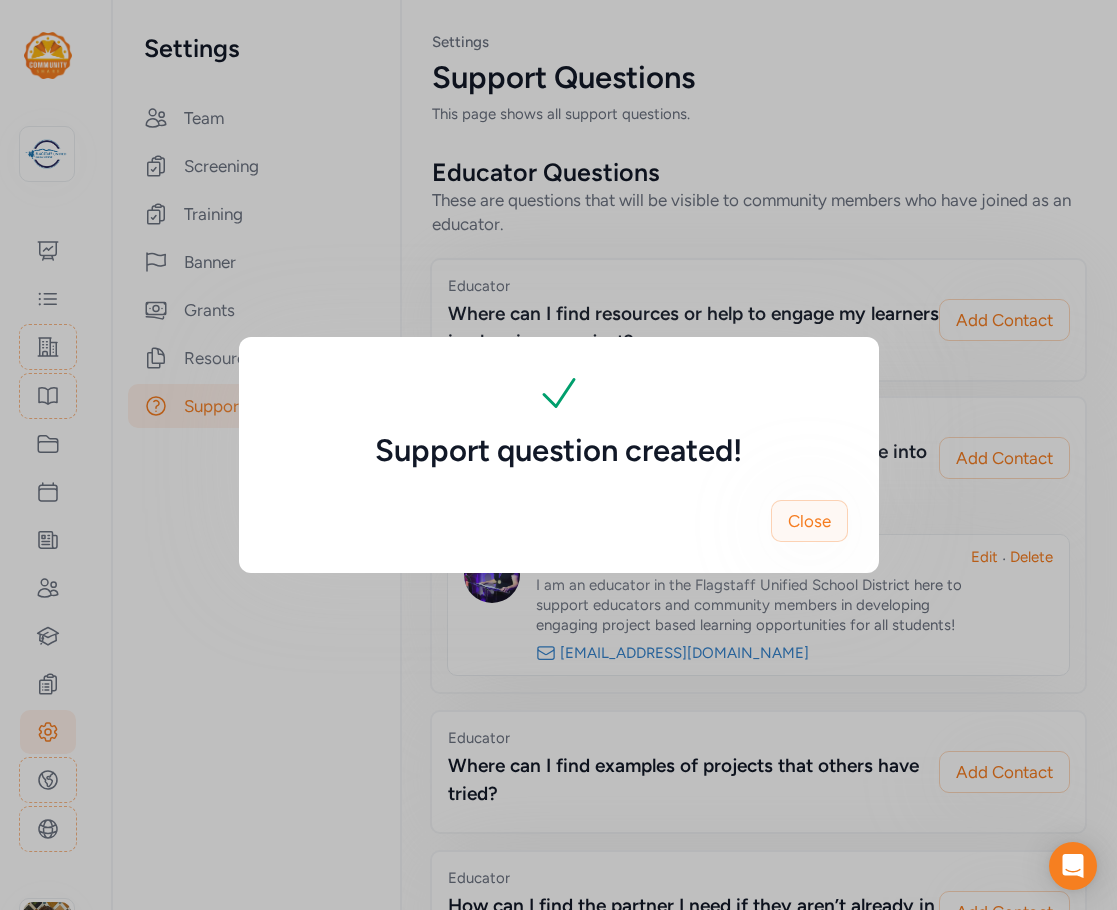 click on "Close" at bounding box center (809, 521) 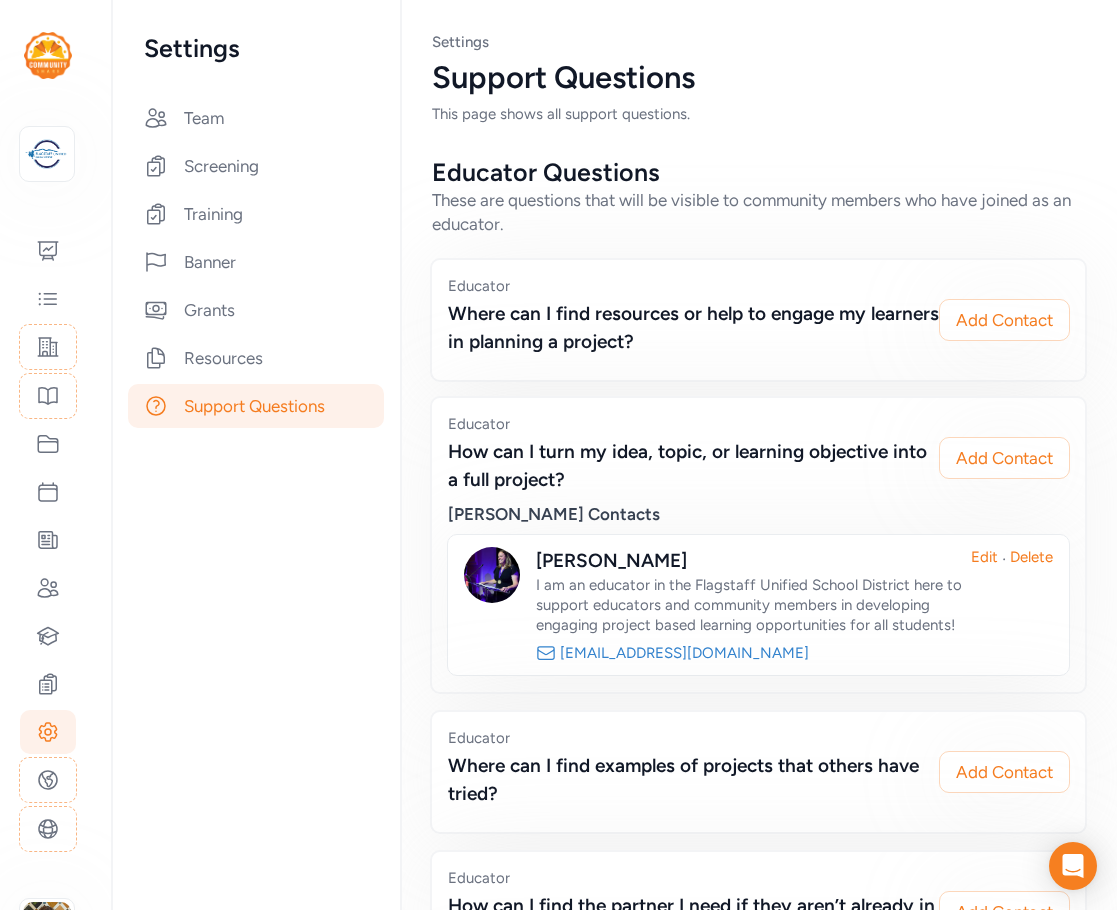 scroll, scrollTop: 200, scrollLeft: 0, axis: vertical 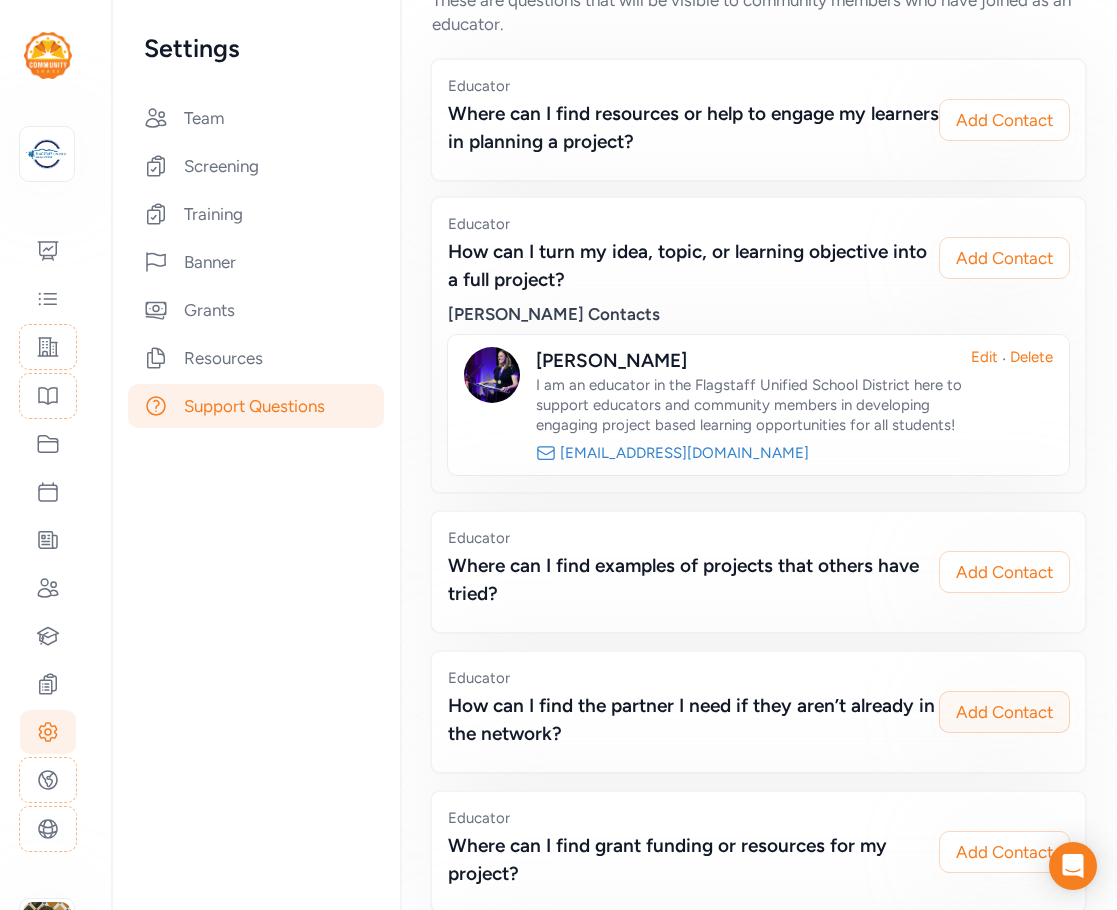 click on "Add Contact" at bounding box center [1004, 712] 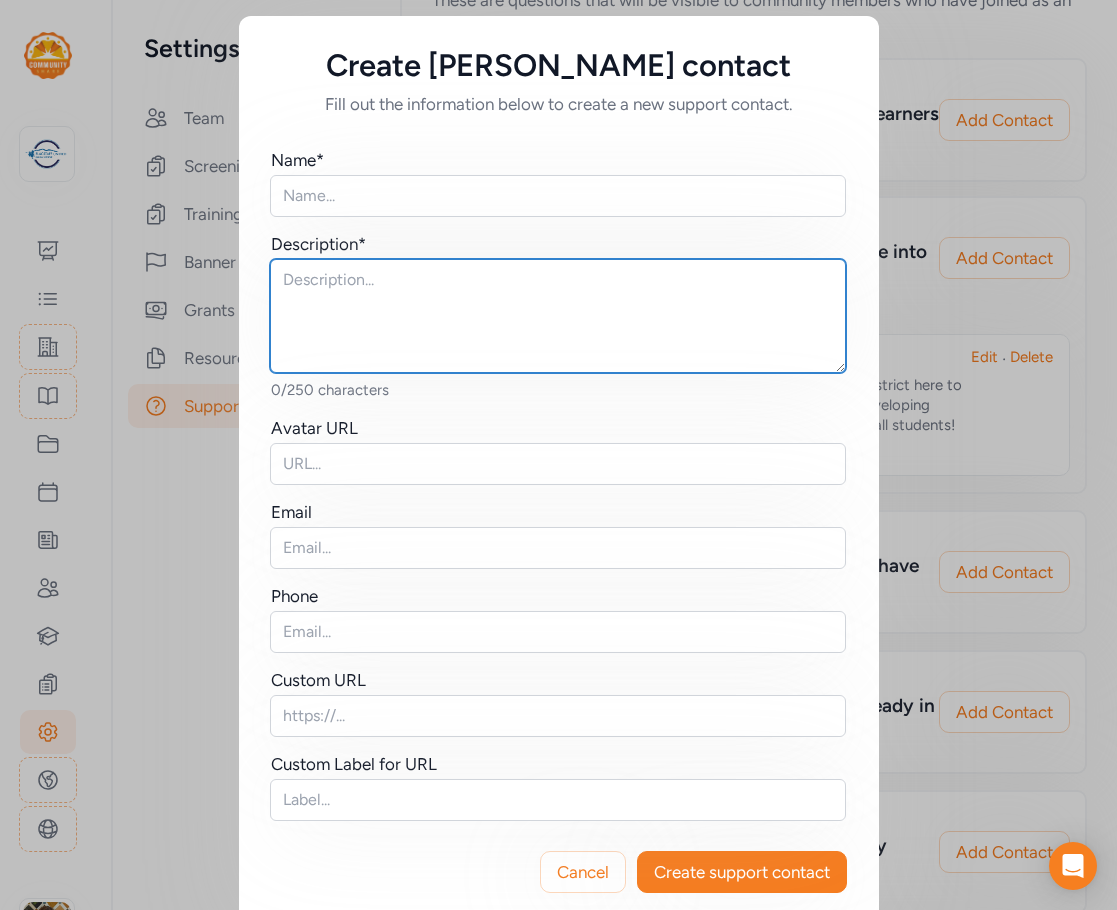 click at bounding box center (558, 316) 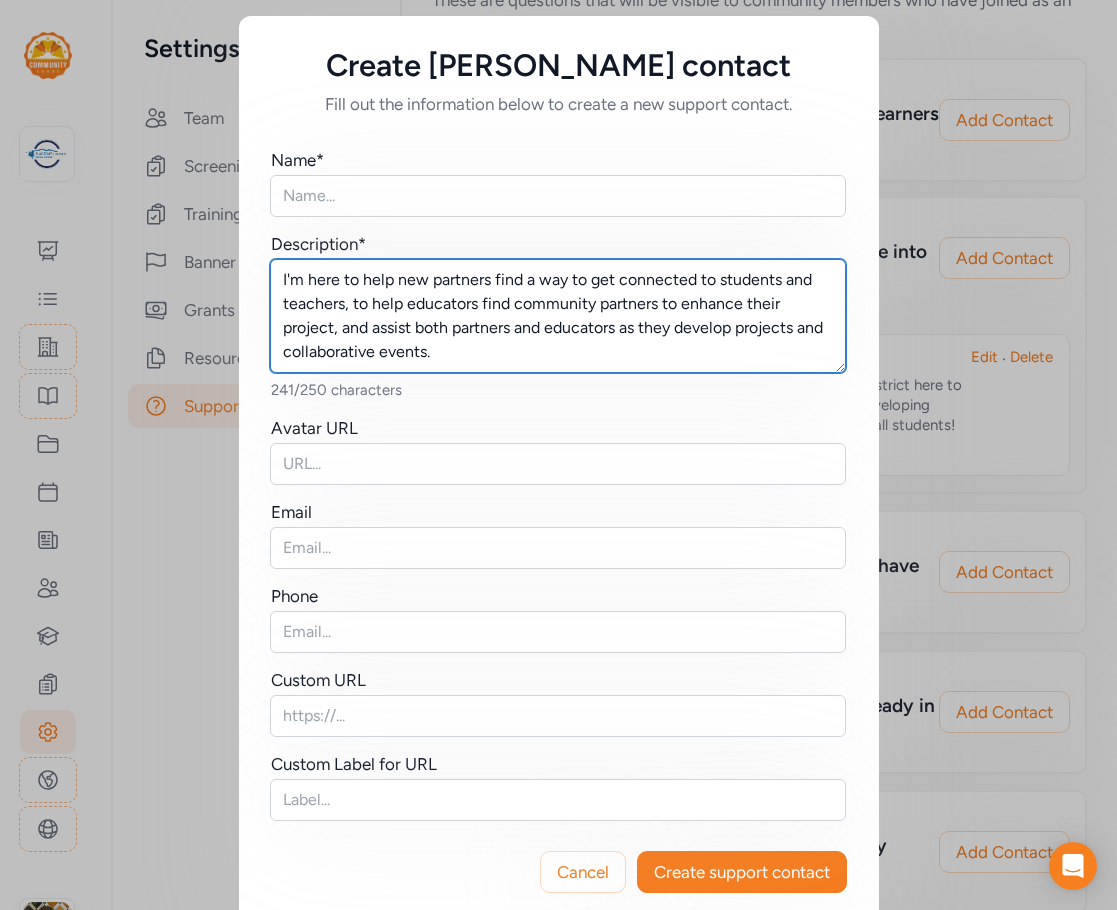 type on "I'm here to help new partners find a way to get connected to students and teachers, to help educators find community partners to enhance their project, and assist both partners and educators as they develop projects and collaborative events." 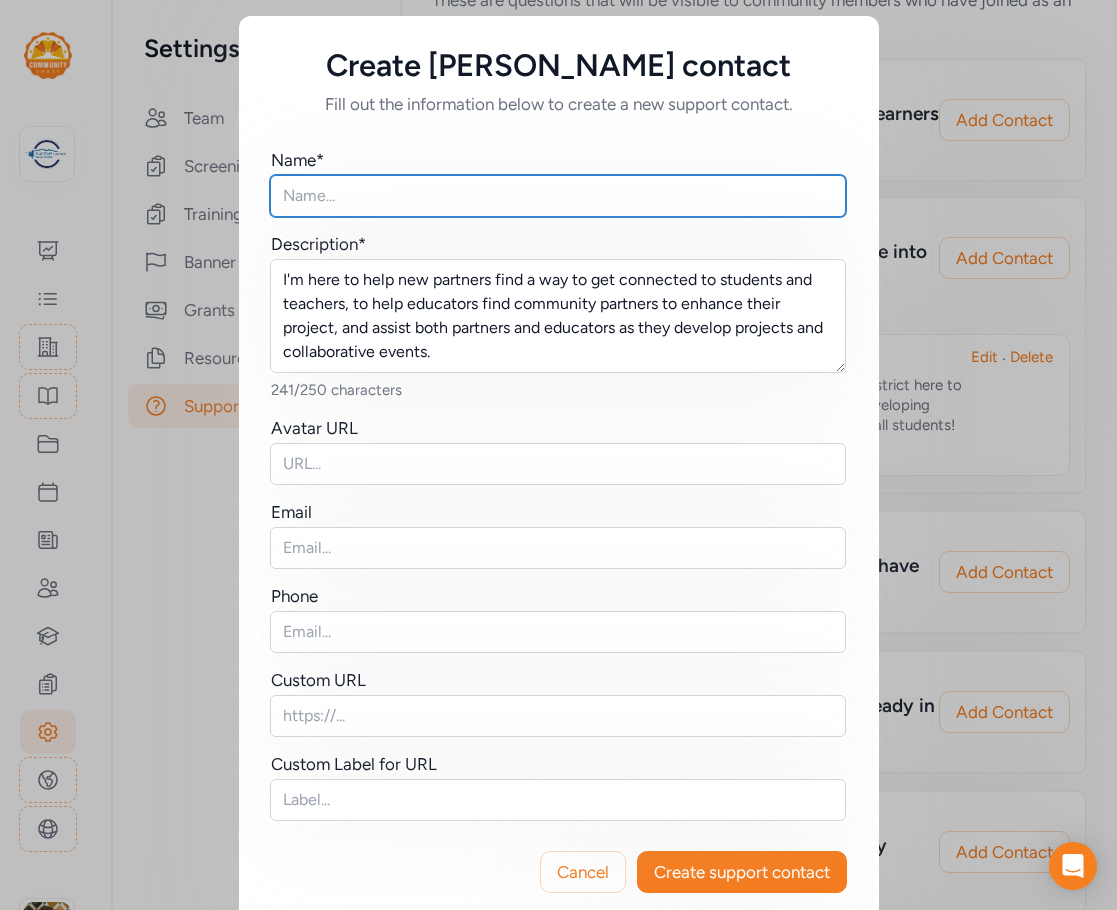 click at bounding box center (558, 196) 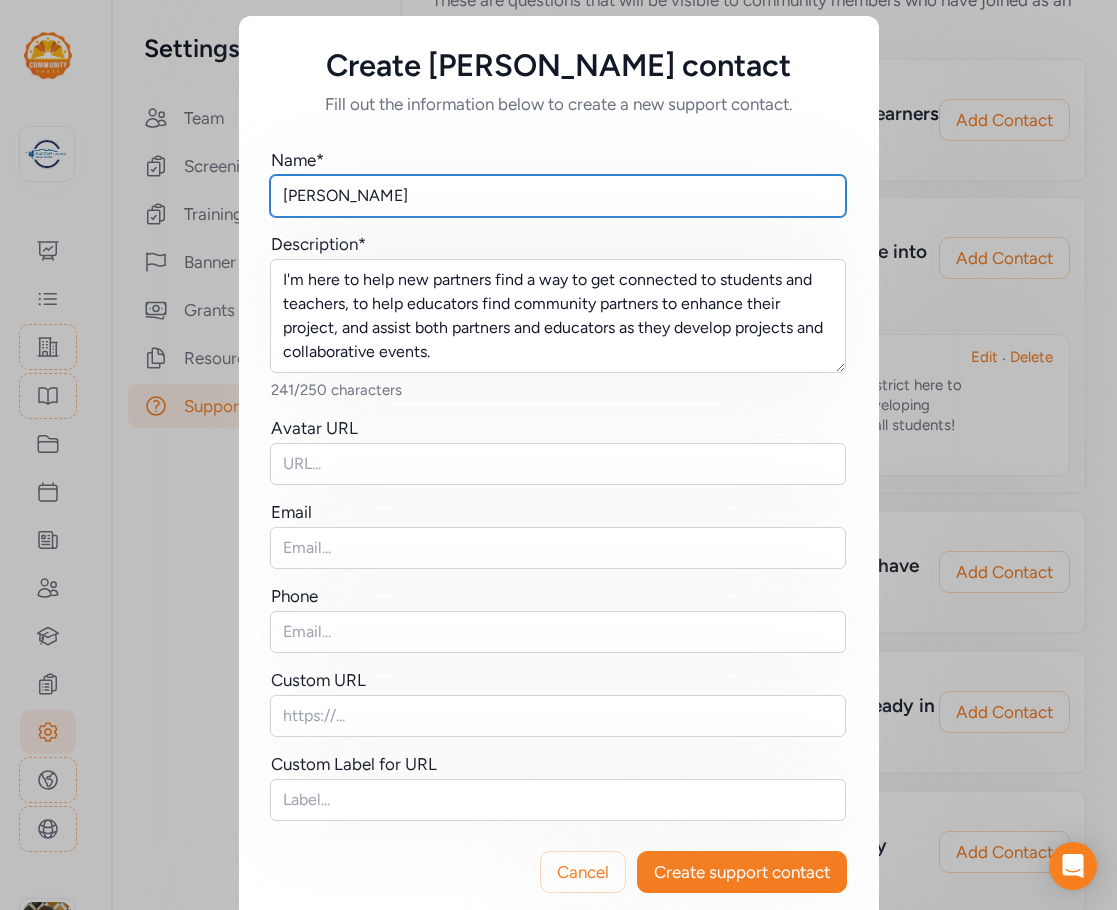 type on "[PERSON_NAME]" 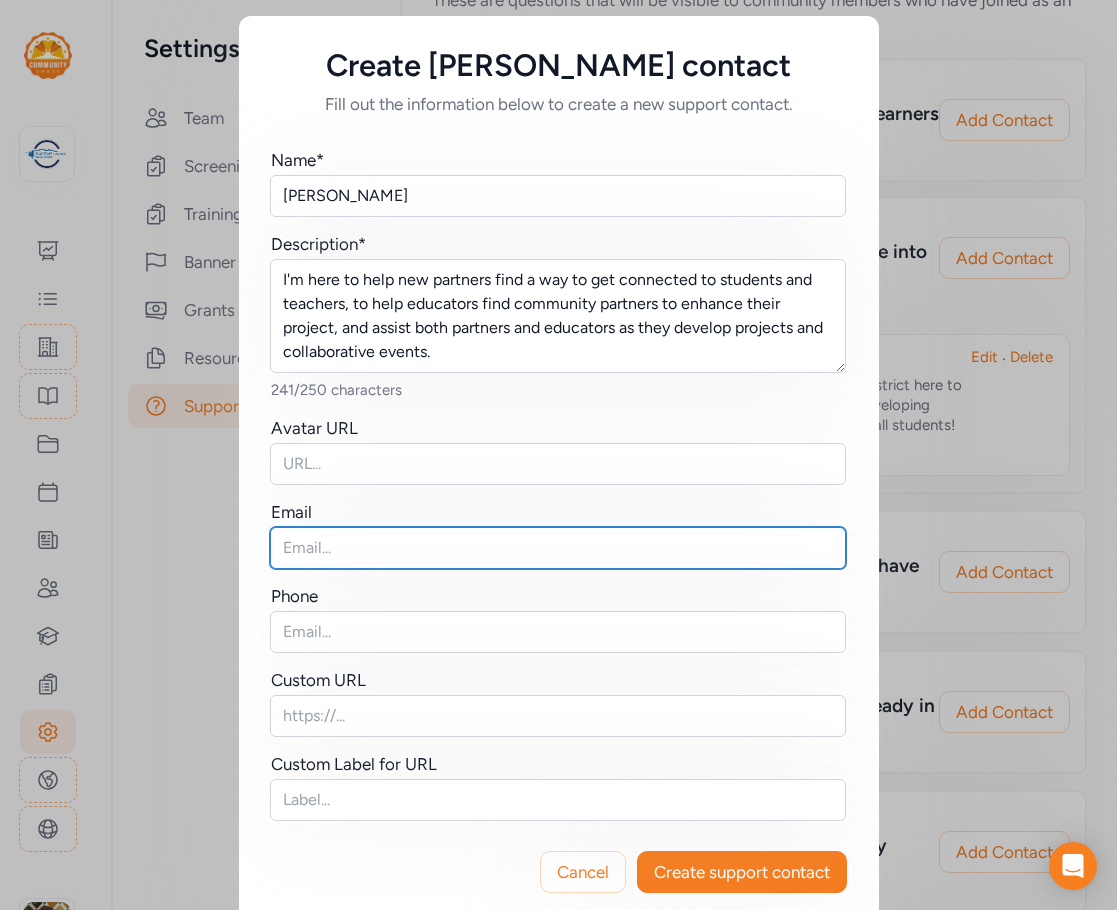 click at bounding box center [558, 548] 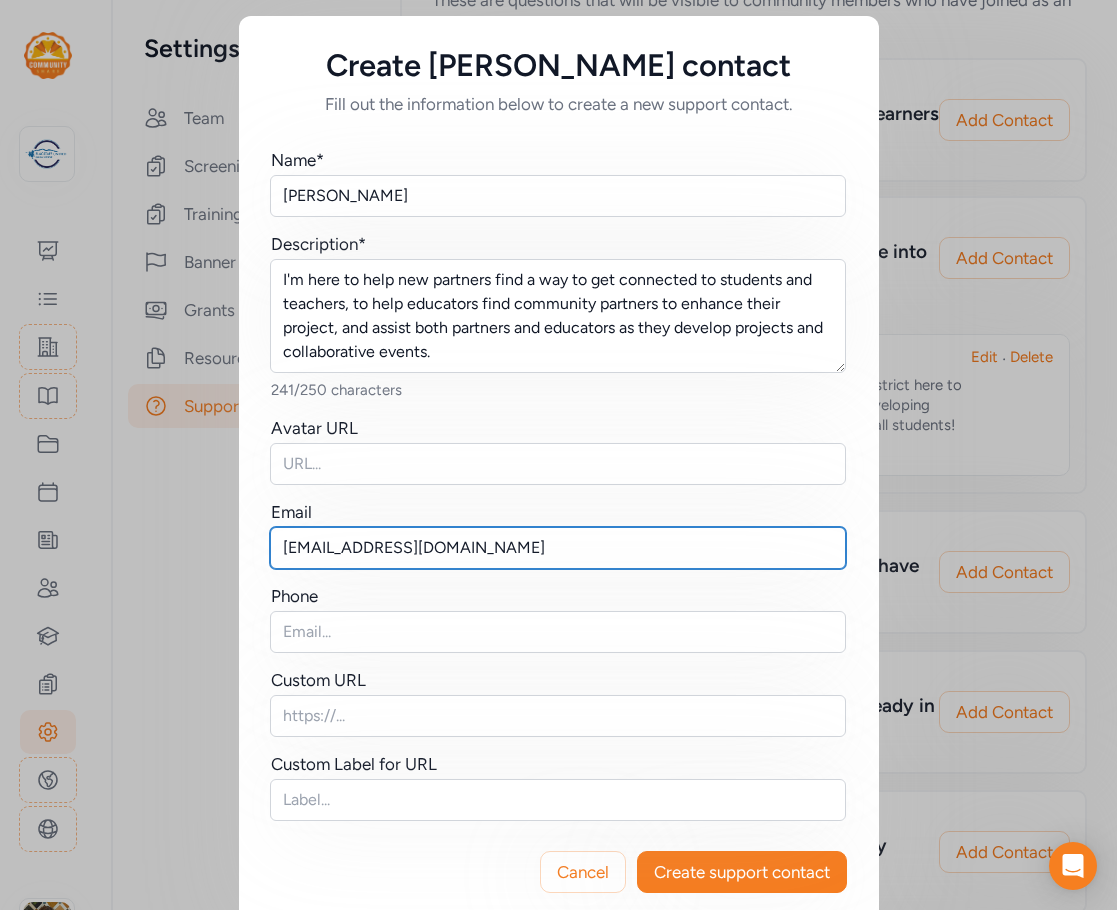 type on "[EMAIL_ADDRESS][DOMAIN_NAME]" 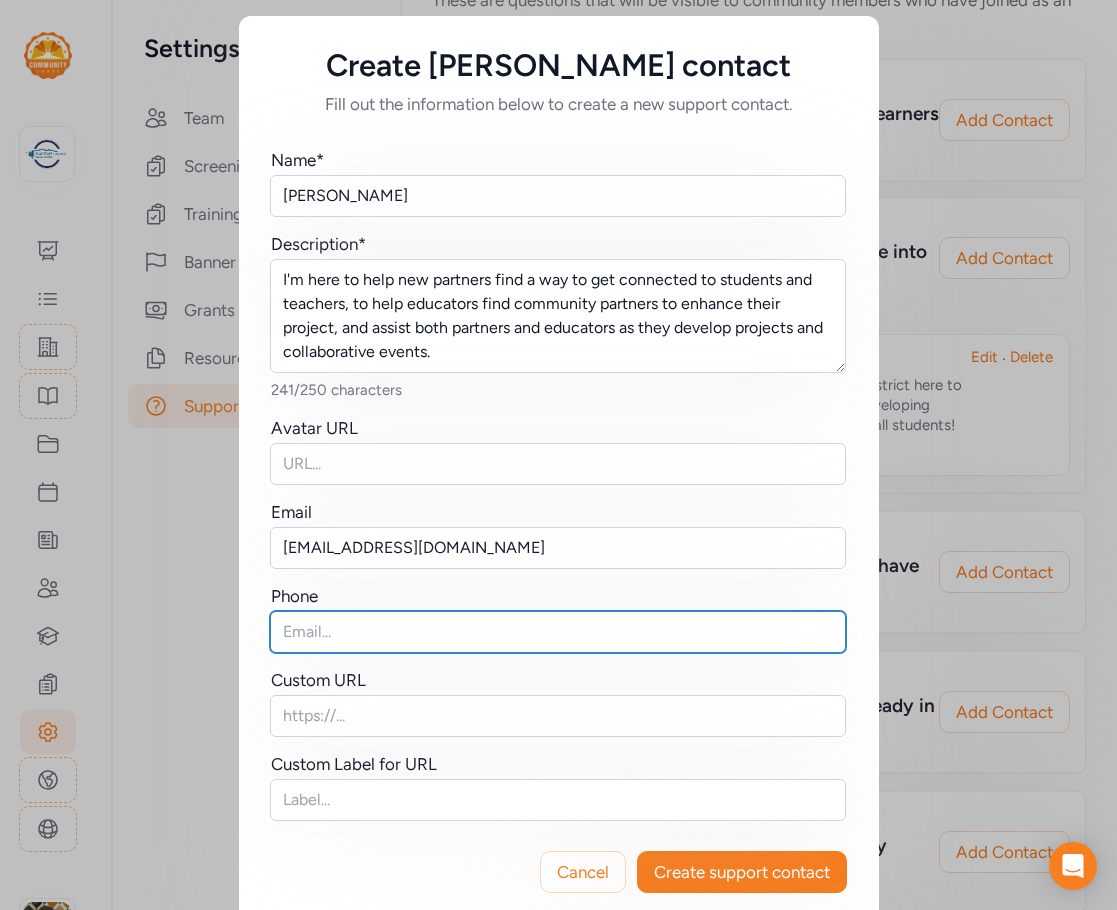 click at bounding box center (558, 632) 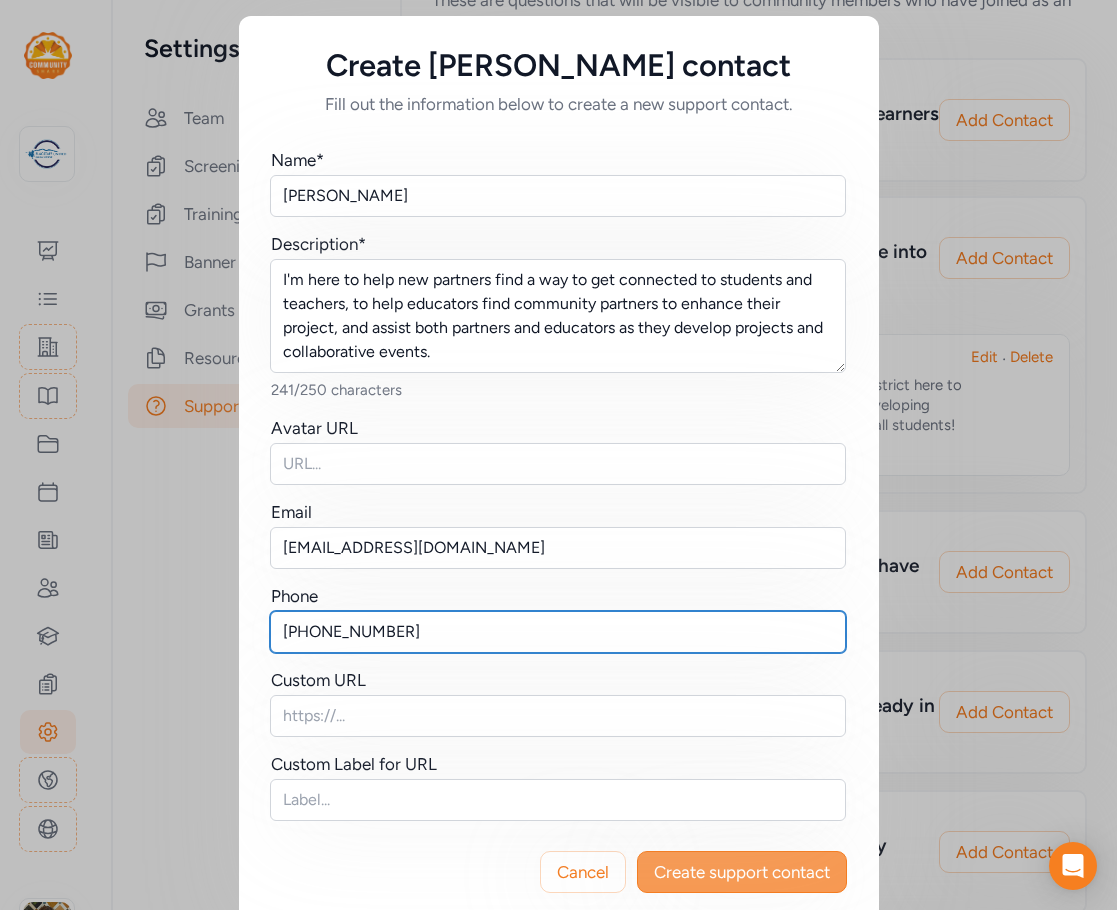type on "[PHONE_NUMBER]" 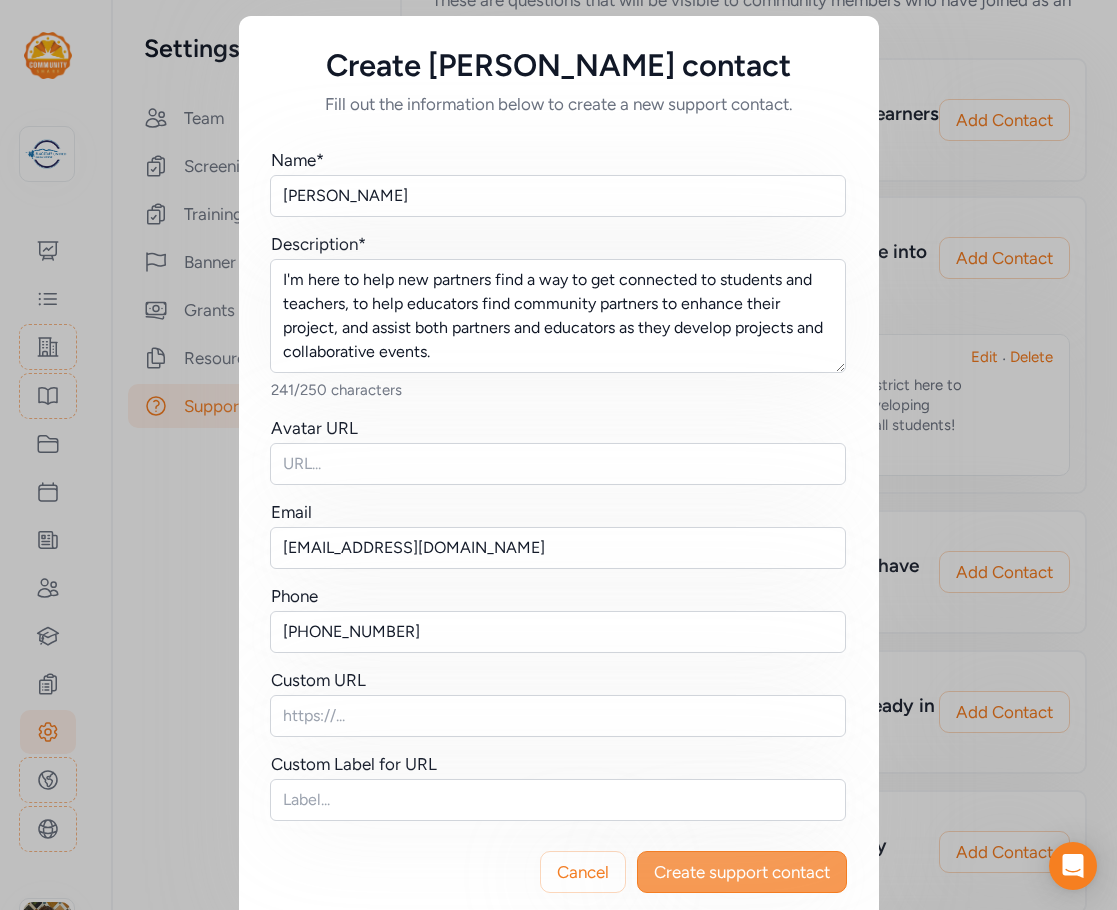 click on "Create support contact" at bounding box center [742, 872] 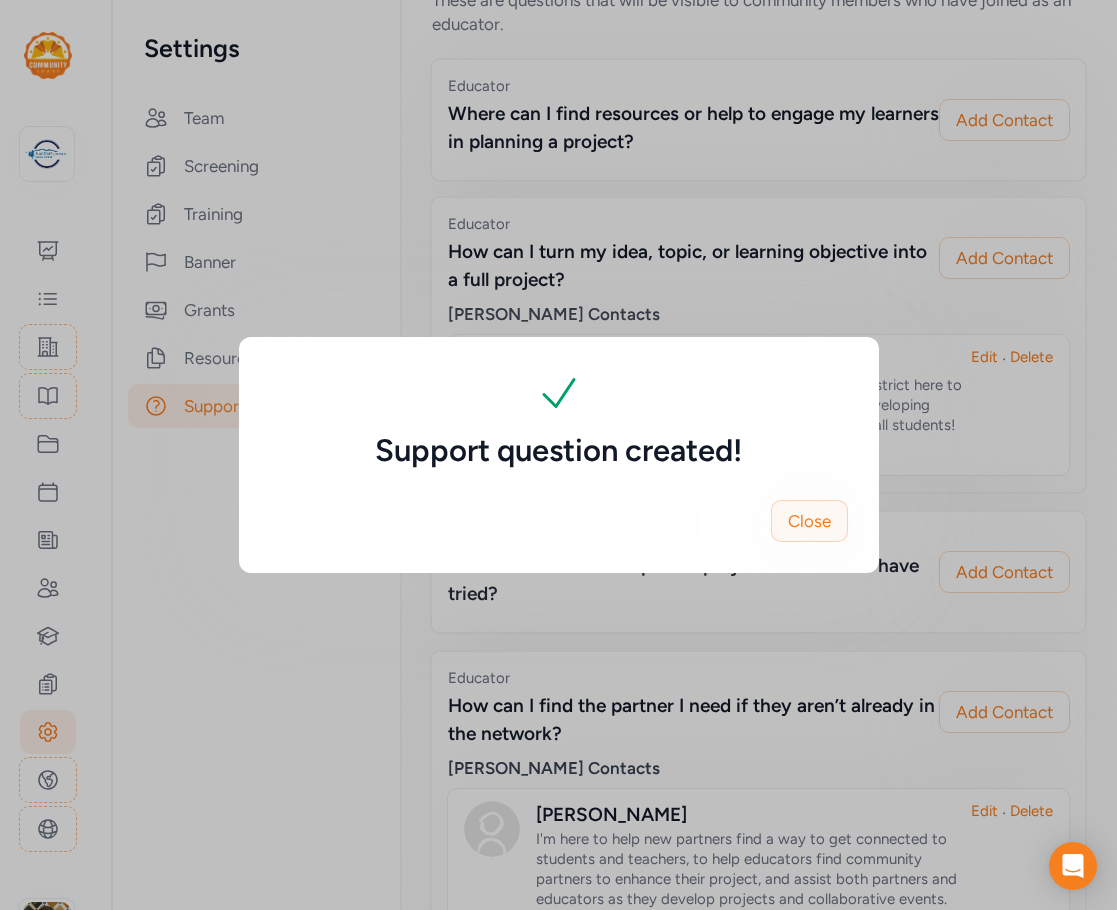 click on "Close" at bounding box center [809, 521] 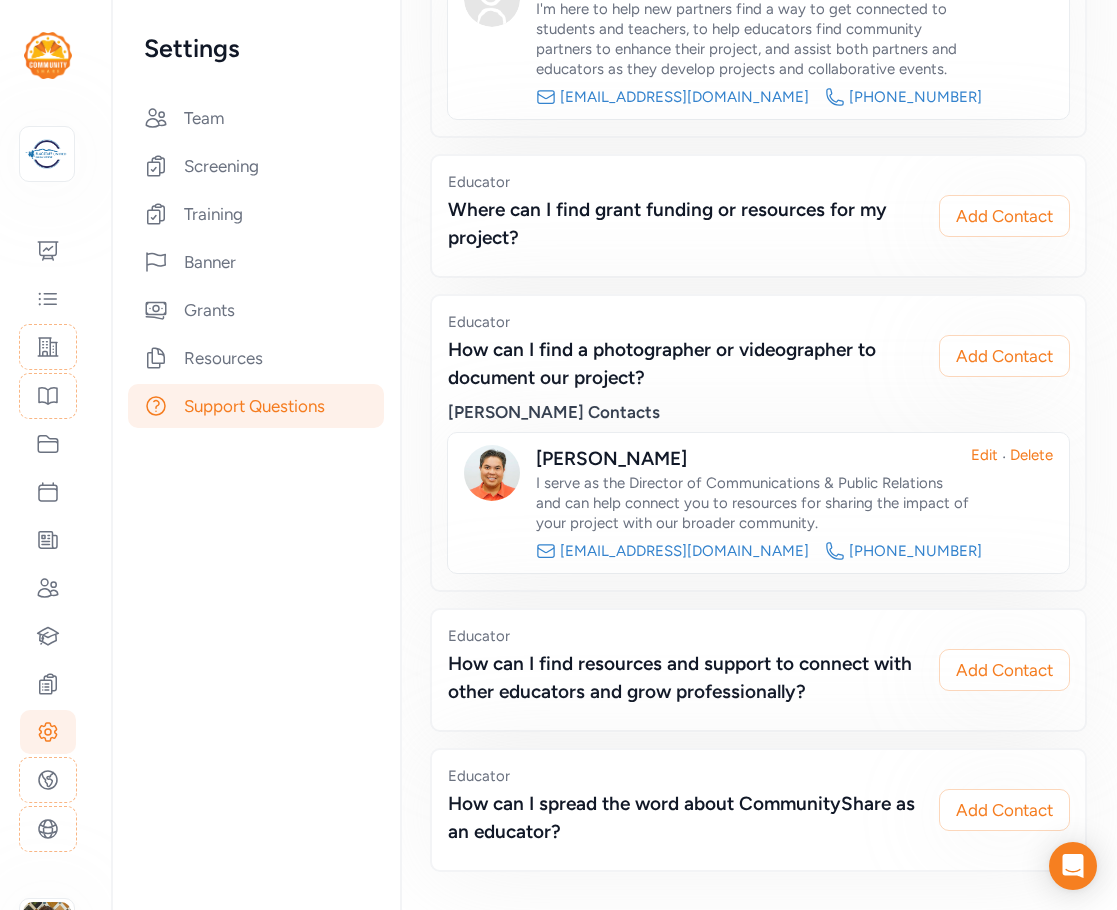 scroll, scrollTop: 800, scrollLeft: 0, axis: vertical 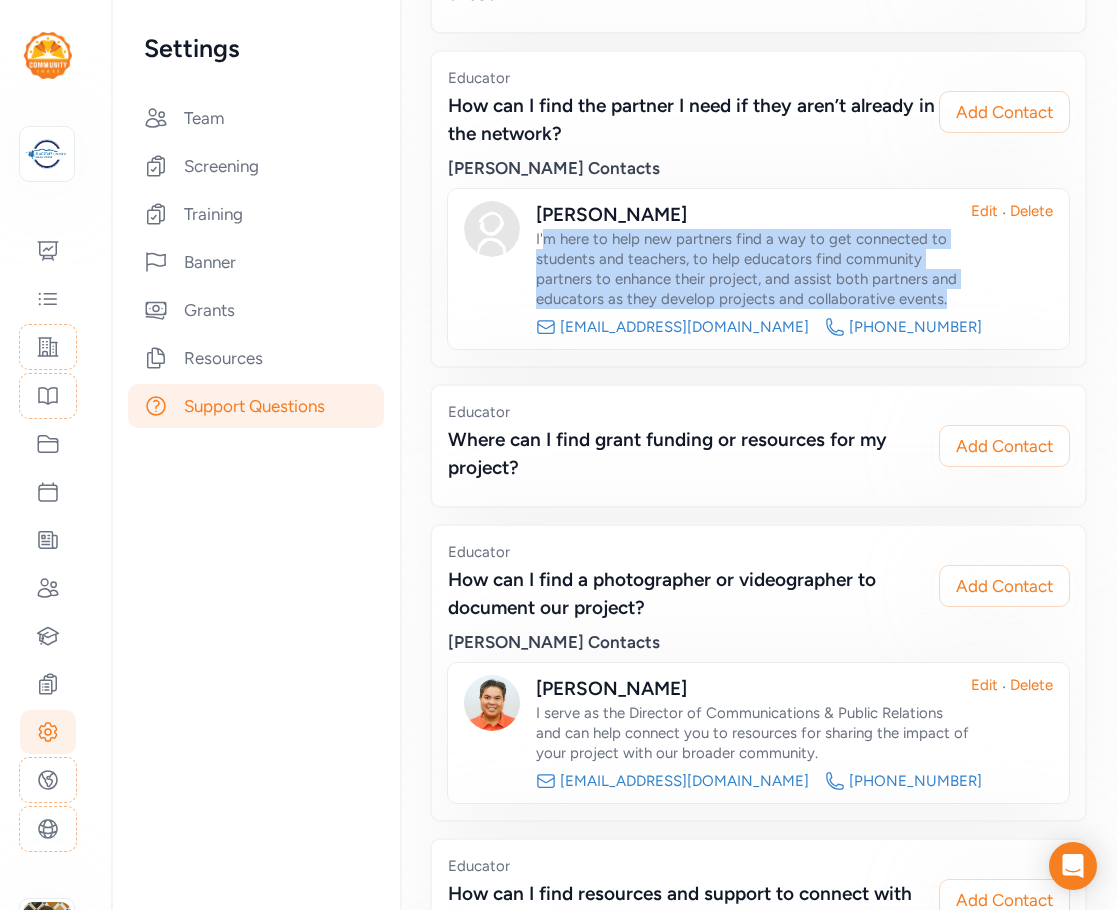 drag, startPoint x: 948, startPoint y: 298, endPoint x: 538, endPoint y: 242, distance: 413.80673 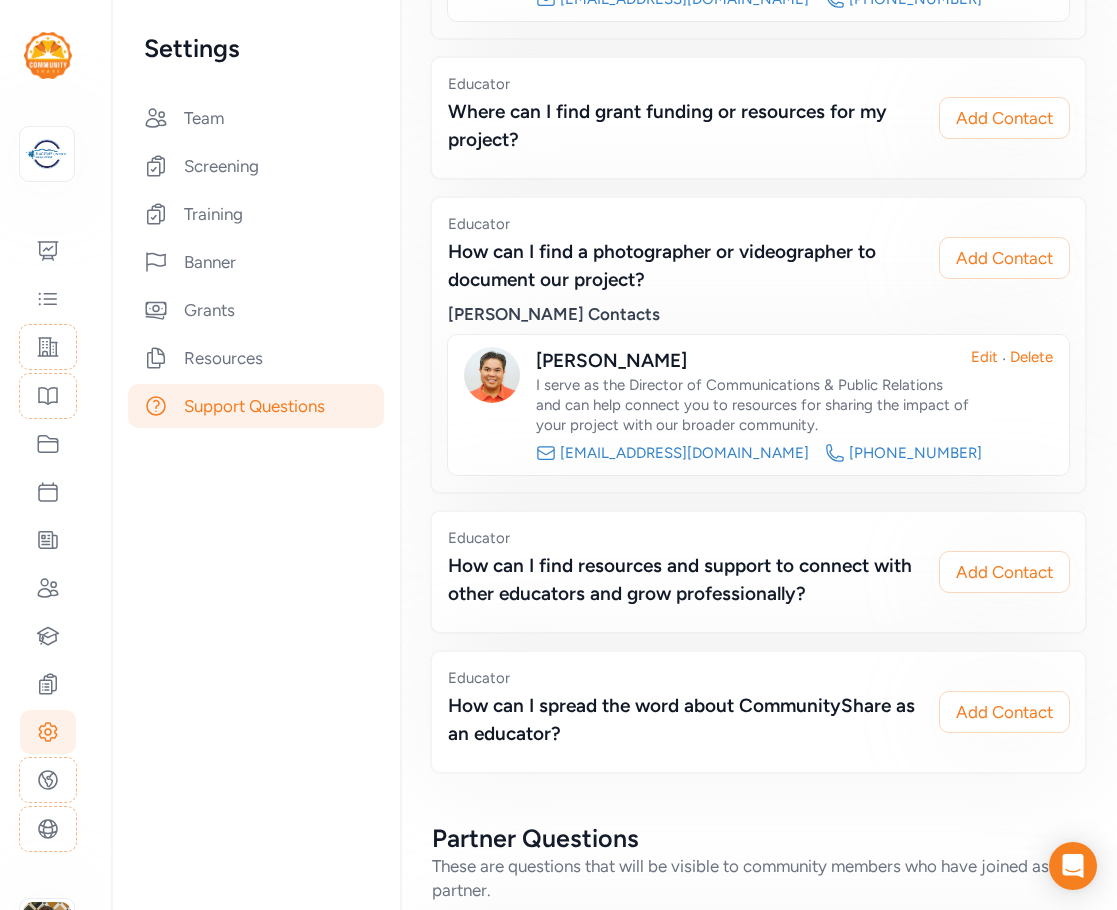 scroll, scrollTop: 900, scrollLeft: 0, axis: vertical 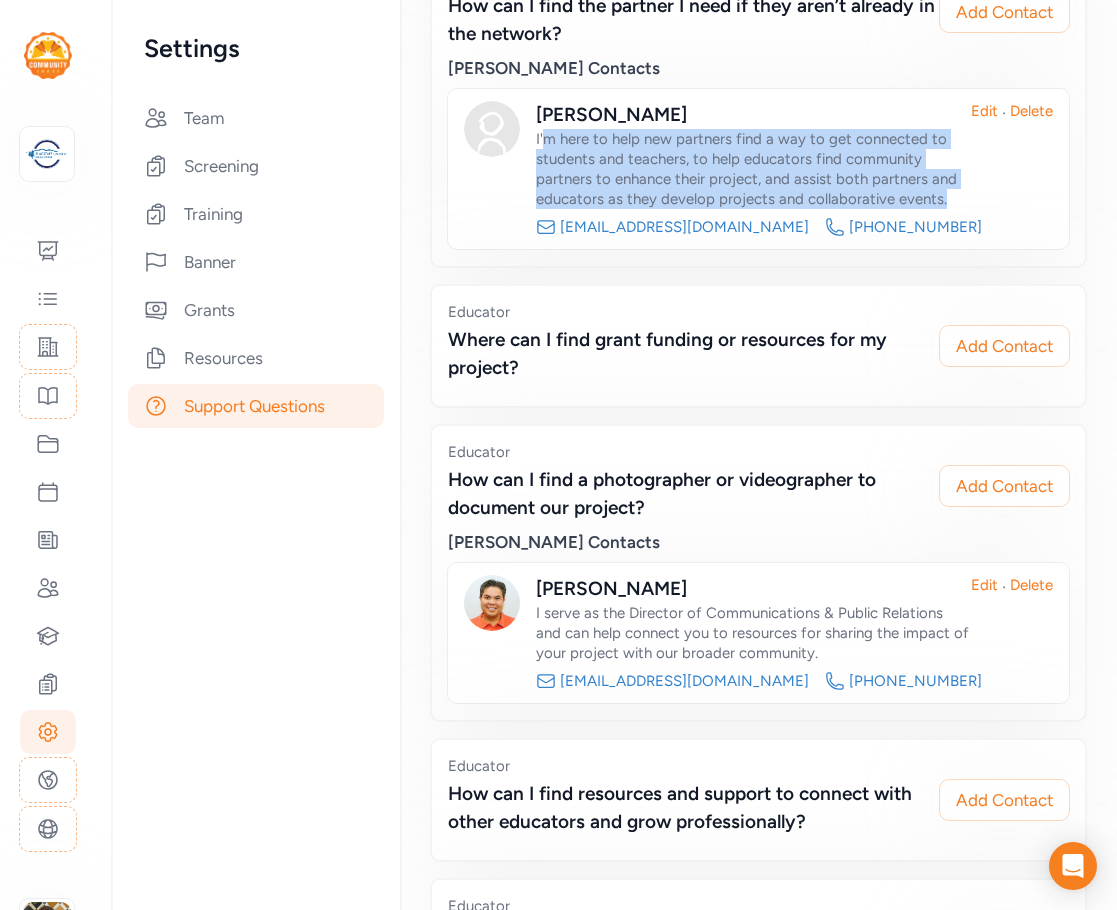 click on "I'm here to help new partners find a way to get connected to students and teachers, to help educators find community partners to enhance their project, and assist both partners and educators as they develop projects and collaborative events." at bounding box center [753, 169] 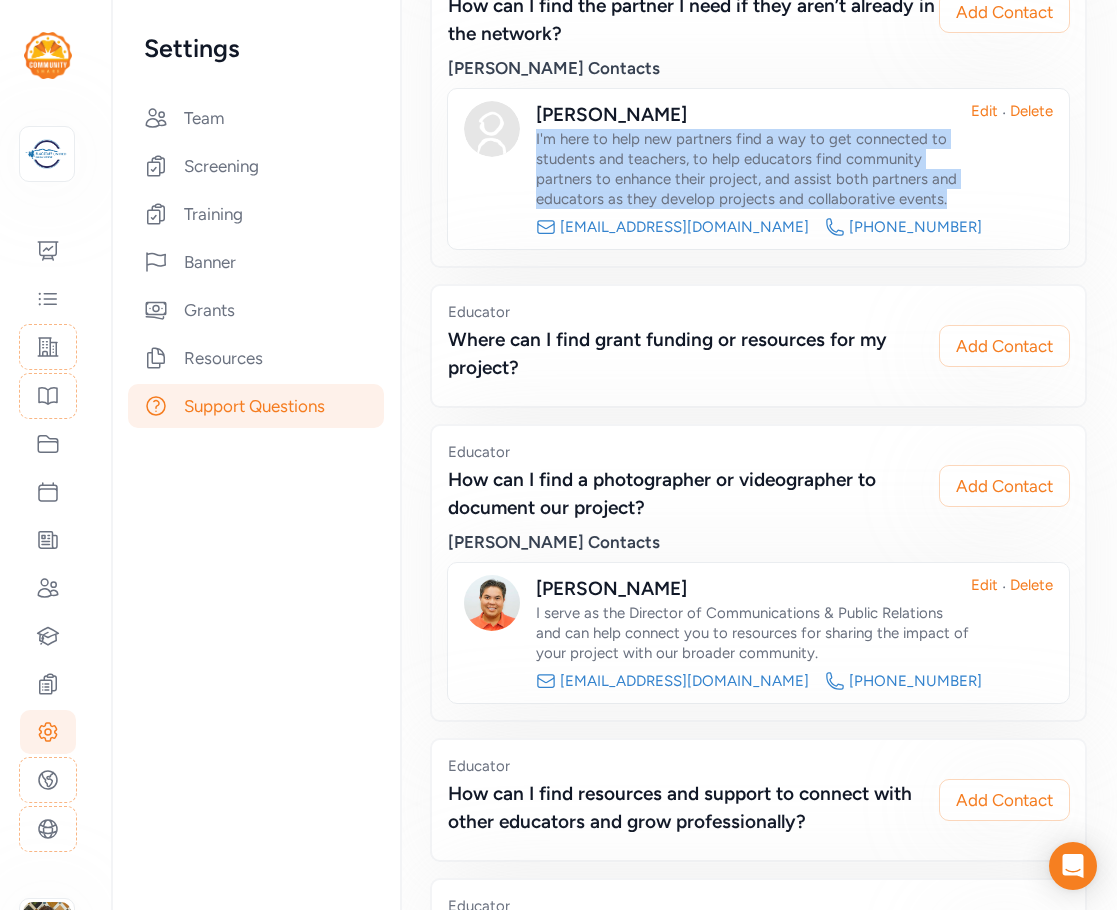 drag, startPoint x: 946, startPoint y: 200, endPoint x: 532, endPoint y: 142, distance: 418.04306 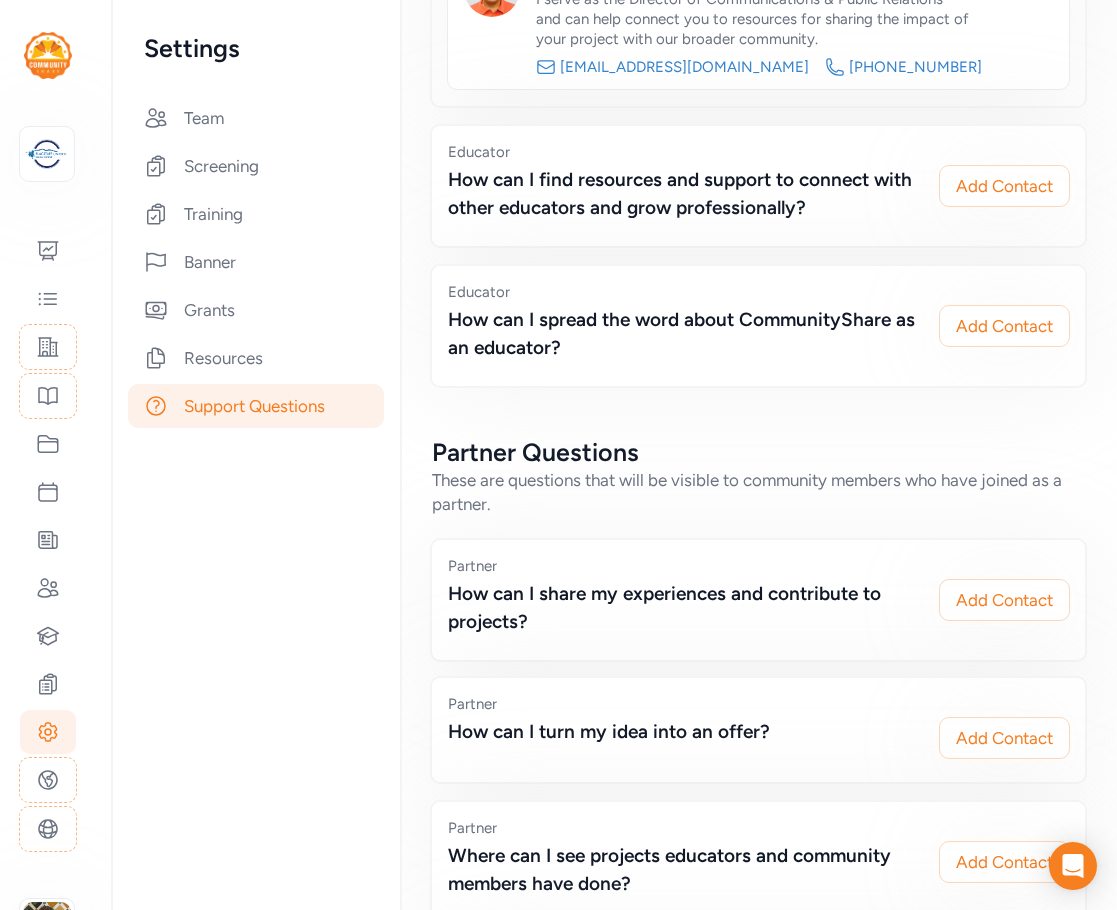 scroll, scrollTop: 1700, scrollLeft: 0, axis: vertical 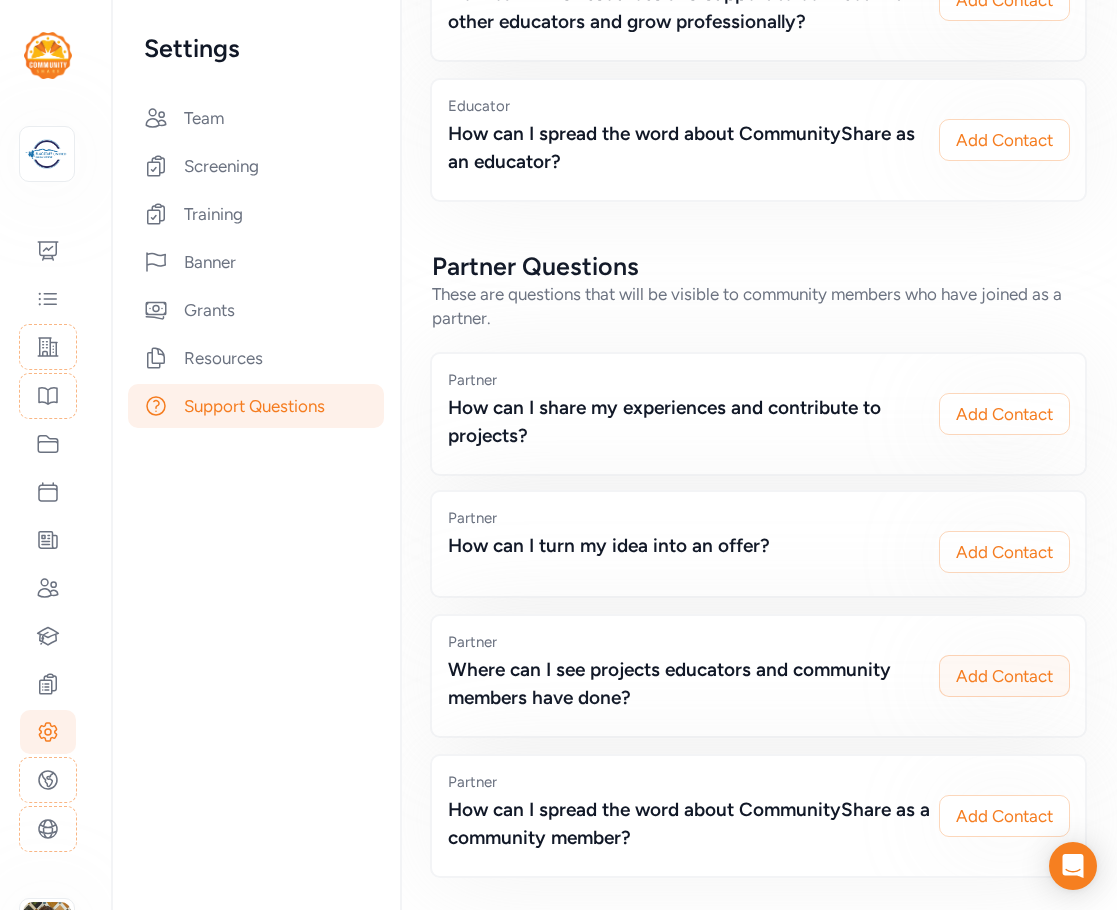 click on "Add Contact" at bounding box center [1004, 676] 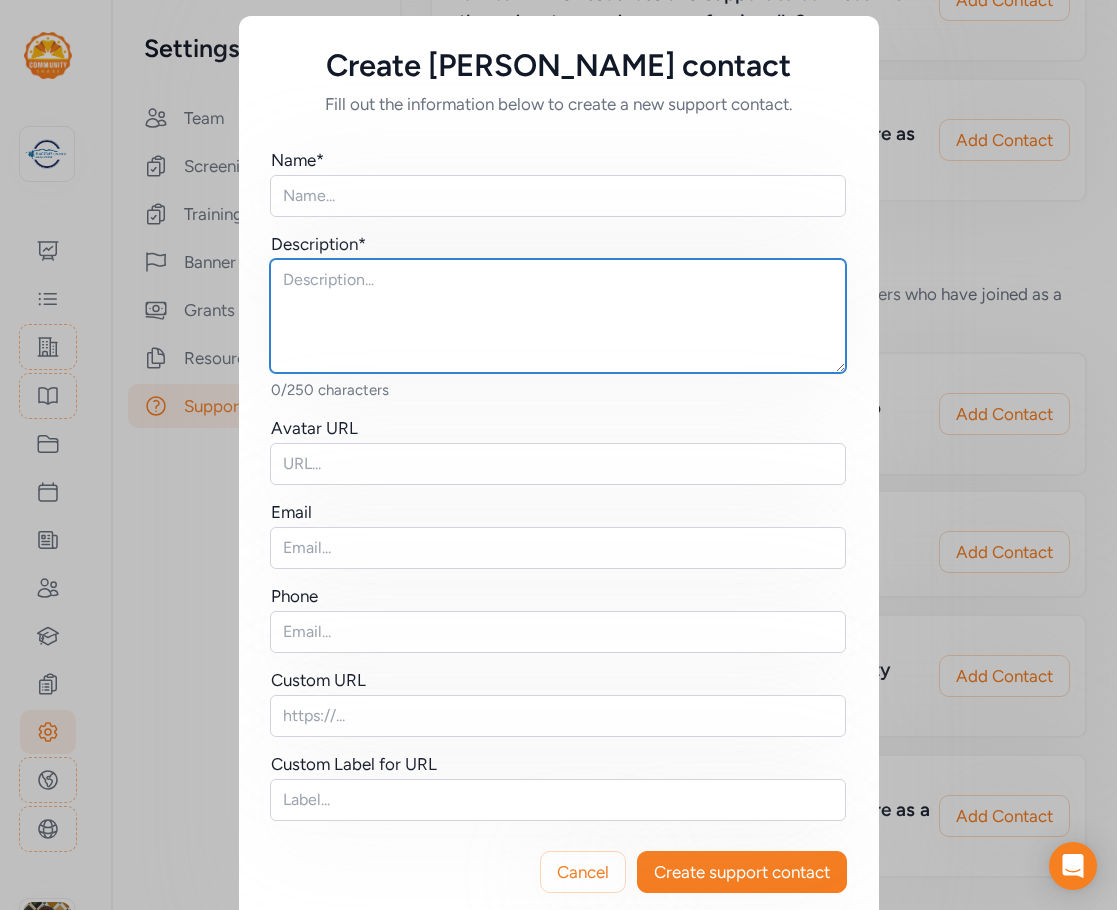 click at bounding box center (558, 316) 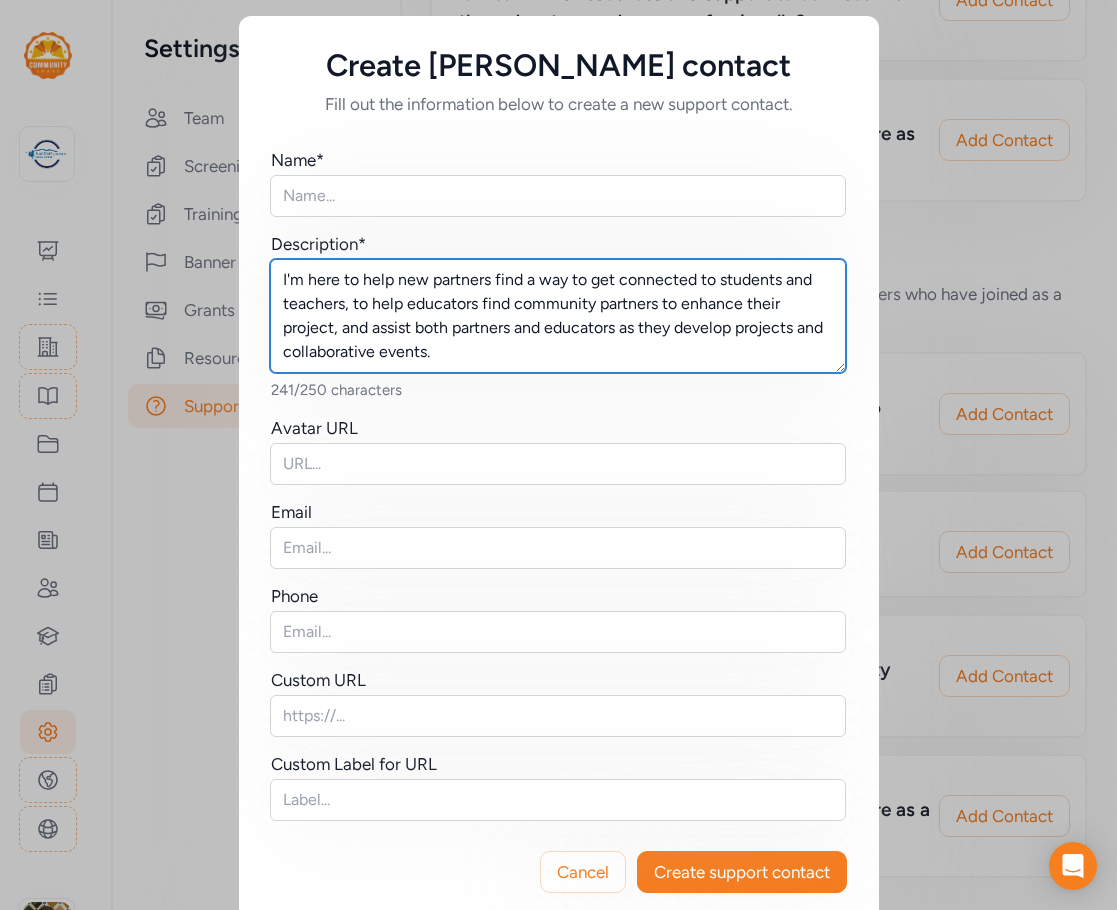 type on "I'm here to help new partners find a way to get connected to students and teachers, to help educators find community partners to enhance their project, and assist both partners and educators as they develop projects and collaborative events." 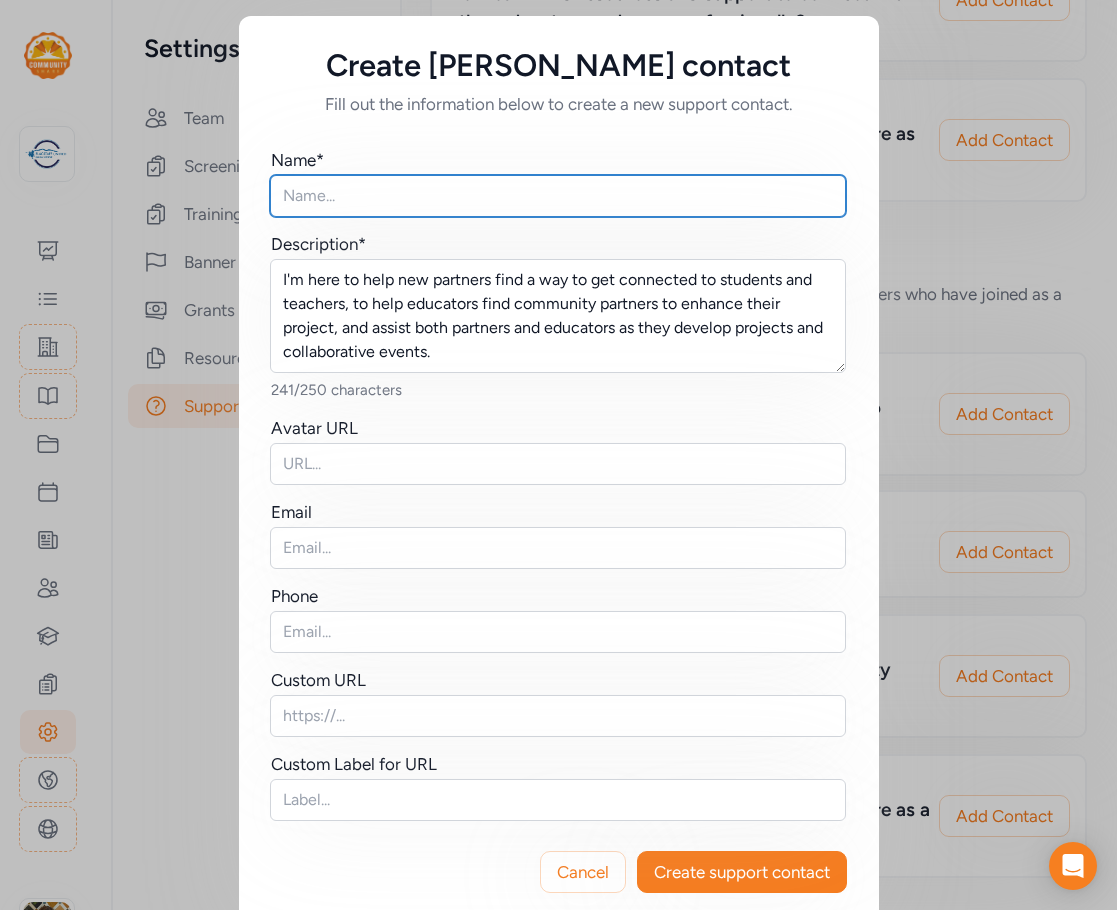 click at bounding box center [558, 196] 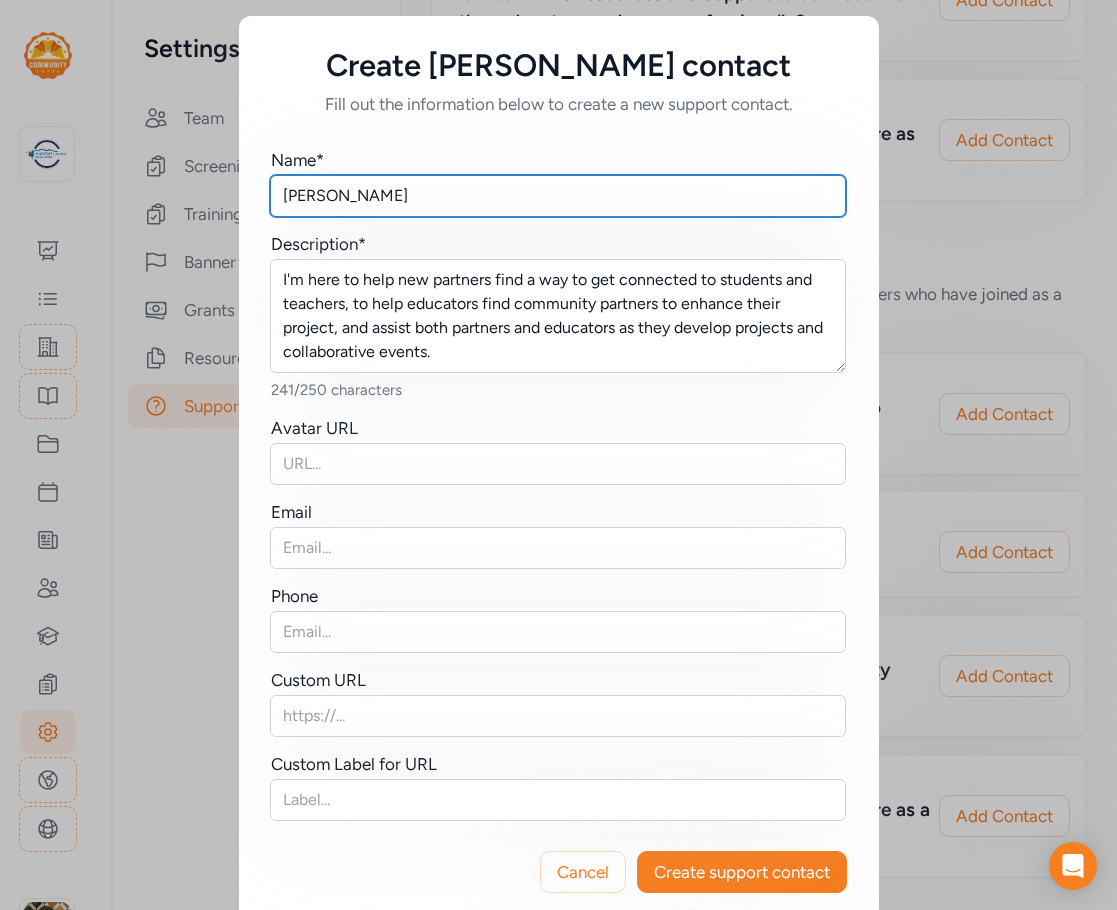 type on "[PERSON_NAME]" 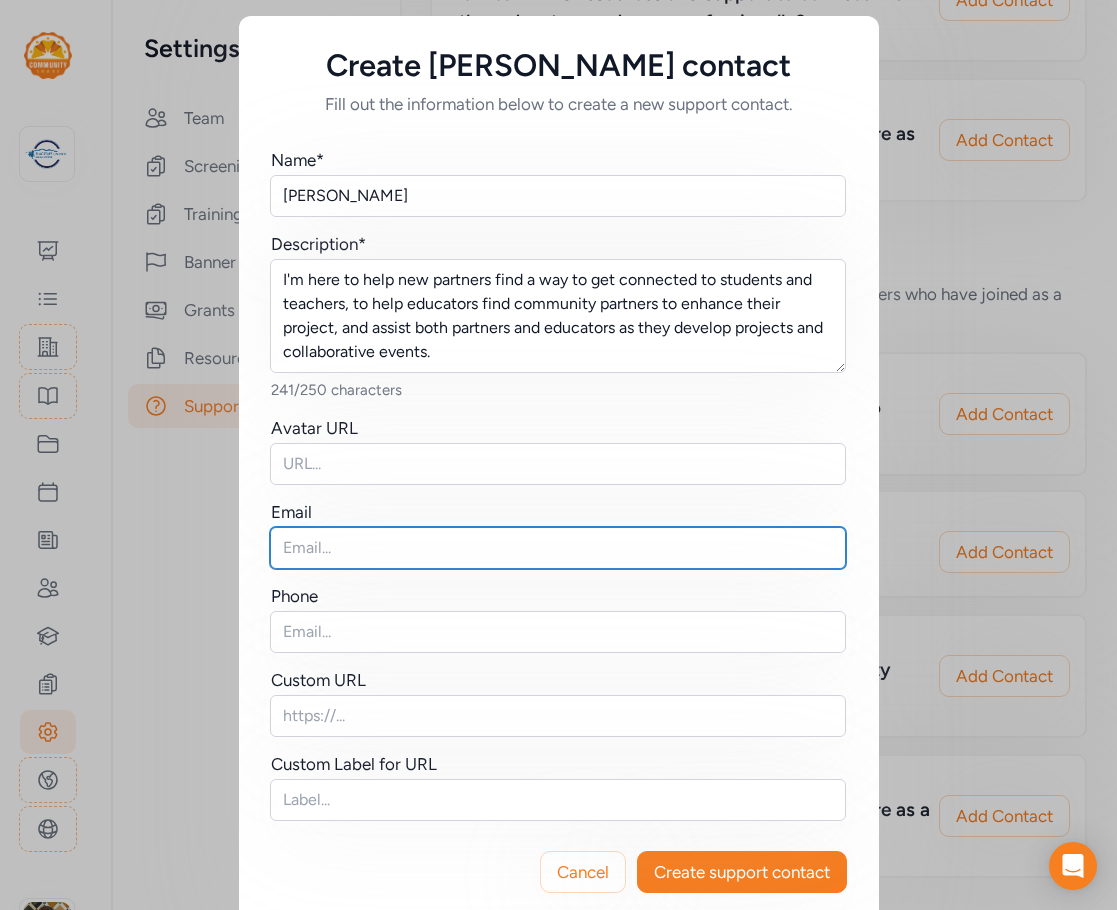 click at bounding box center [558, 548] 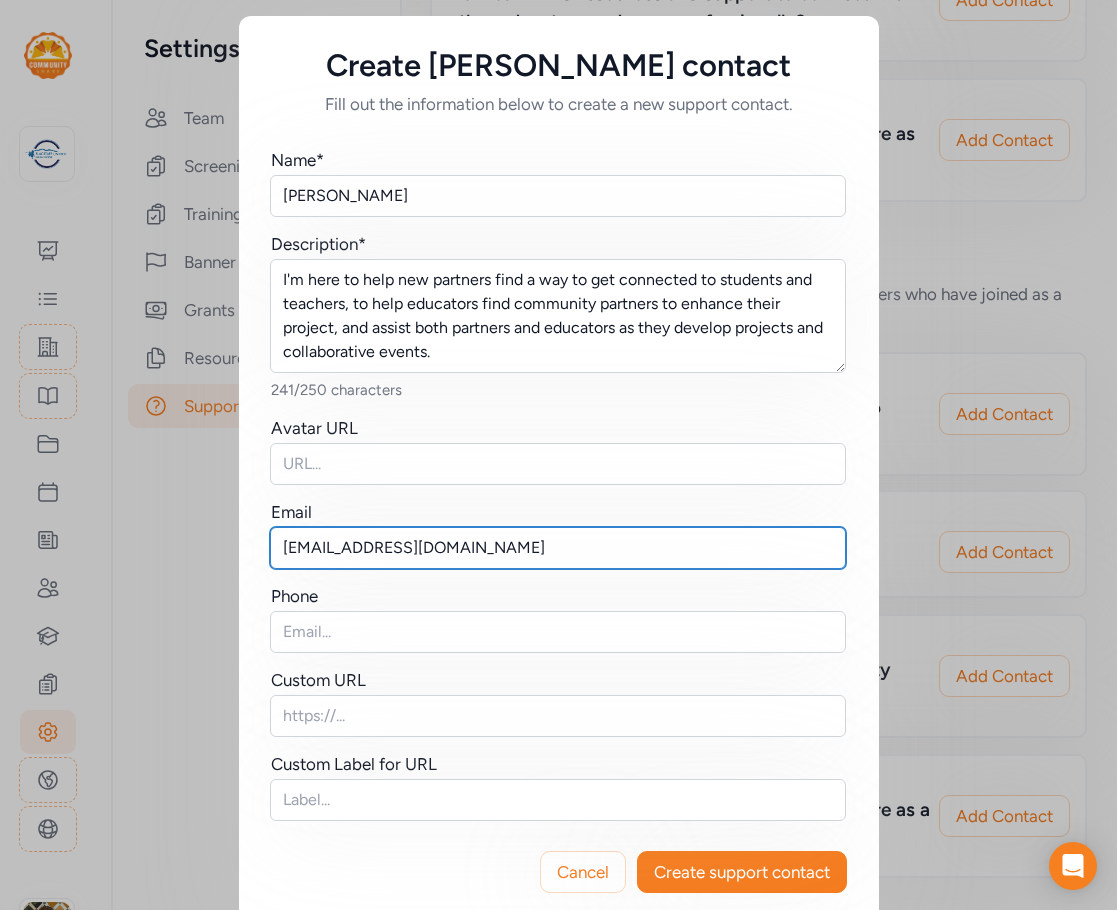 type on "[EMAIL_ADDRESS][DOMAIN_NAME]" 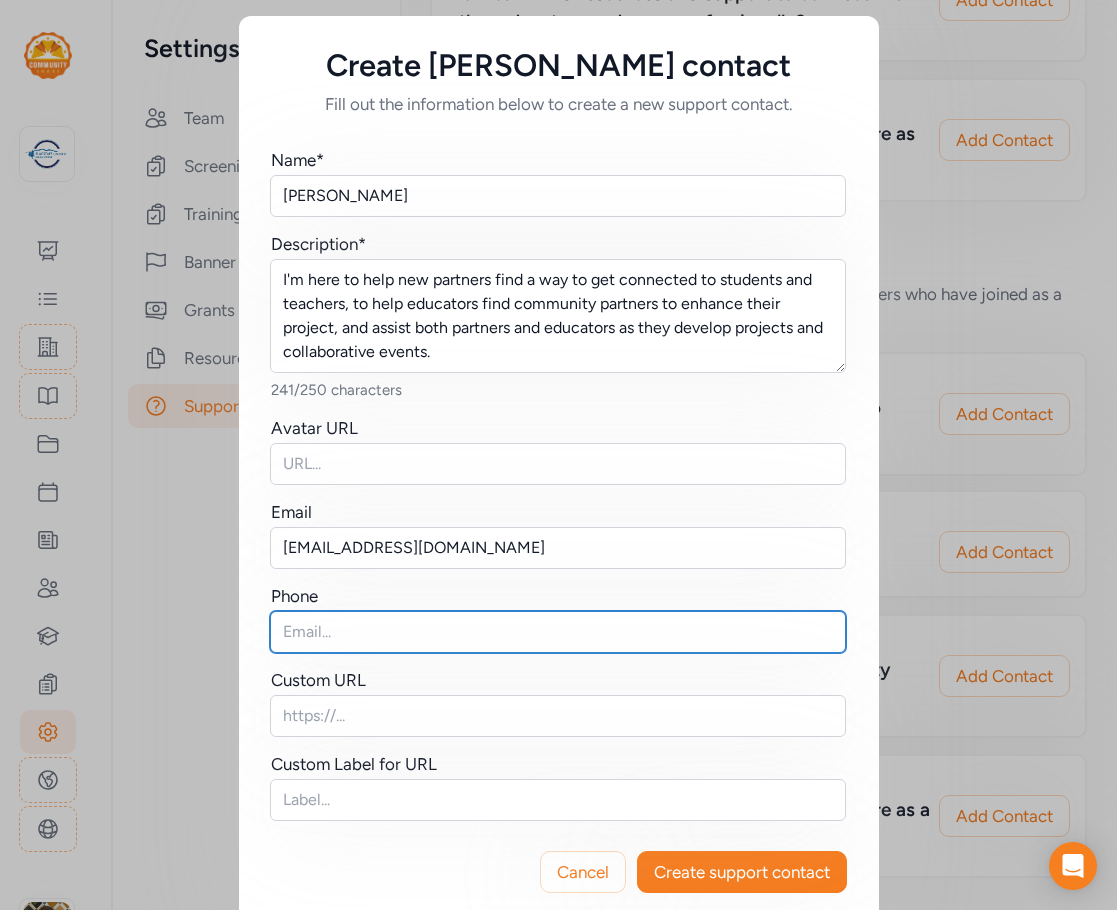 click at bounding box center (558, 632) 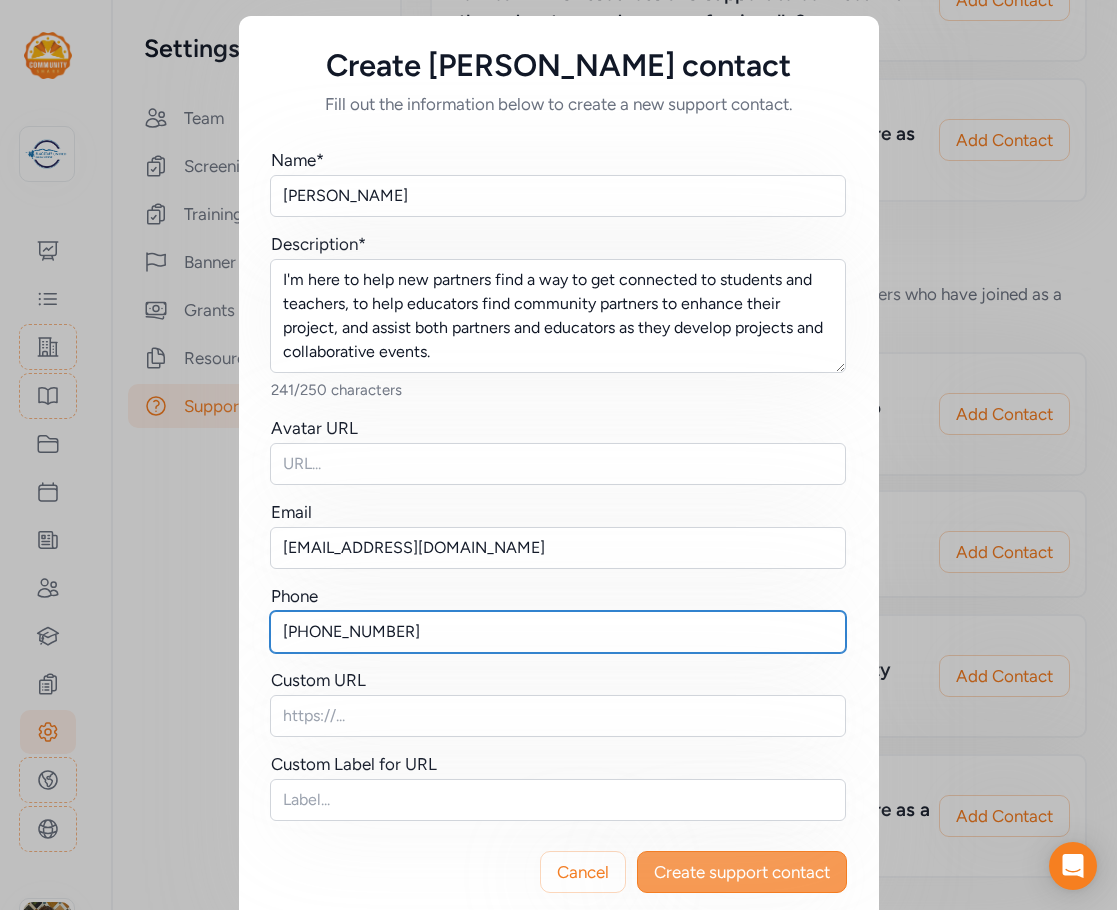type on "[PHONE_NUMBER]" 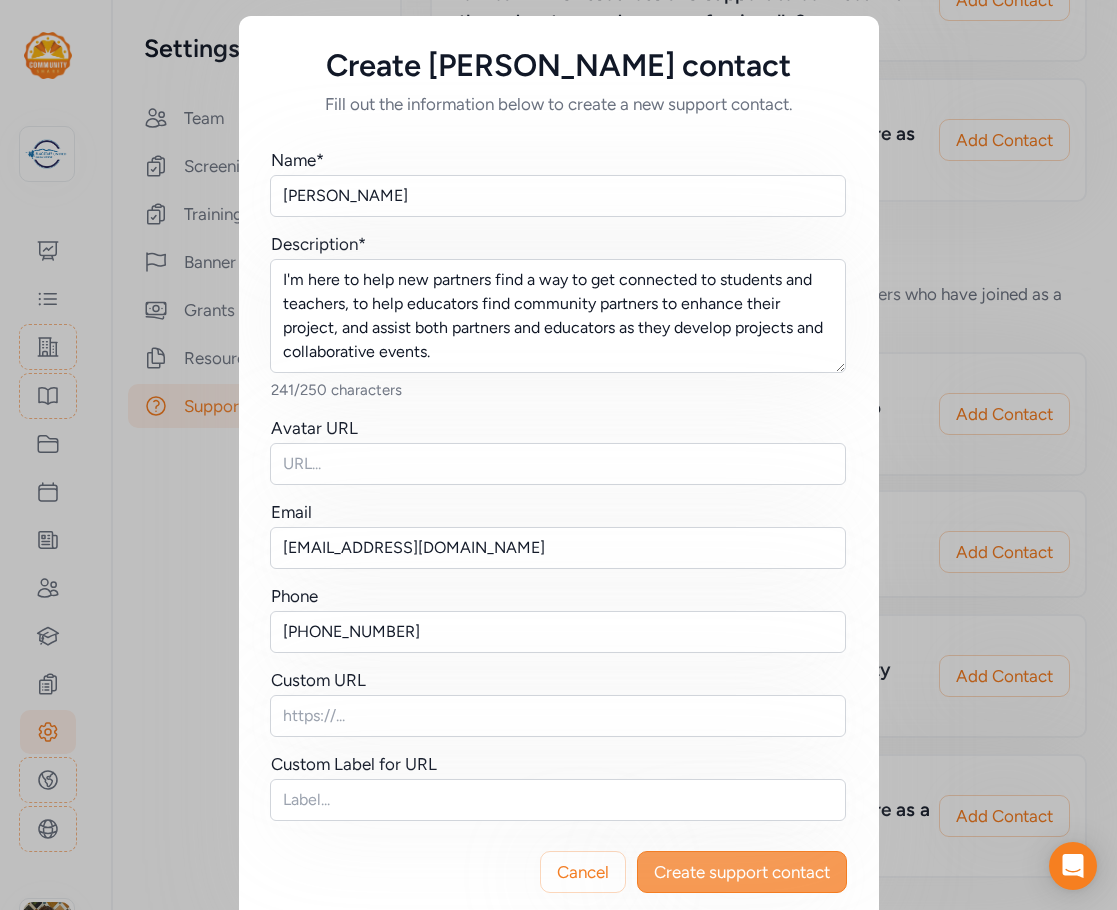 click on "Create support contact" at bounding box center [742, 872] 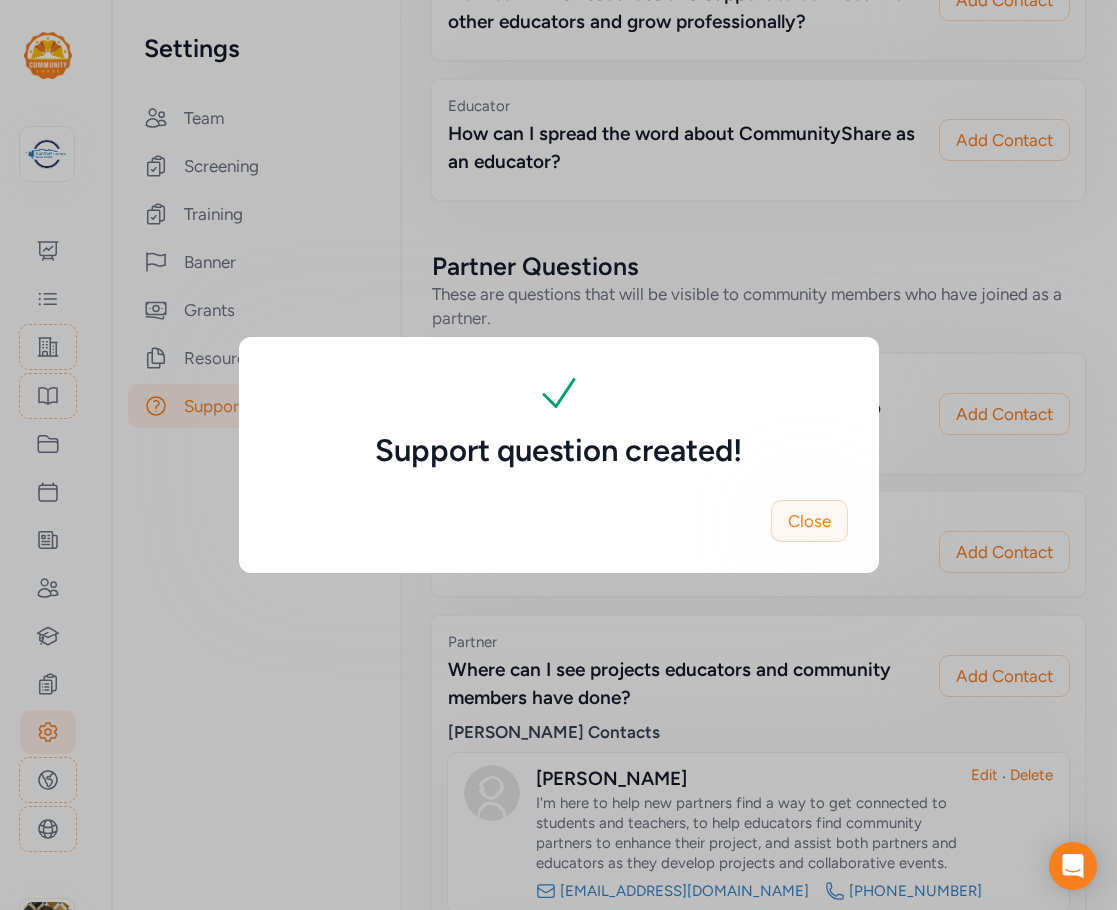 click on "Close" at bounding box center (809, 521) 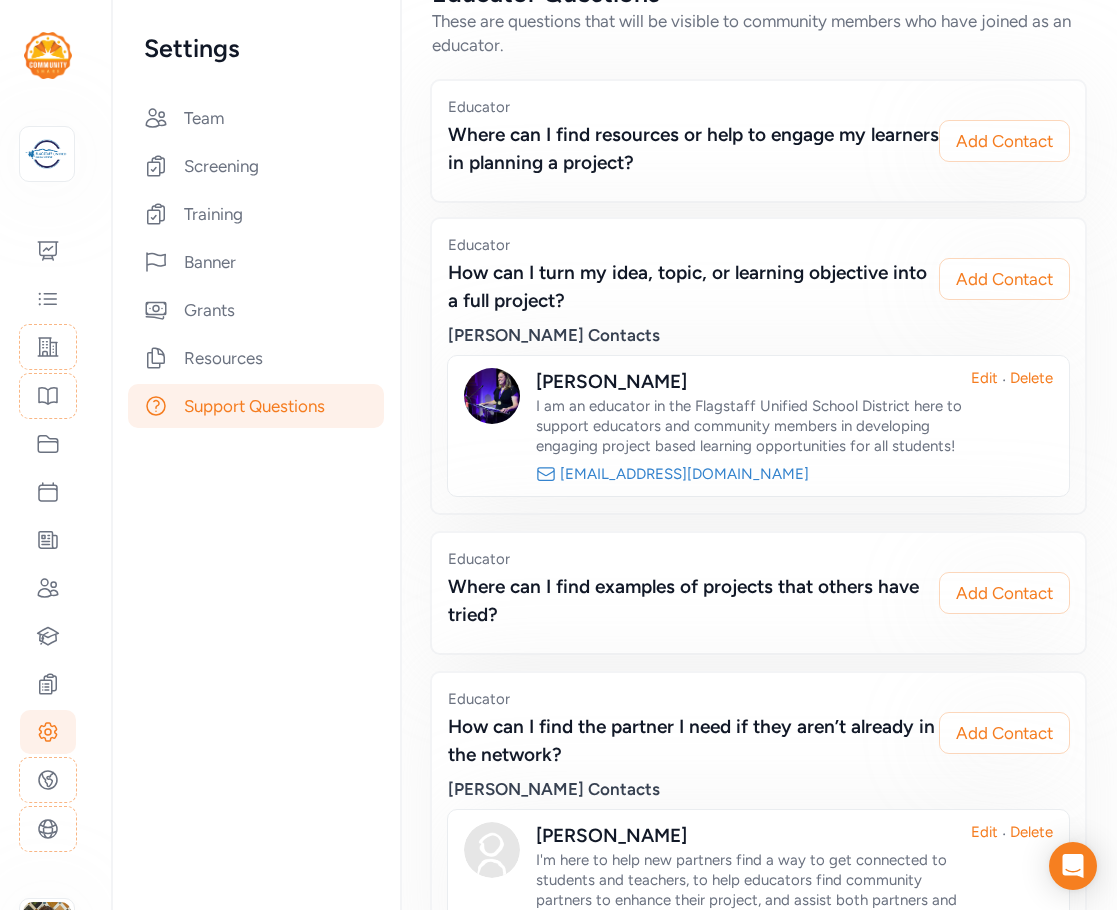 scroll, scrollTop: 0, scrollLeft: 0, axis: both 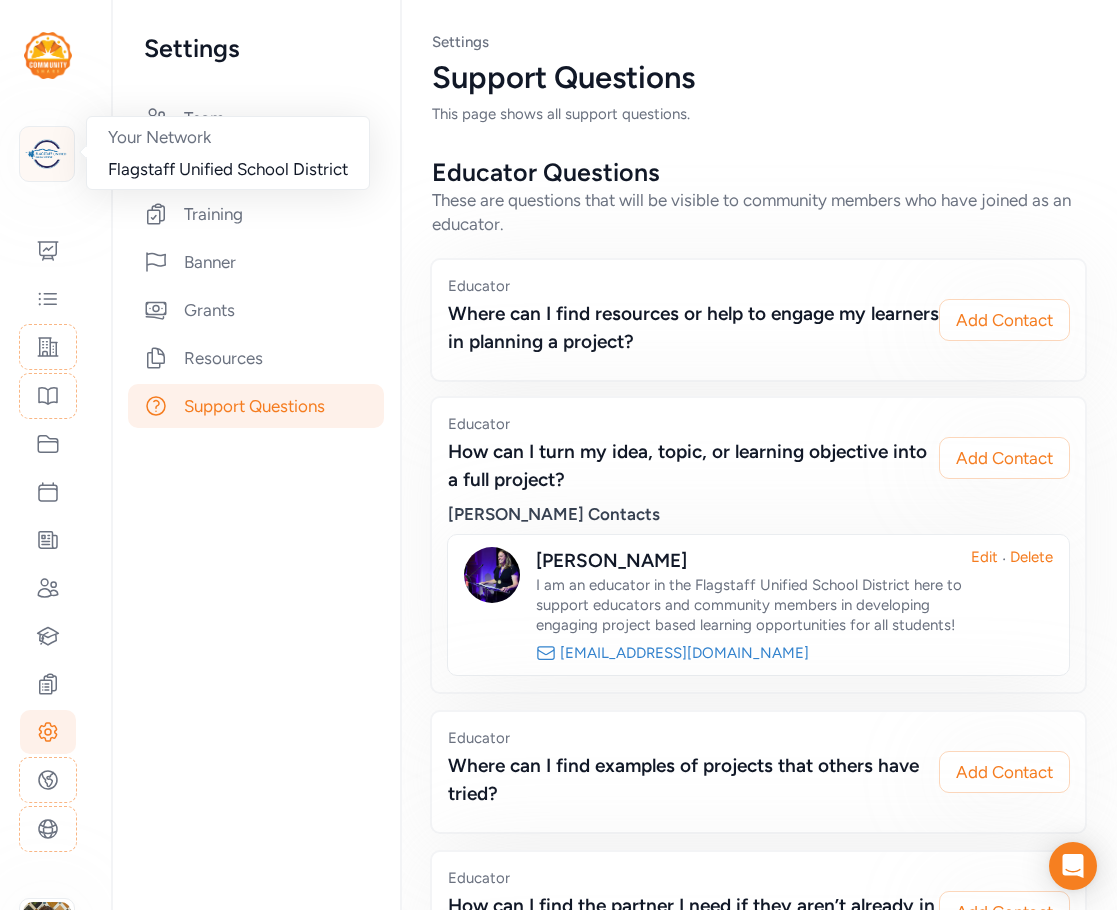 click at bounding box center [47, 154] 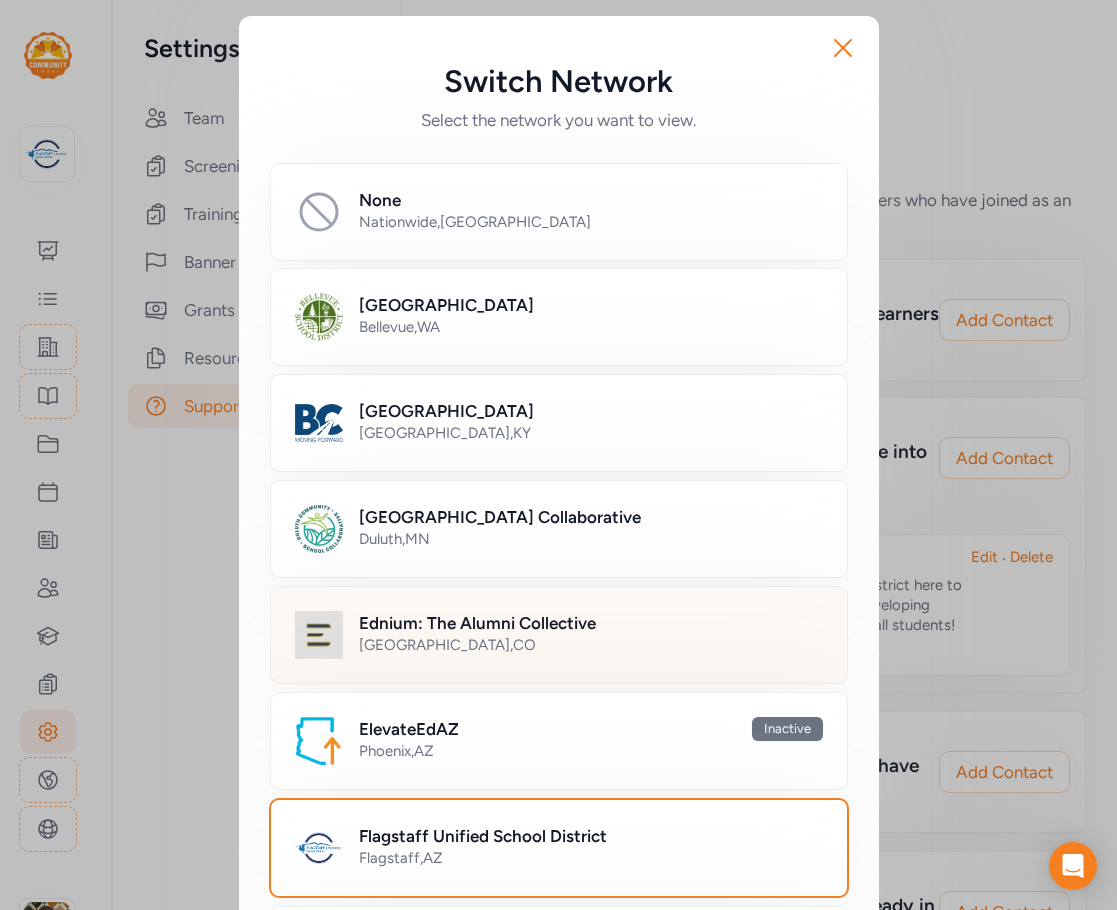 click on "[GEOGRAPHIC_DATA] ,  [GEOGRAPHIC_DATA]" at bounding box center [591, 645] 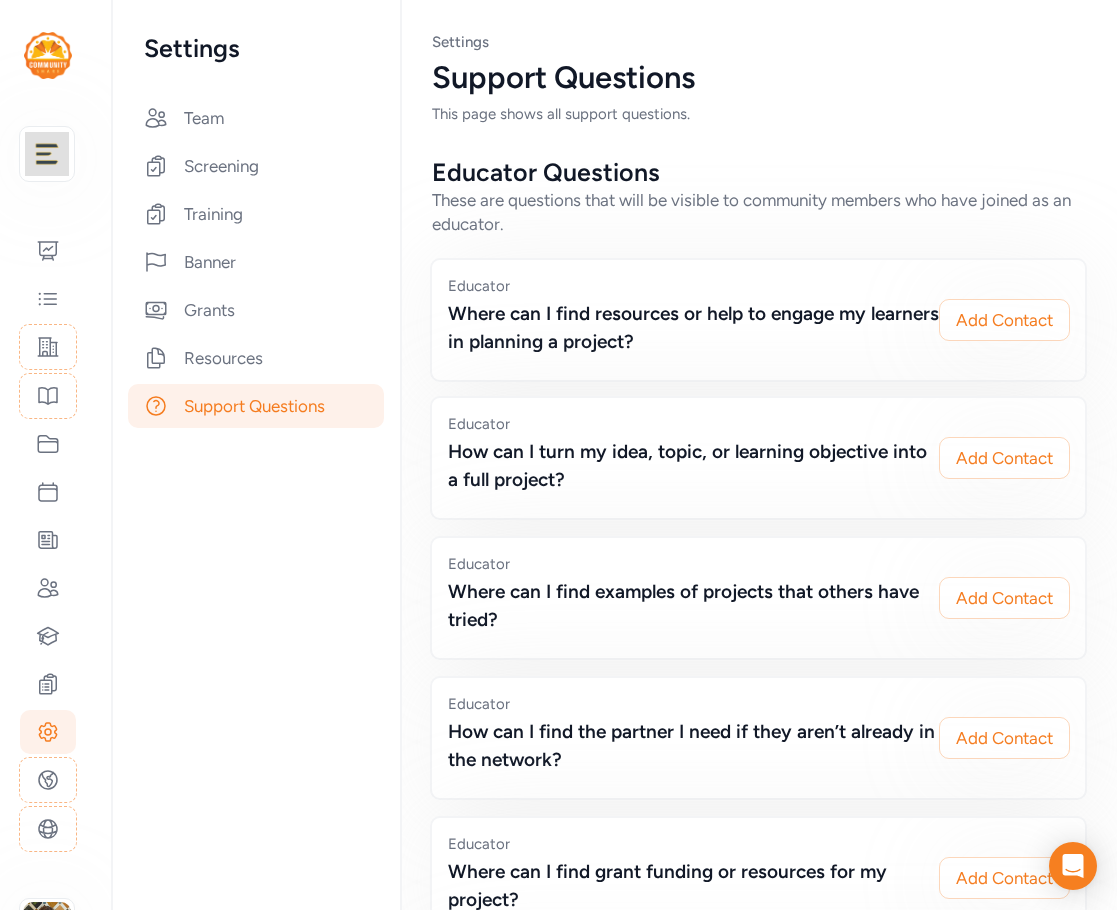 scroll, scrollTop: 100, scrollLeft: 0, axis: vertical 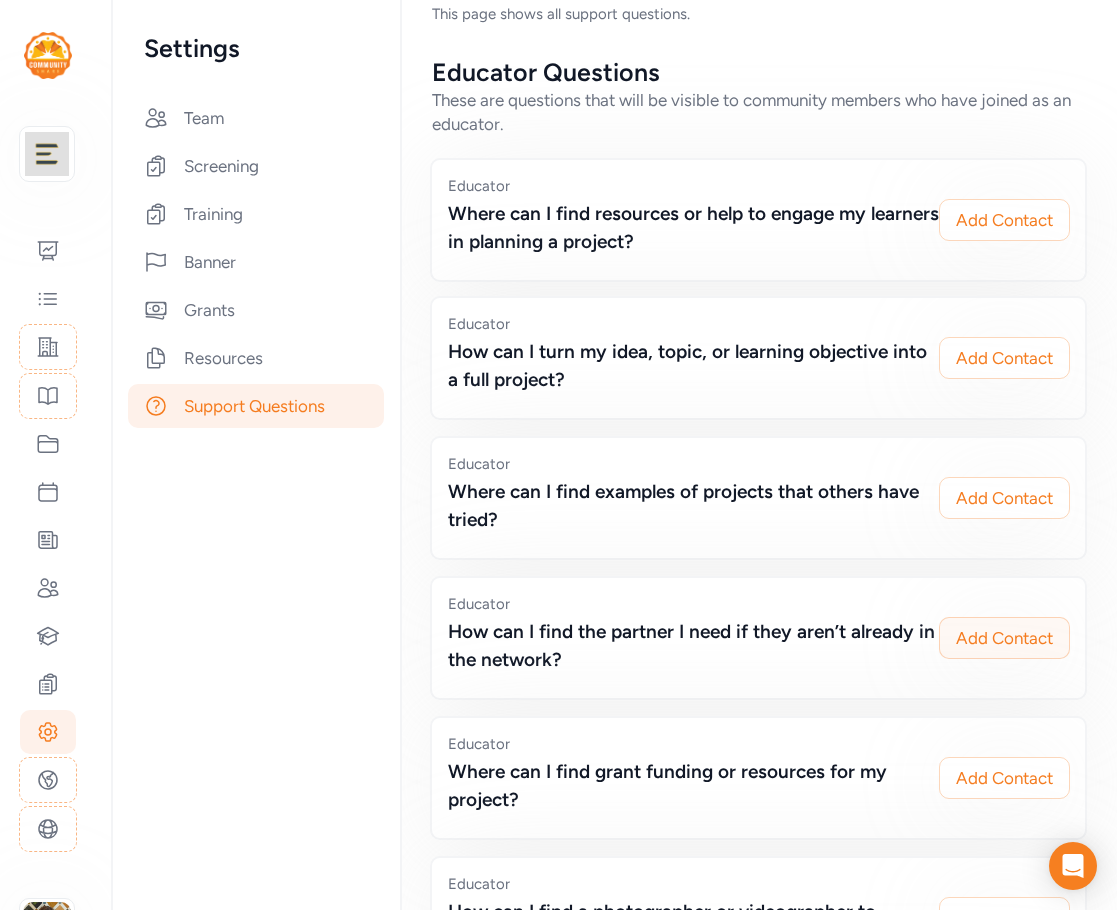 click on "Add Contact" at bounding box center [1004, 638] 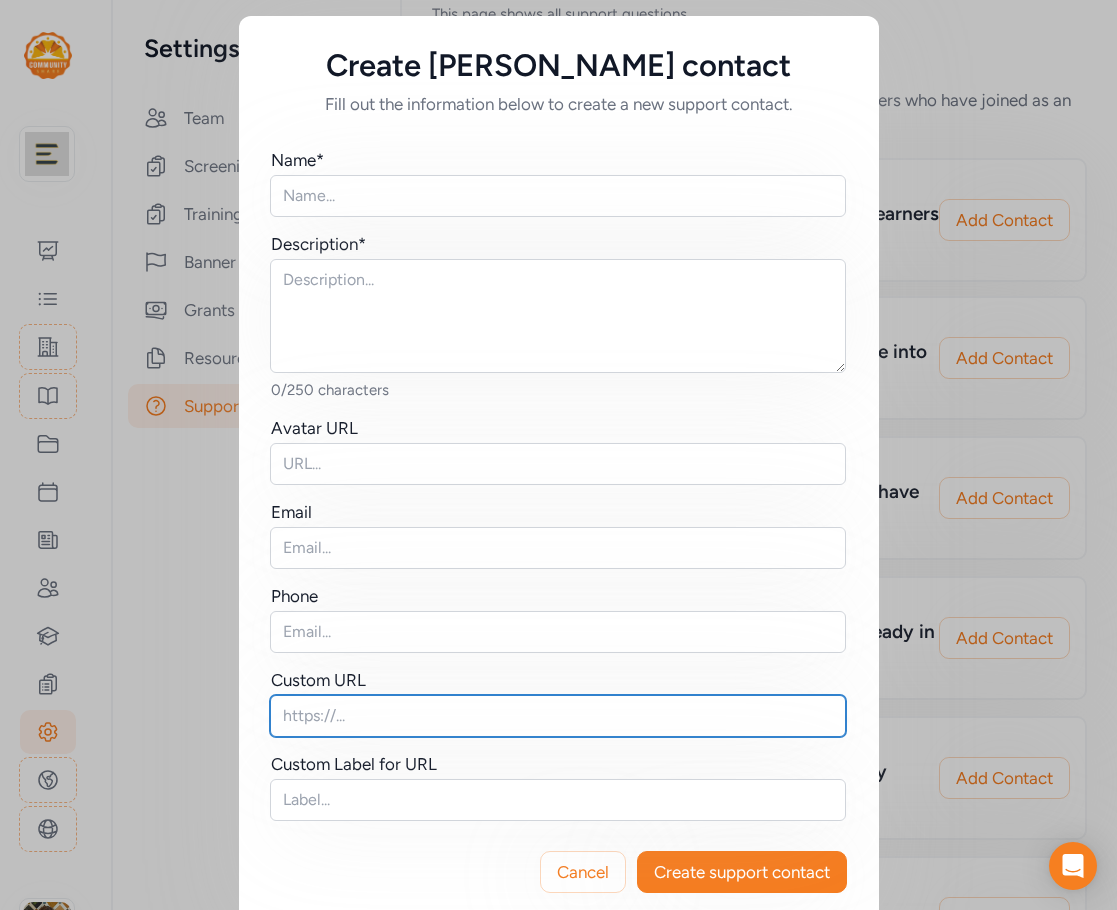 click at bounding box center (558, 716) 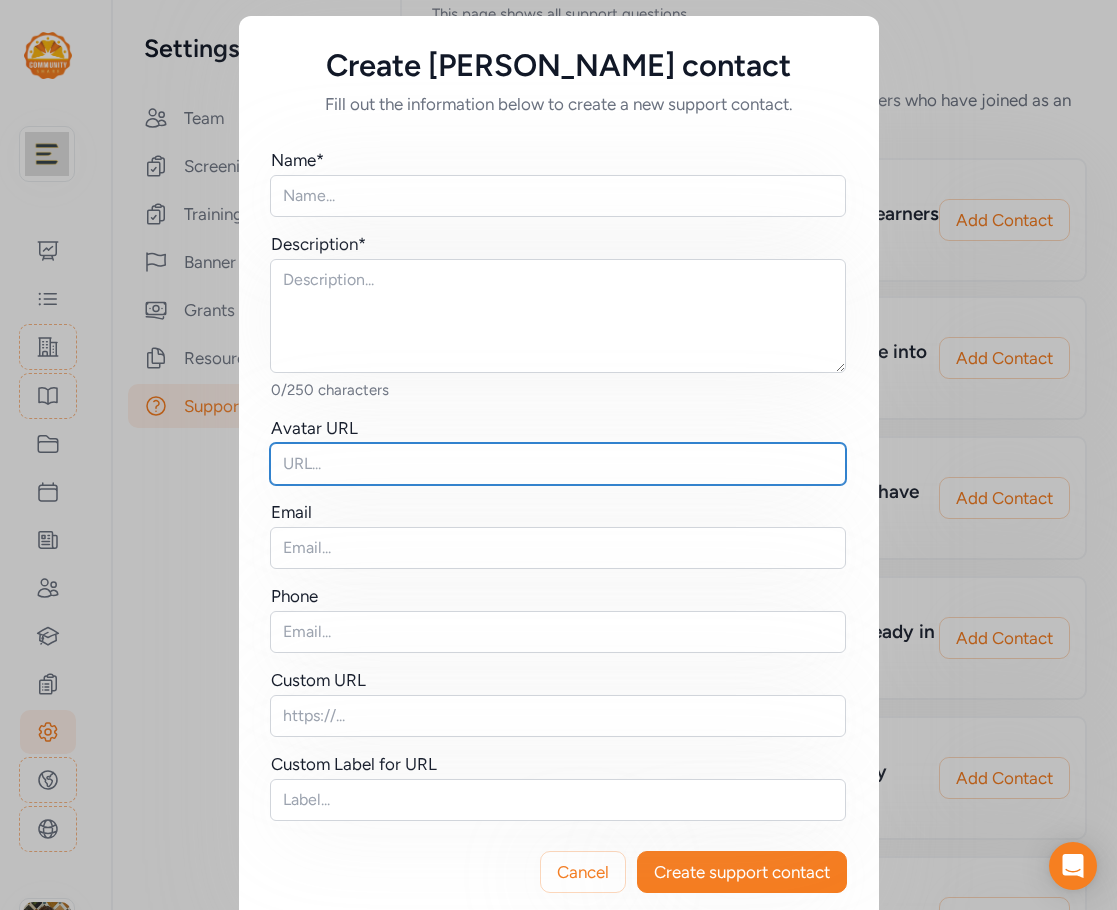 click at bounding box center [558, 464] 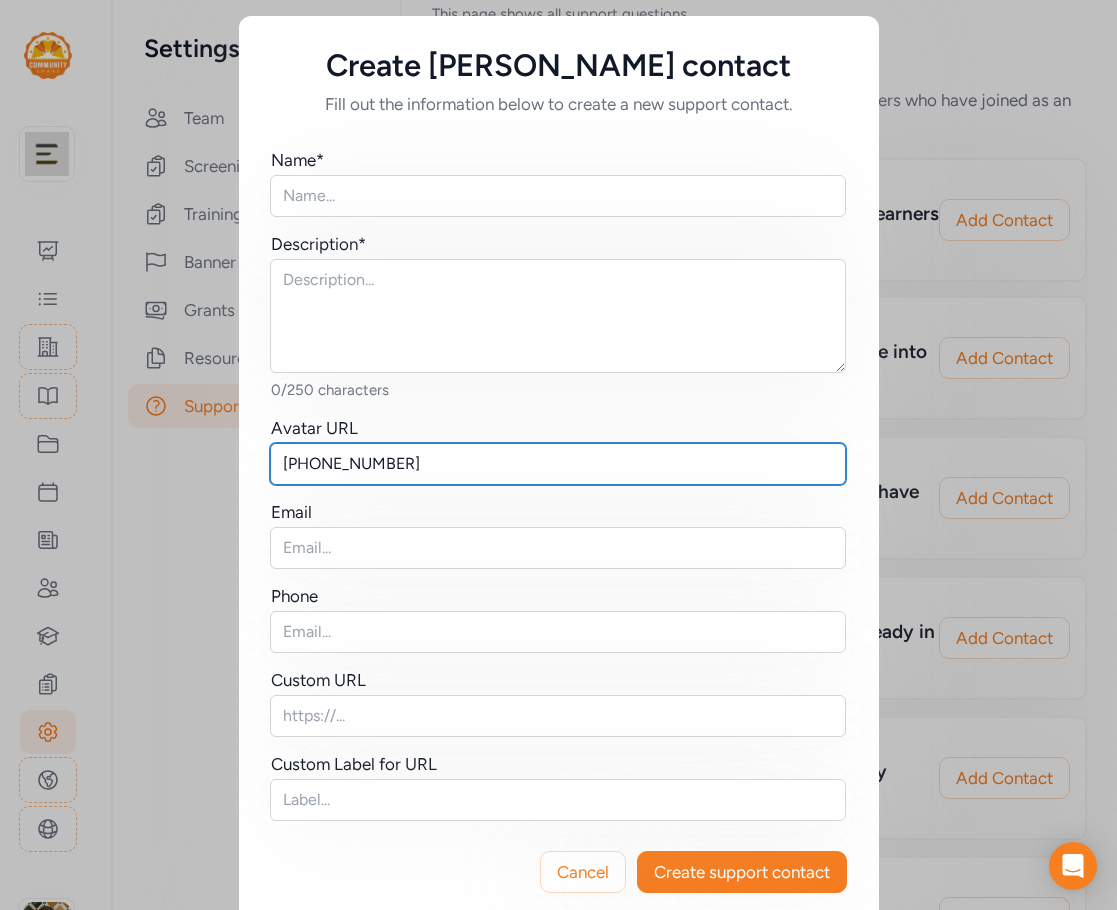 drag, startPoint x: 401, startPoint y: 458, endPoint x: 210, endPoint y: 468, distance: 191.2616 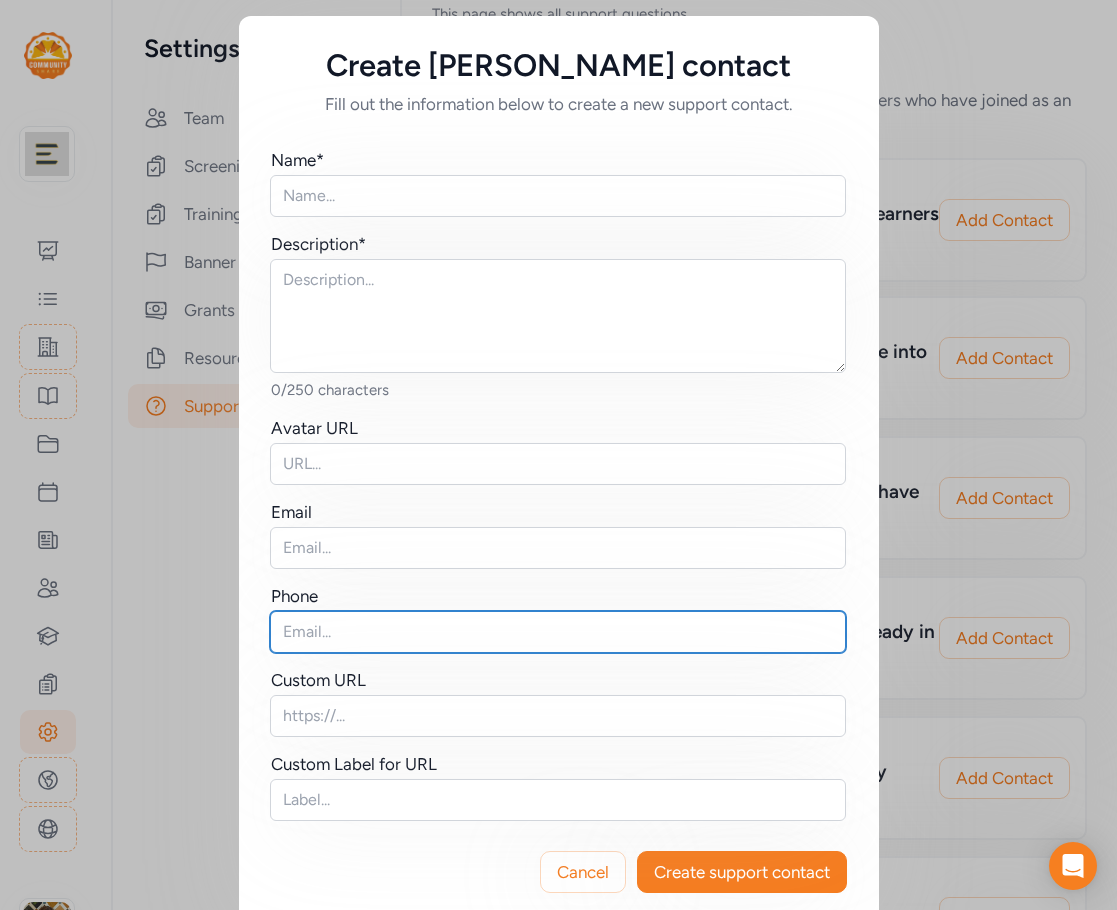 click at bounding box center (558, 632) 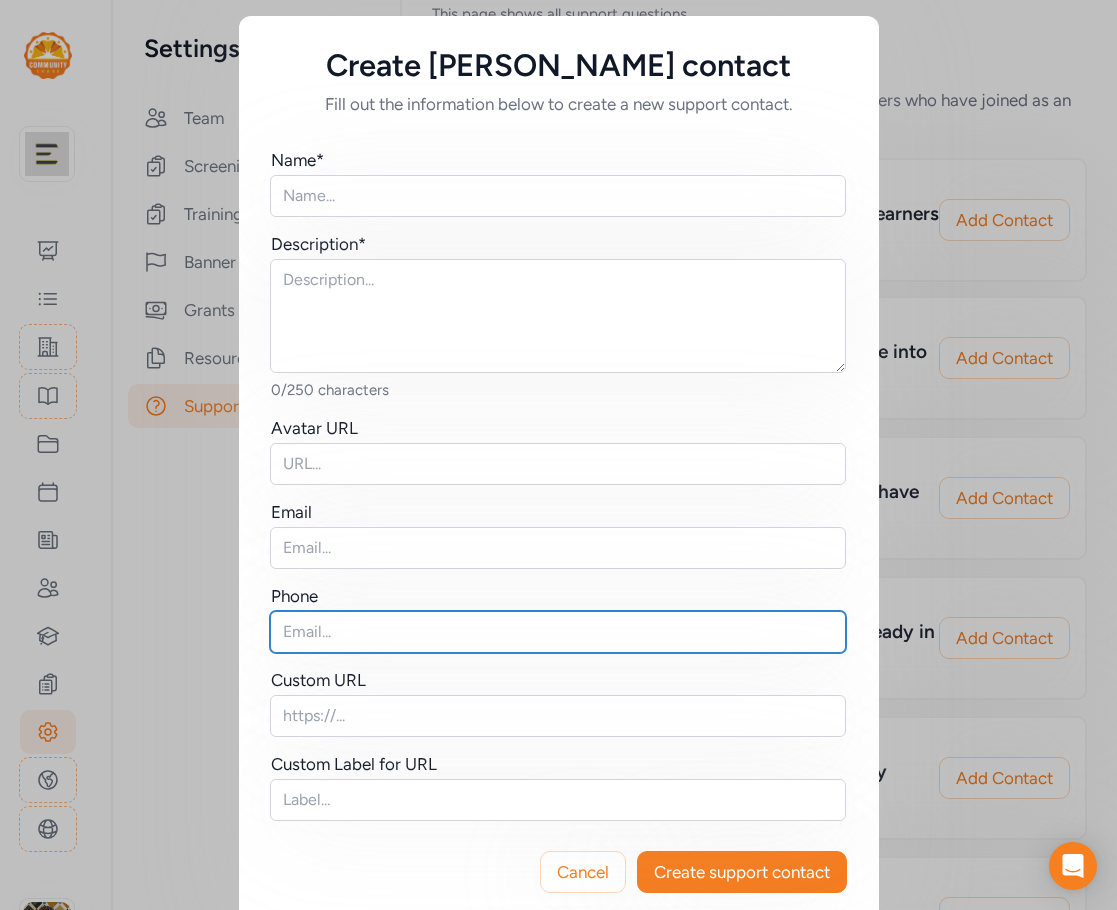 paste on "[PHONE_NUMBER]" 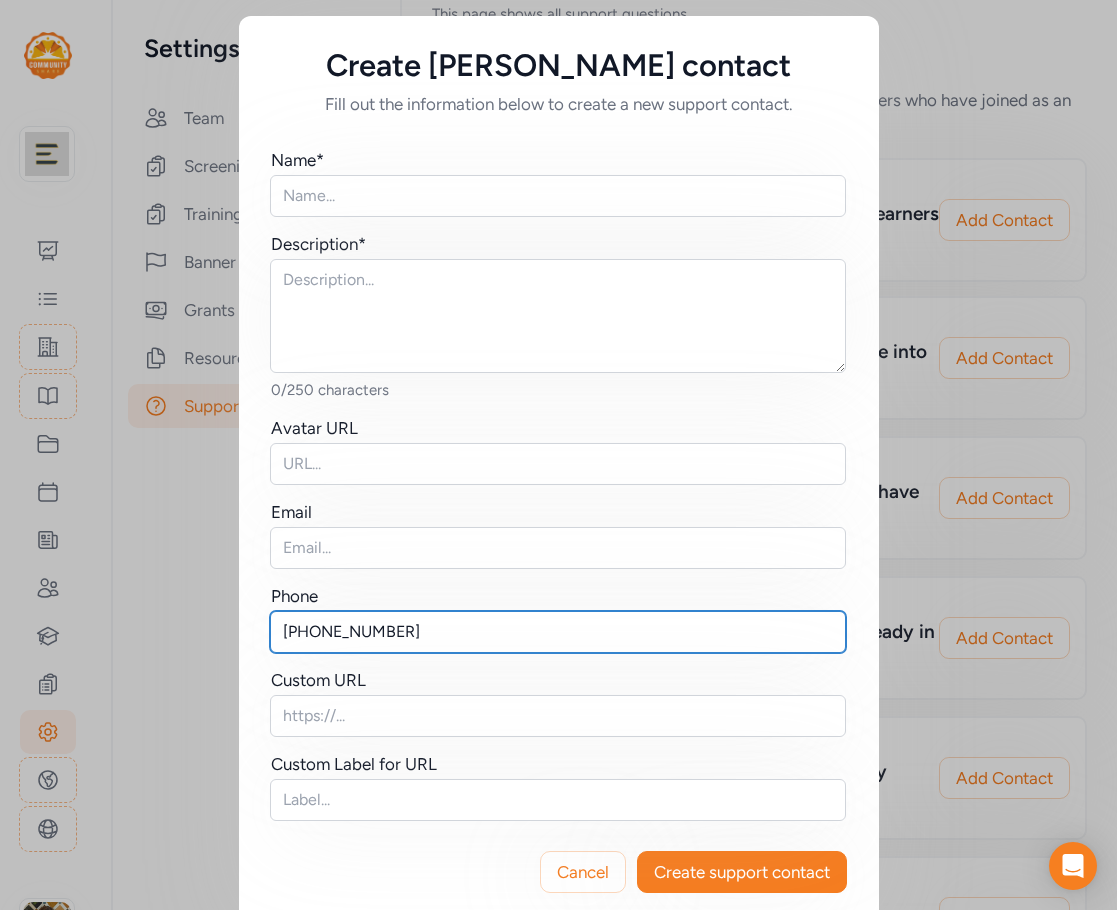 type on "[PHONE_NUMBER]" 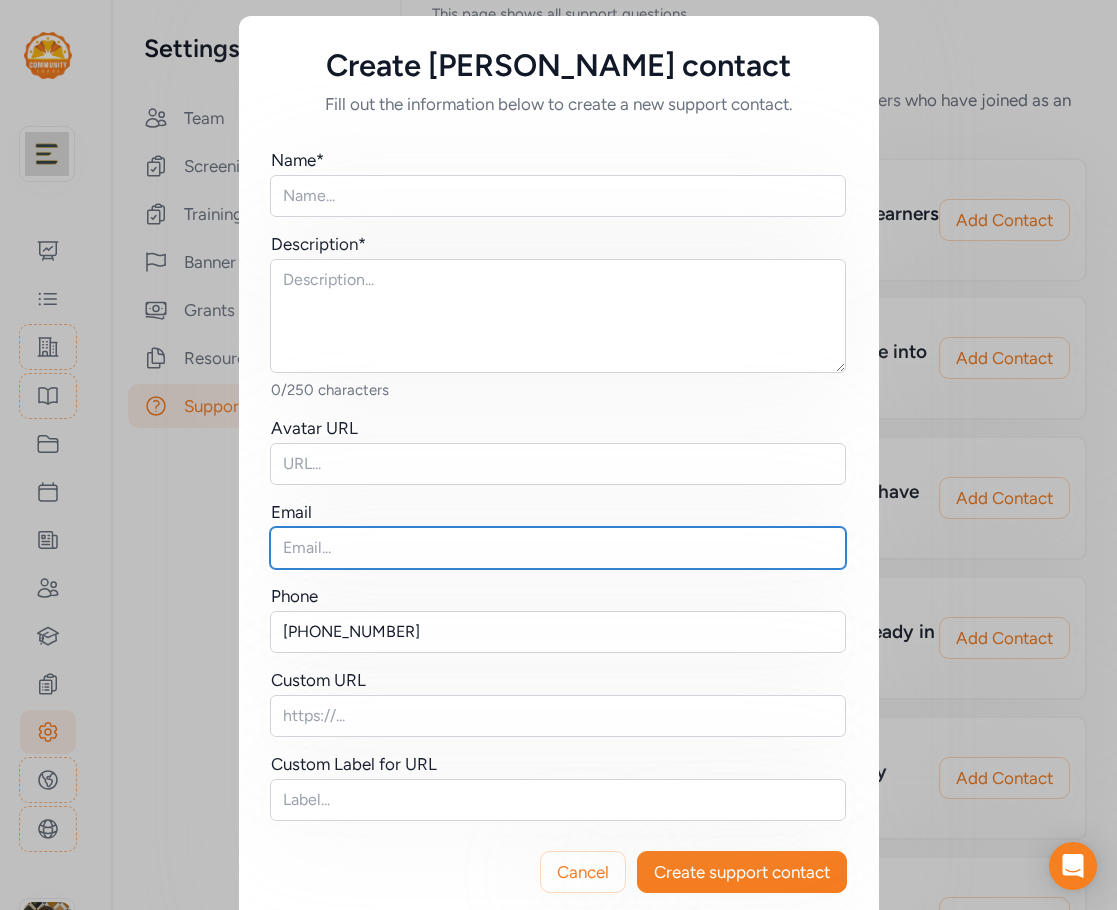 click at bounding box center (558, 548) 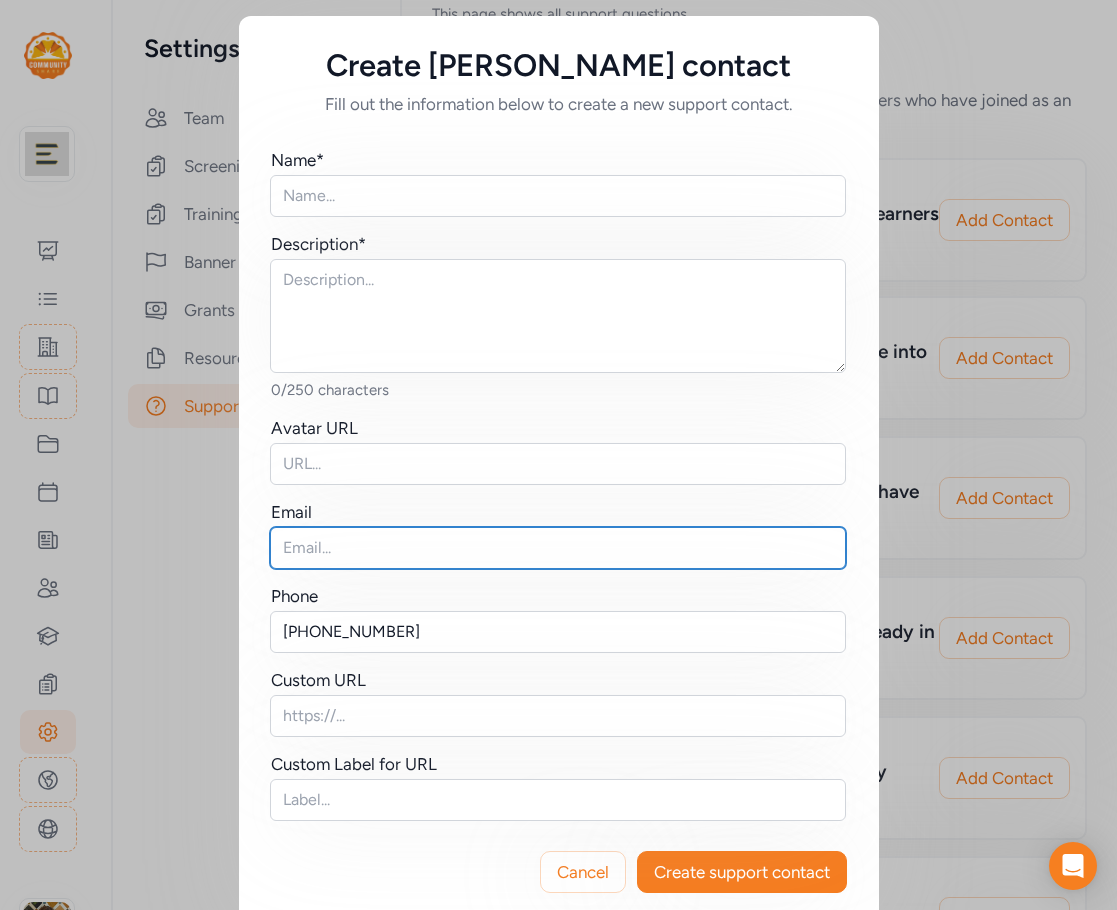 paste on "[PERSON_NAME][EMAIL_ADDRESS][DOMAIN_NAME]" 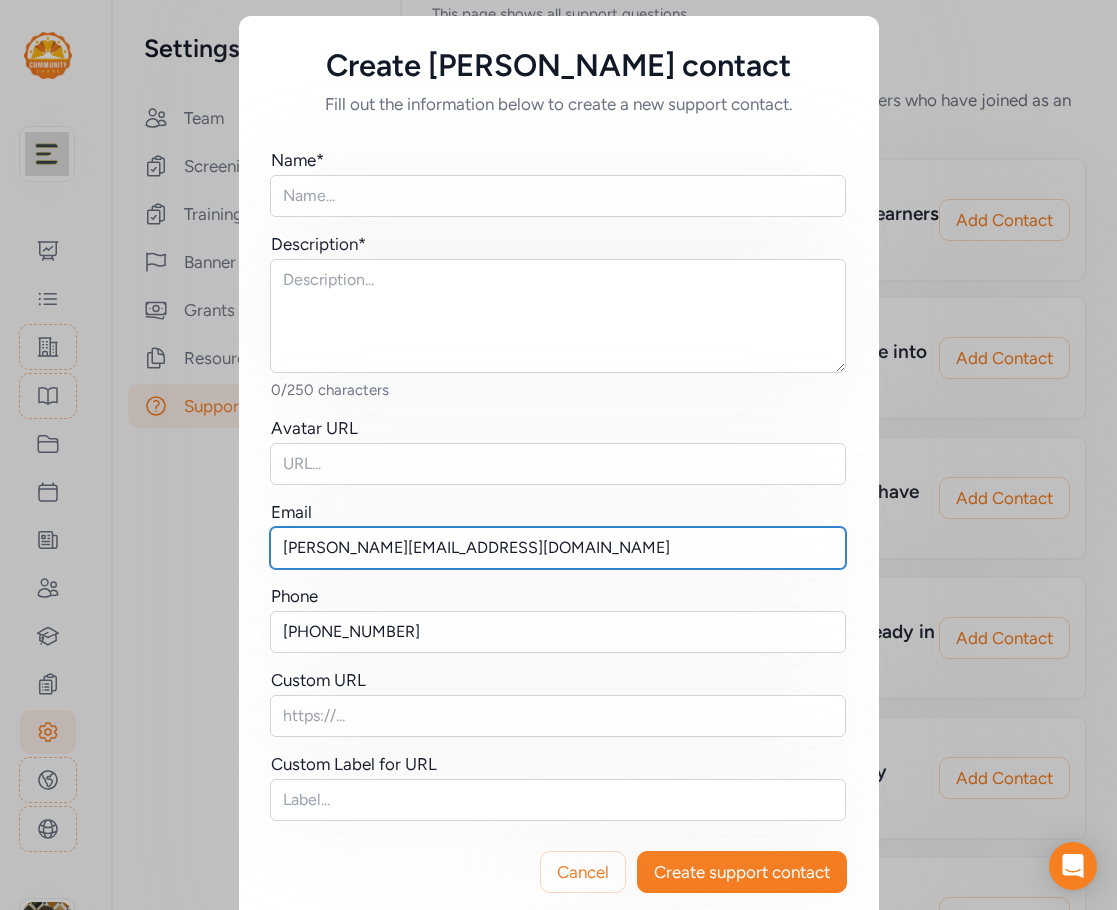 type on "[PERSON_NAME][EMAIL_ADDRESS][DOMAIN_NAME]" 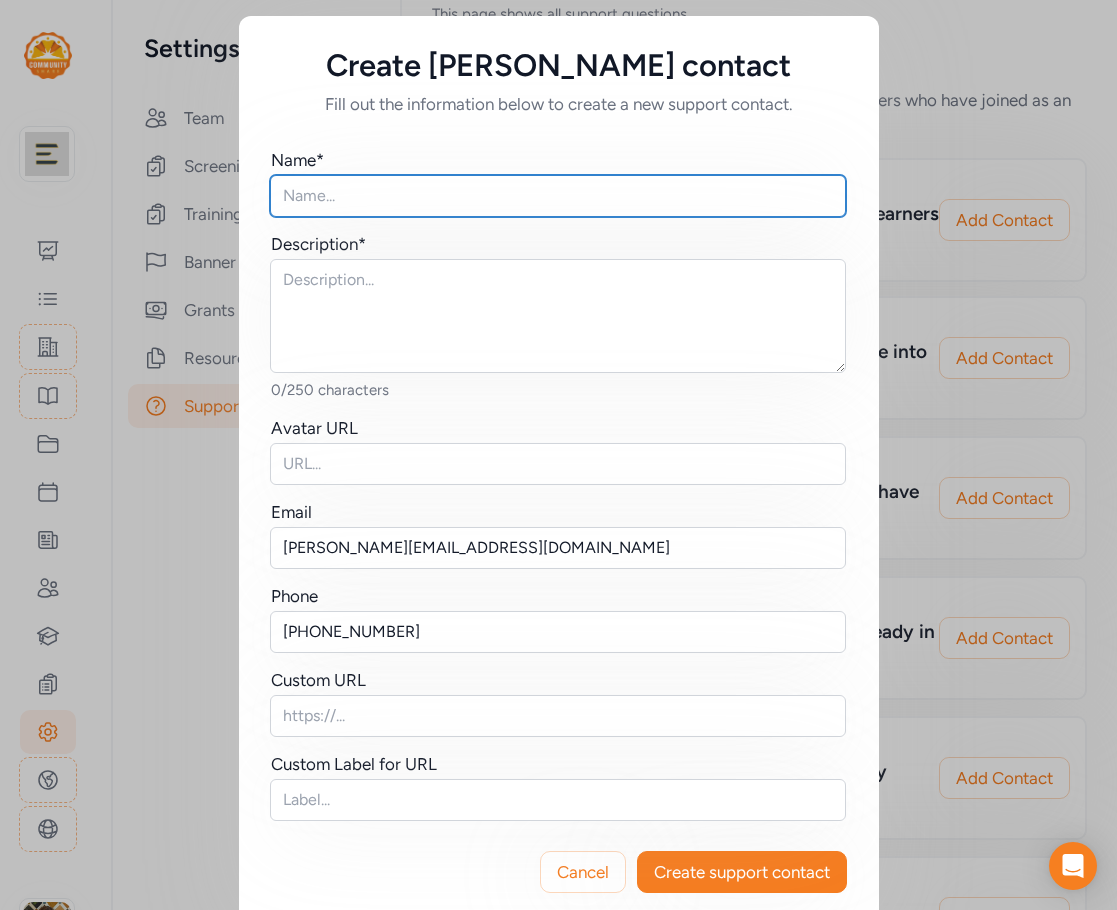 click at bounding box center (558, 196) 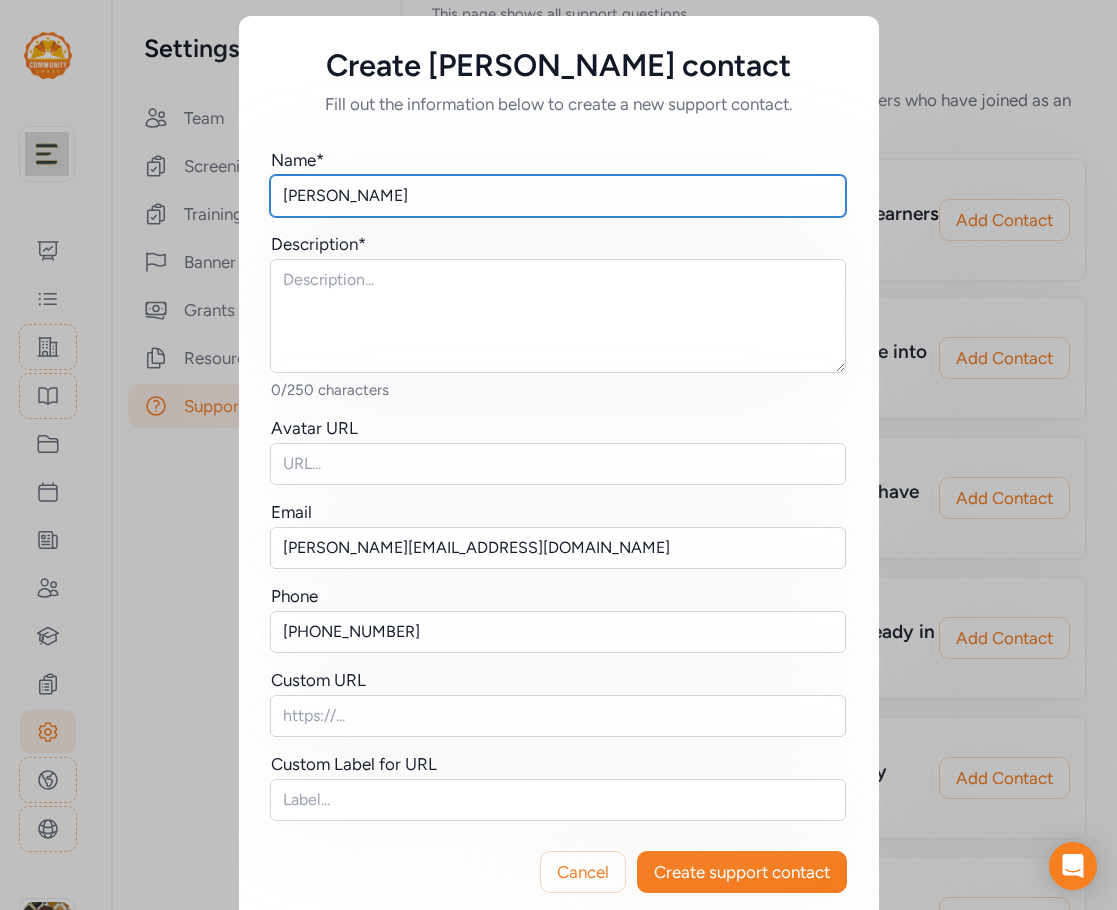 type on "[PERSON_NAME]" 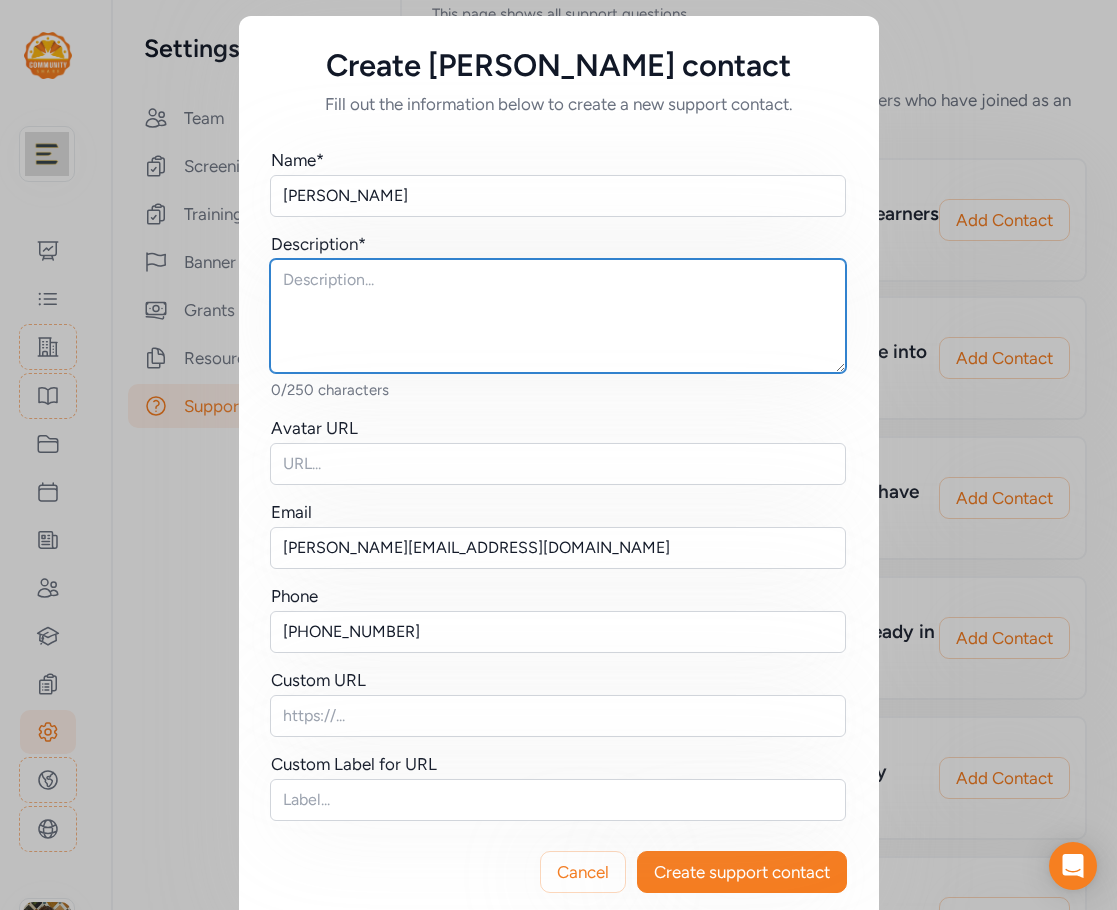click at bounding box center [558, 316] 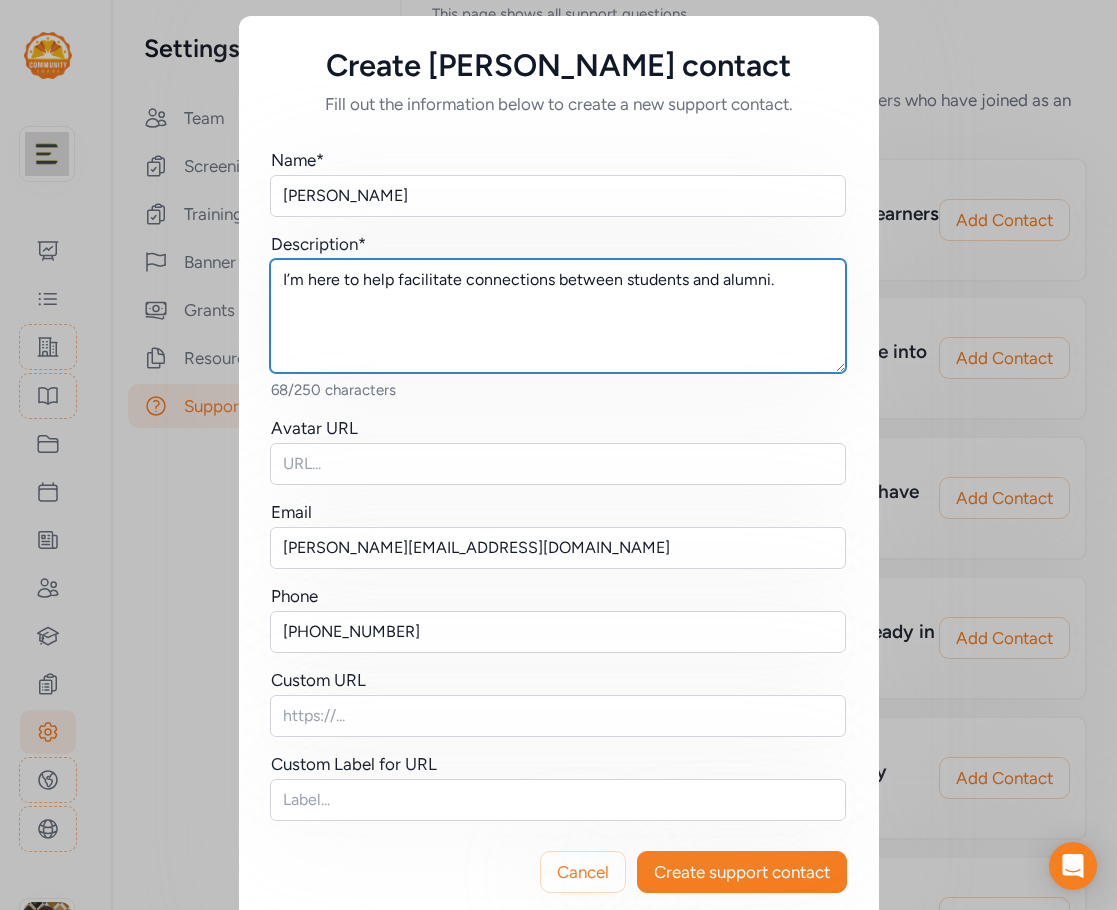 type on "I’m here to help facilitate connections between students and alumni." 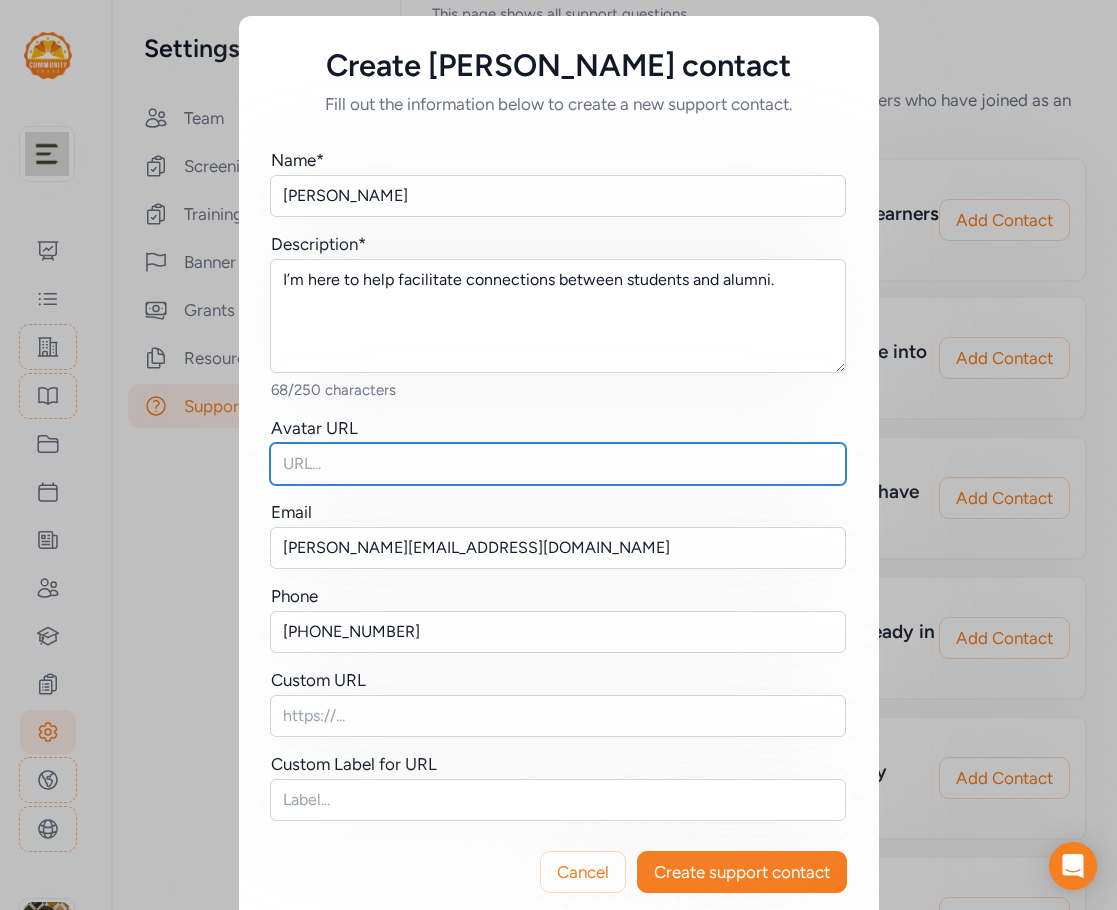 click at bounding box center [558, 464] 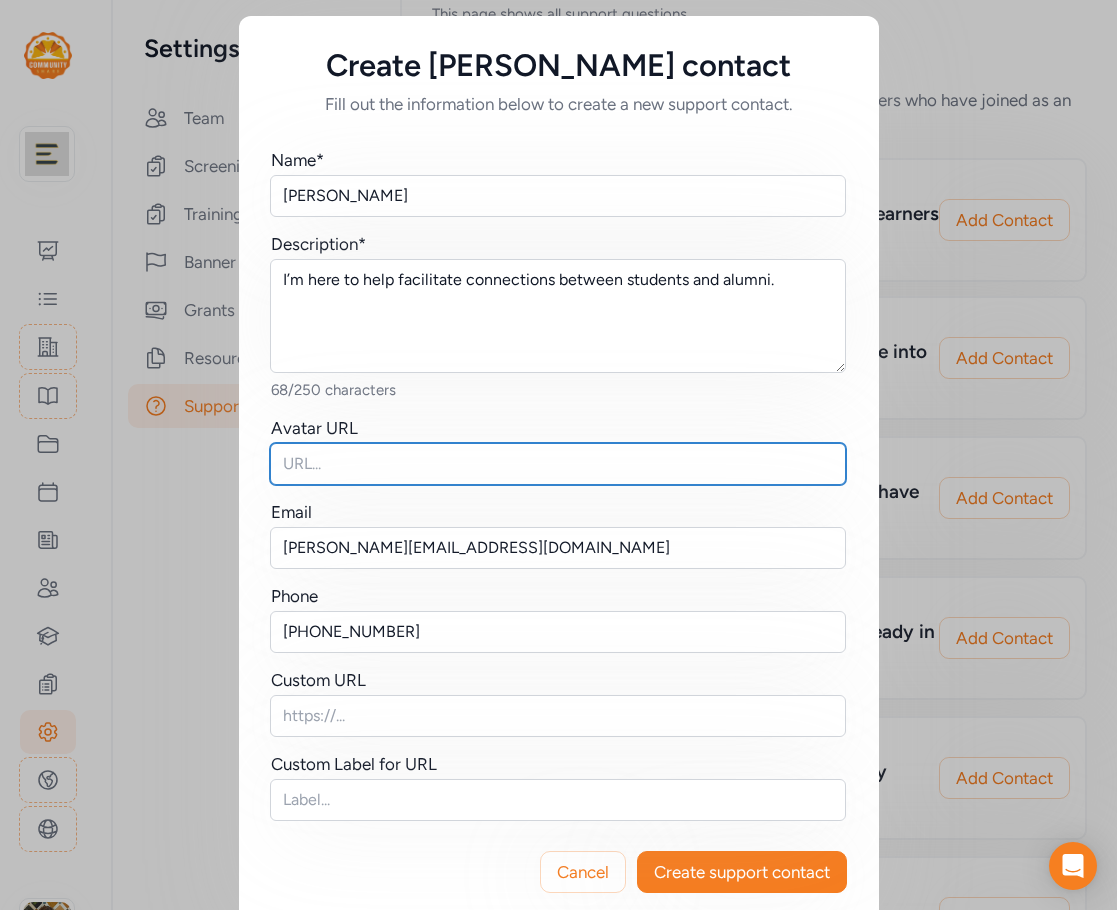 paste on "[URL][DOMAIN_NAME]" 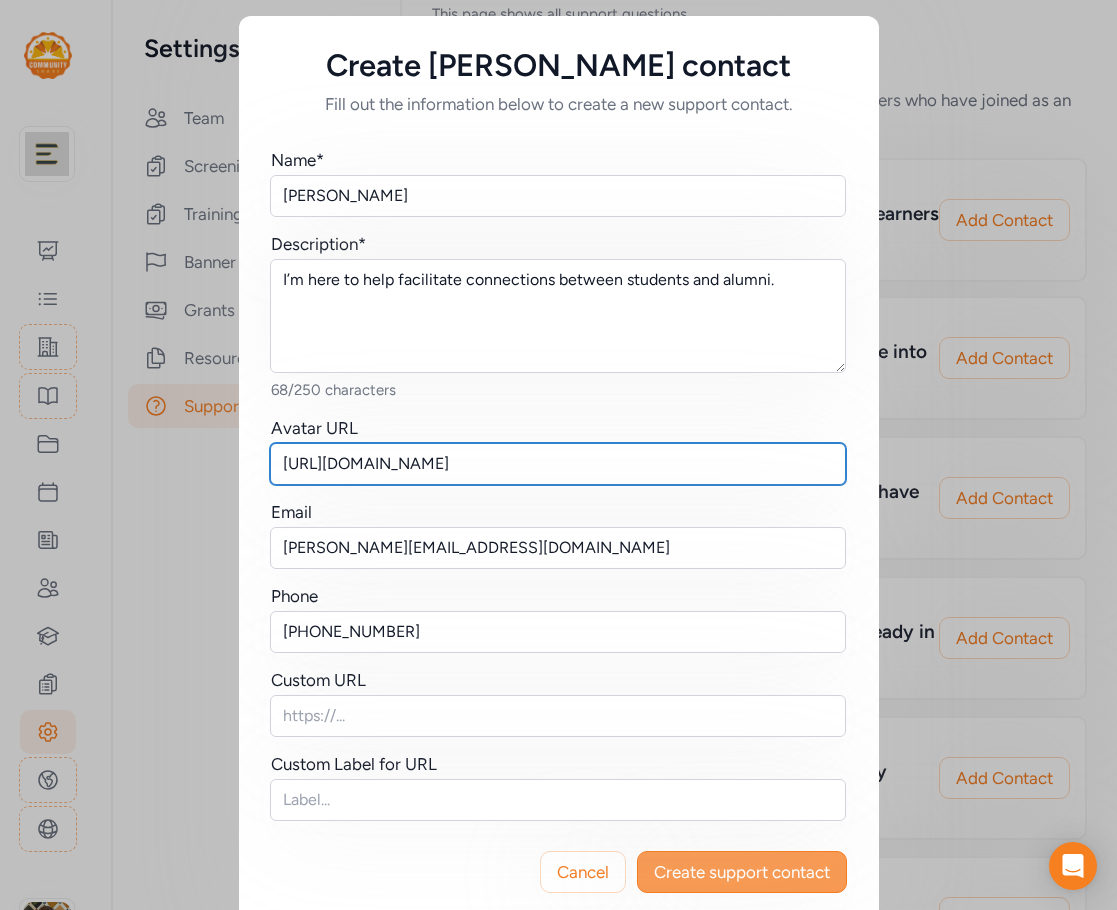 type on "[URL][DOMAIN_NAME]" 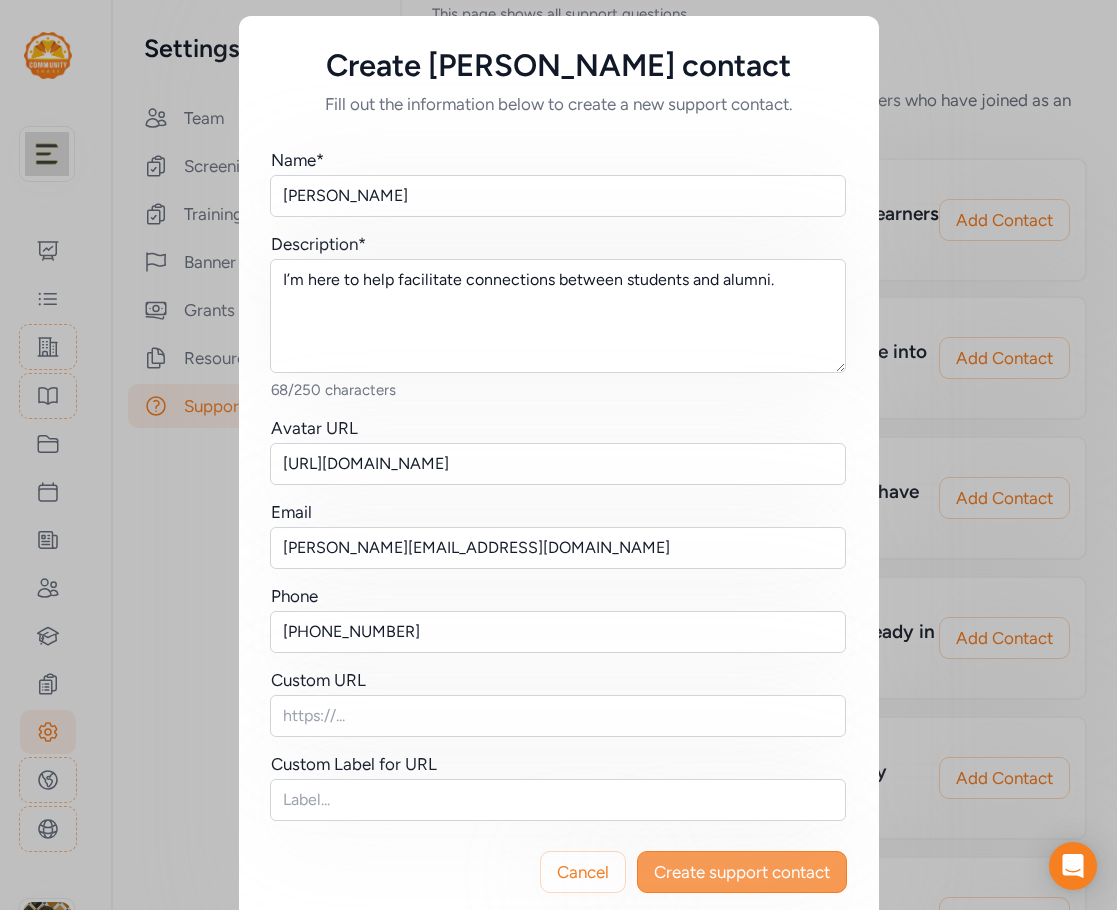 click on "Create support contact" at bounding box center [742, 872] 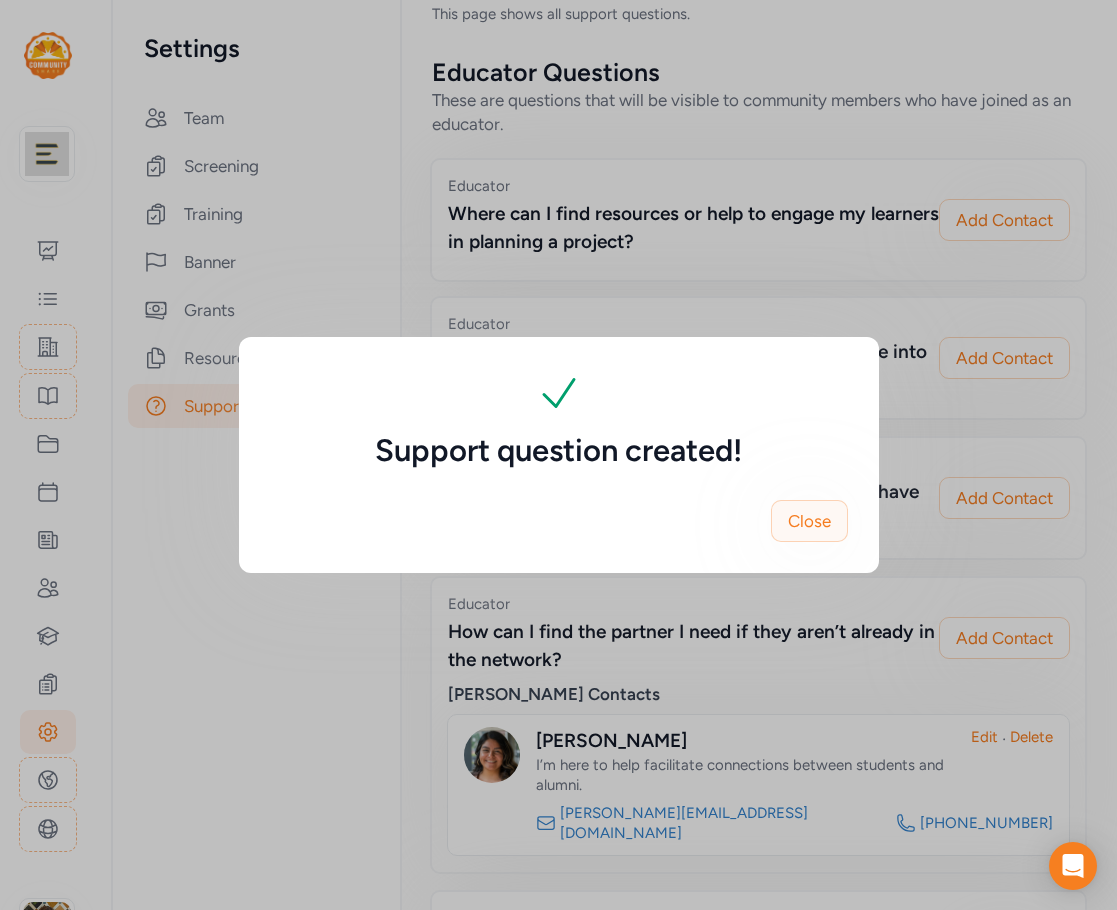 click on "Close" at bounding box center (809, 521) 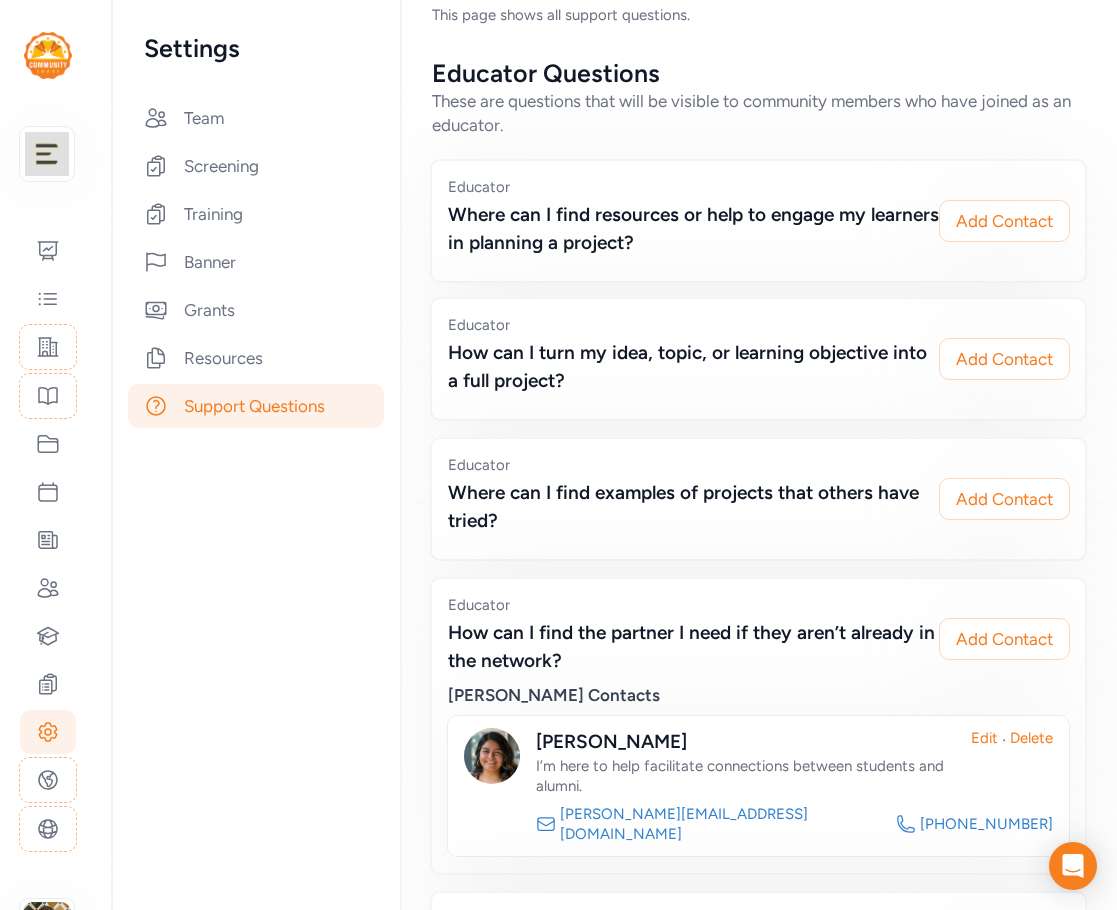 scroll, scrollTop: 0, scrollLeft: 0, axis: both 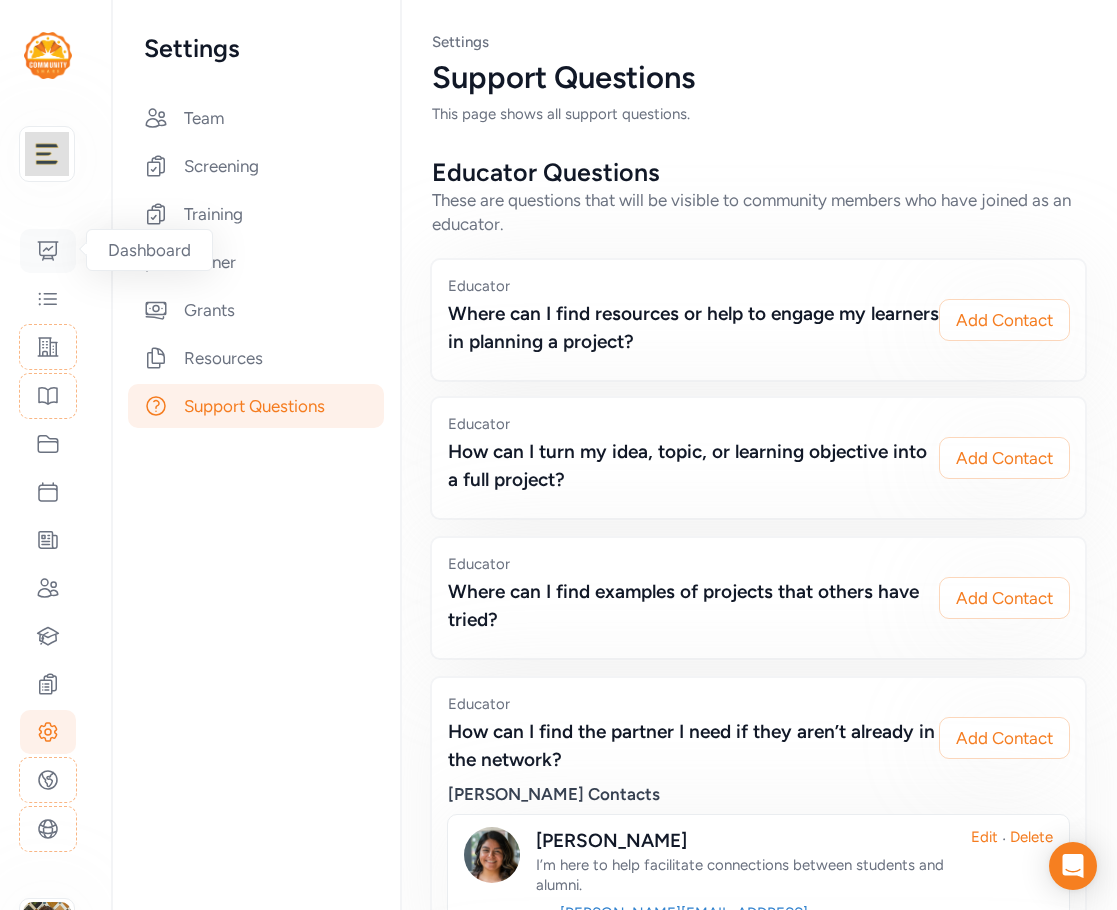 drag, startPoint x: 48, startPoint y: 248, endPoint x: 51, endPoint y: 259, distance: 11.401754 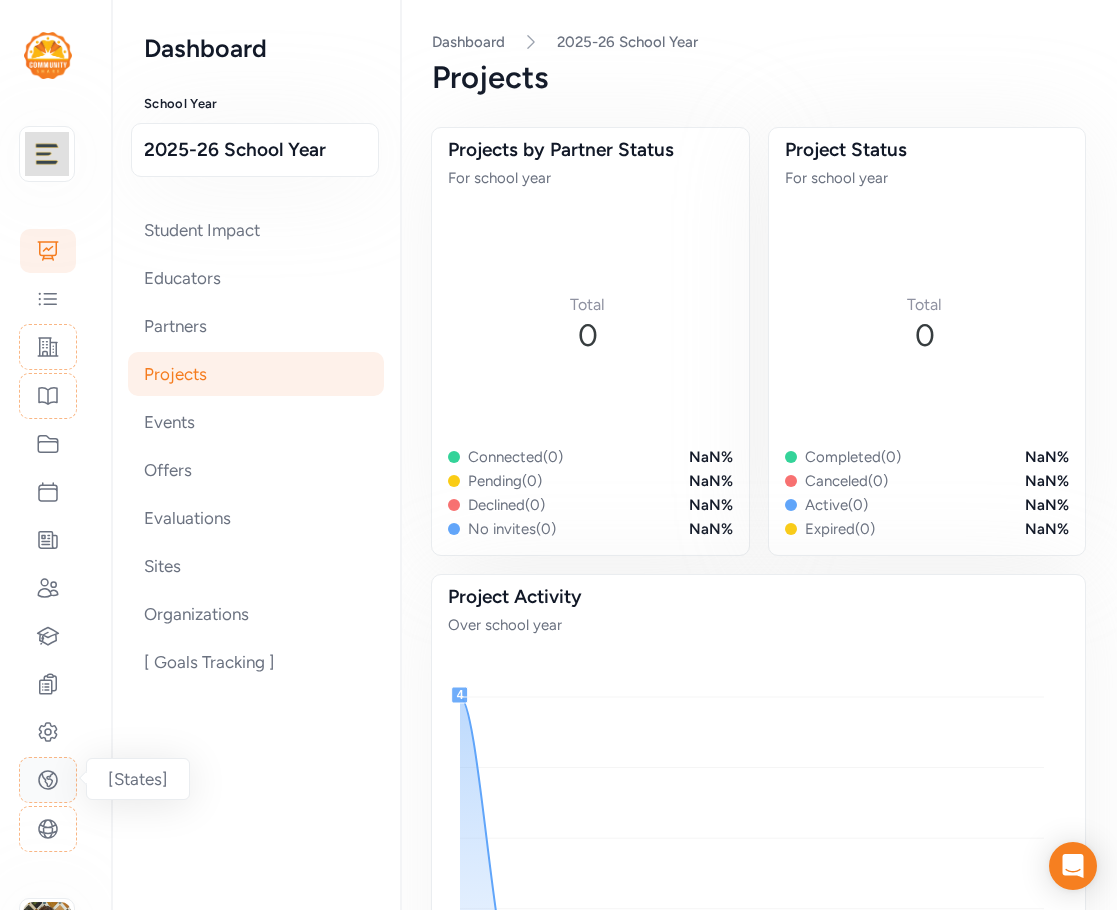 click 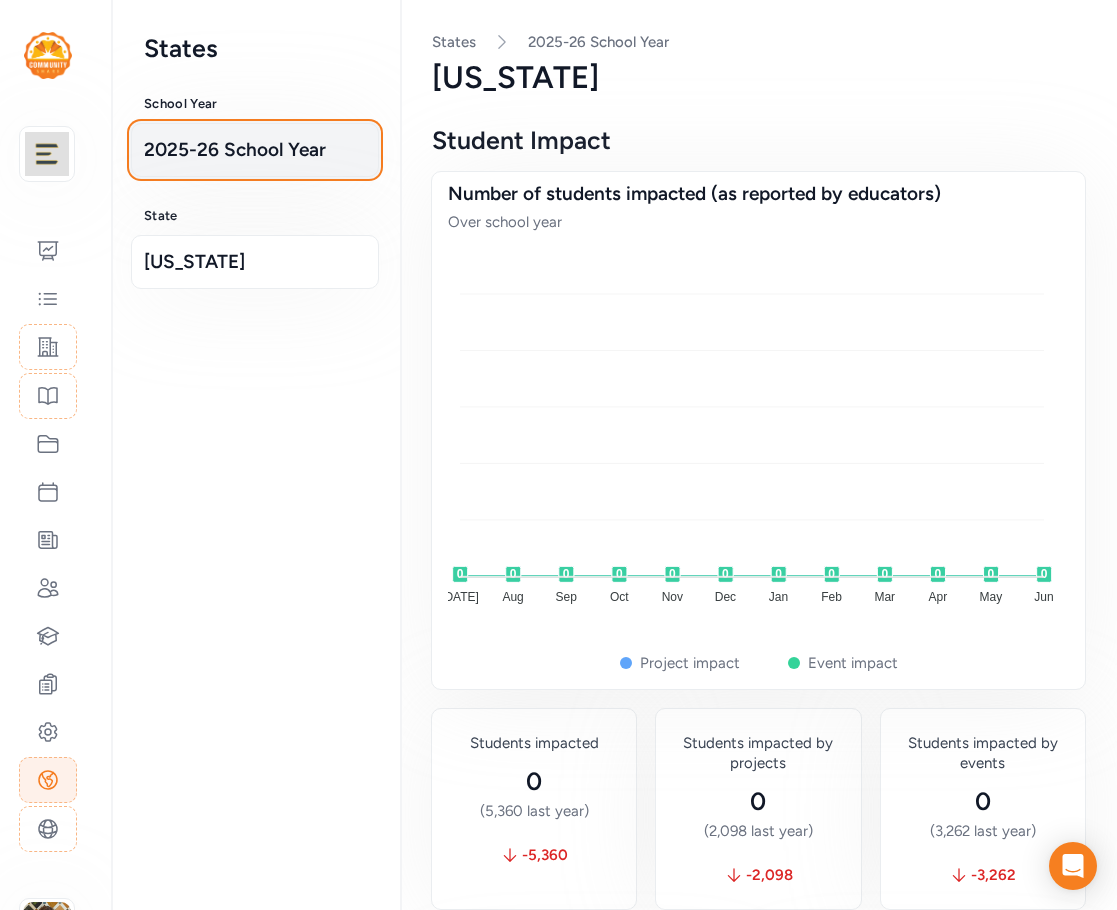 click on "2025-26 School Year" at bounding box center (255, 150) 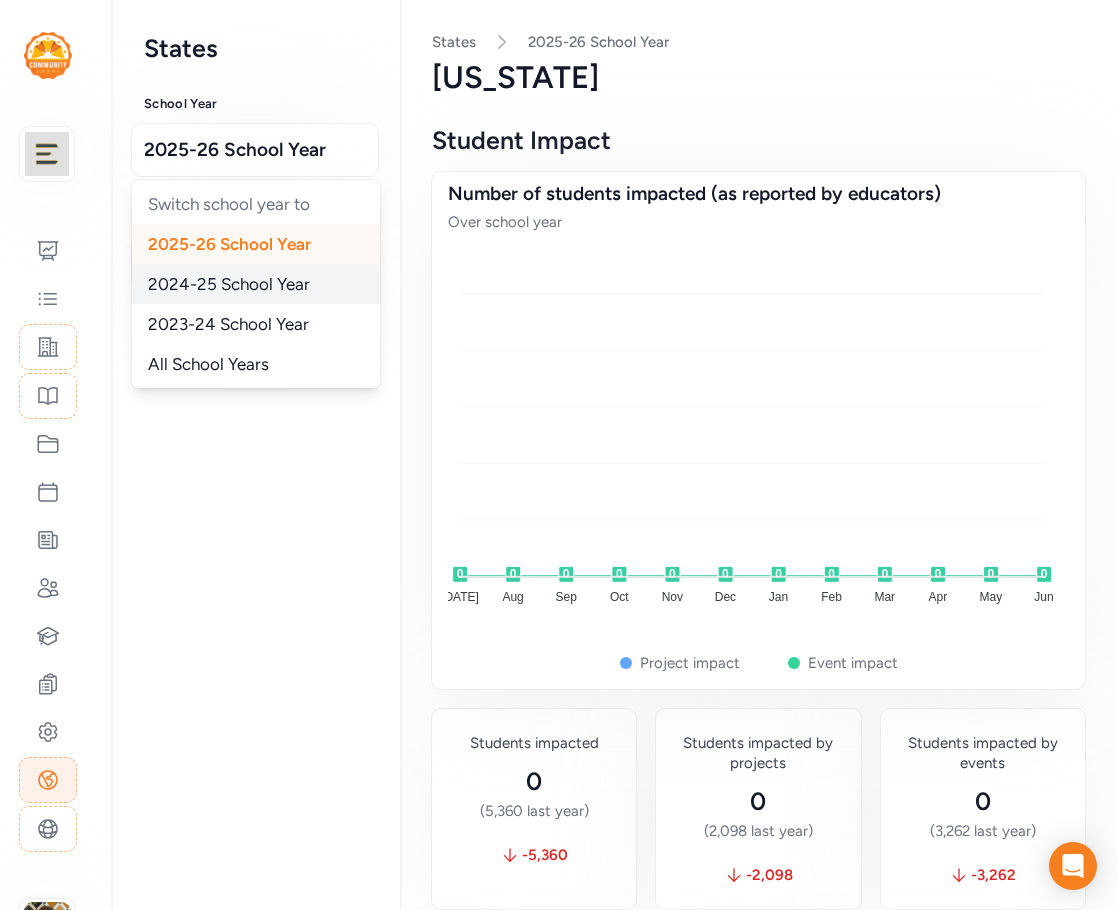 click on "2024-25 School Year" at bounding box center [256, 284] 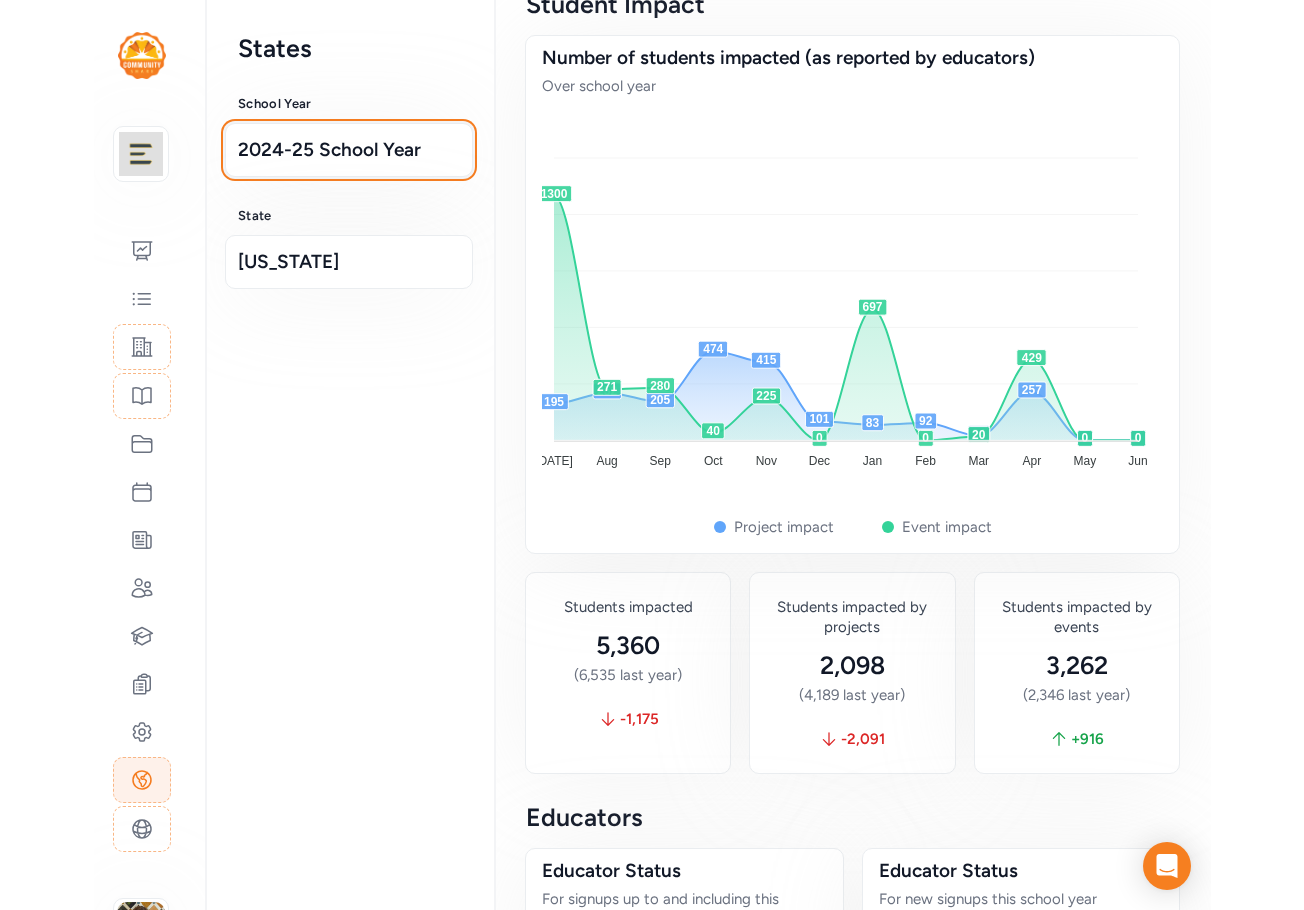scroll, scrollTop: 400, scrollLeft: 0, axis: vertical 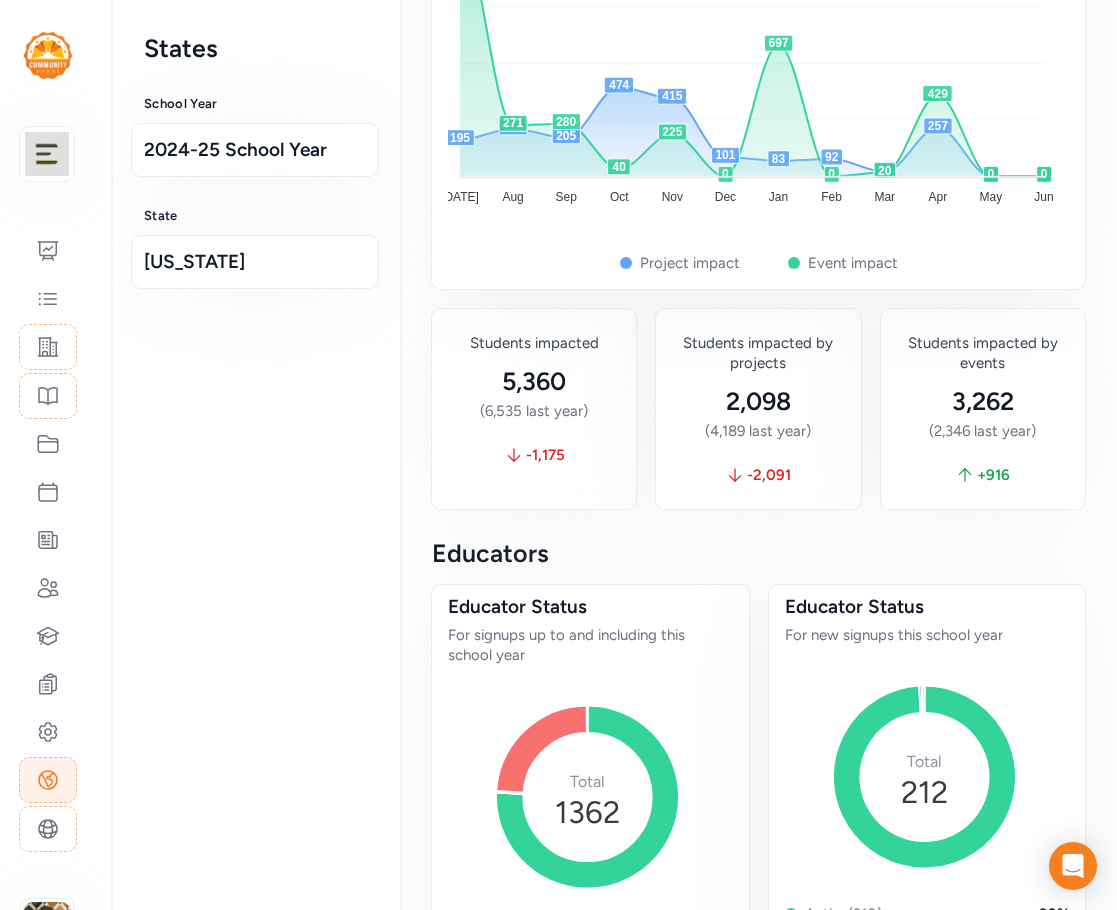 click on "Your Network Ednium: The Alumni Collective Dashboard Feed Sites Past Projects Projects Events Offers Partners Educators Evaluations Settings [States] [Manage networks]" at bounding box center [48, 492] 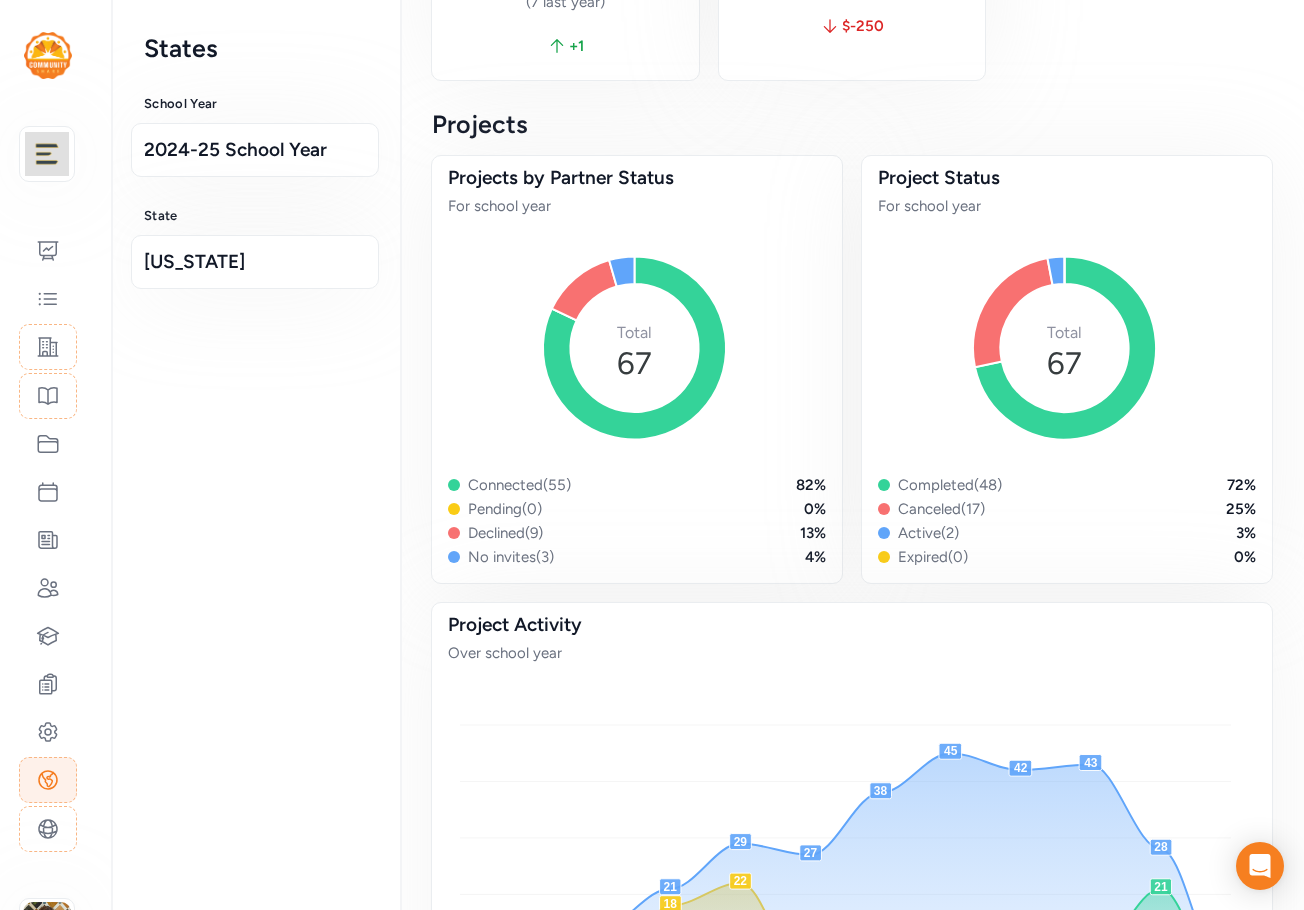 scroll, scrollTop: 6200, scrollLeft: 0, axis: vertical 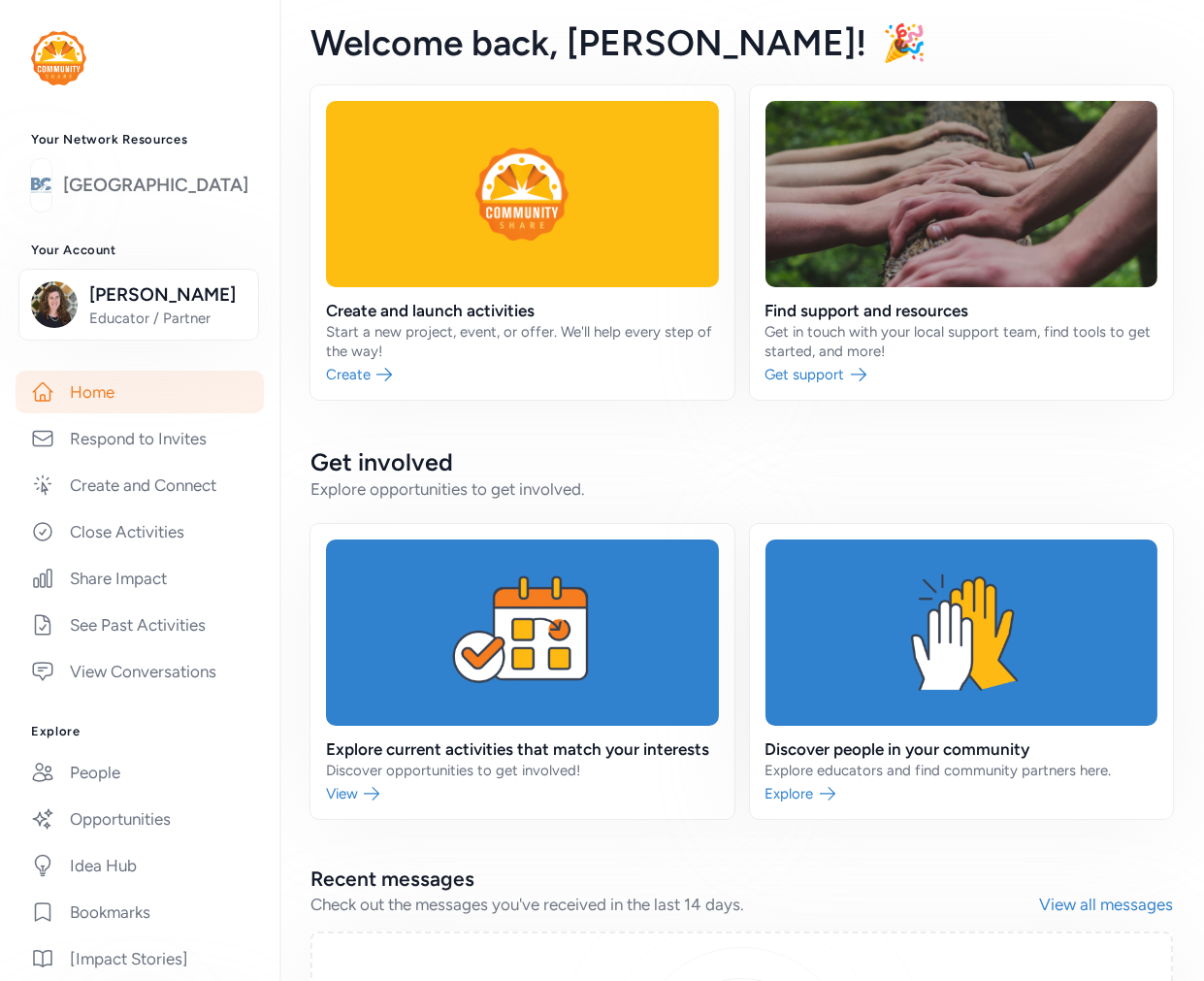 click on "[GEOGRAPHIC_DATA]" at bounding box center [155, 185] 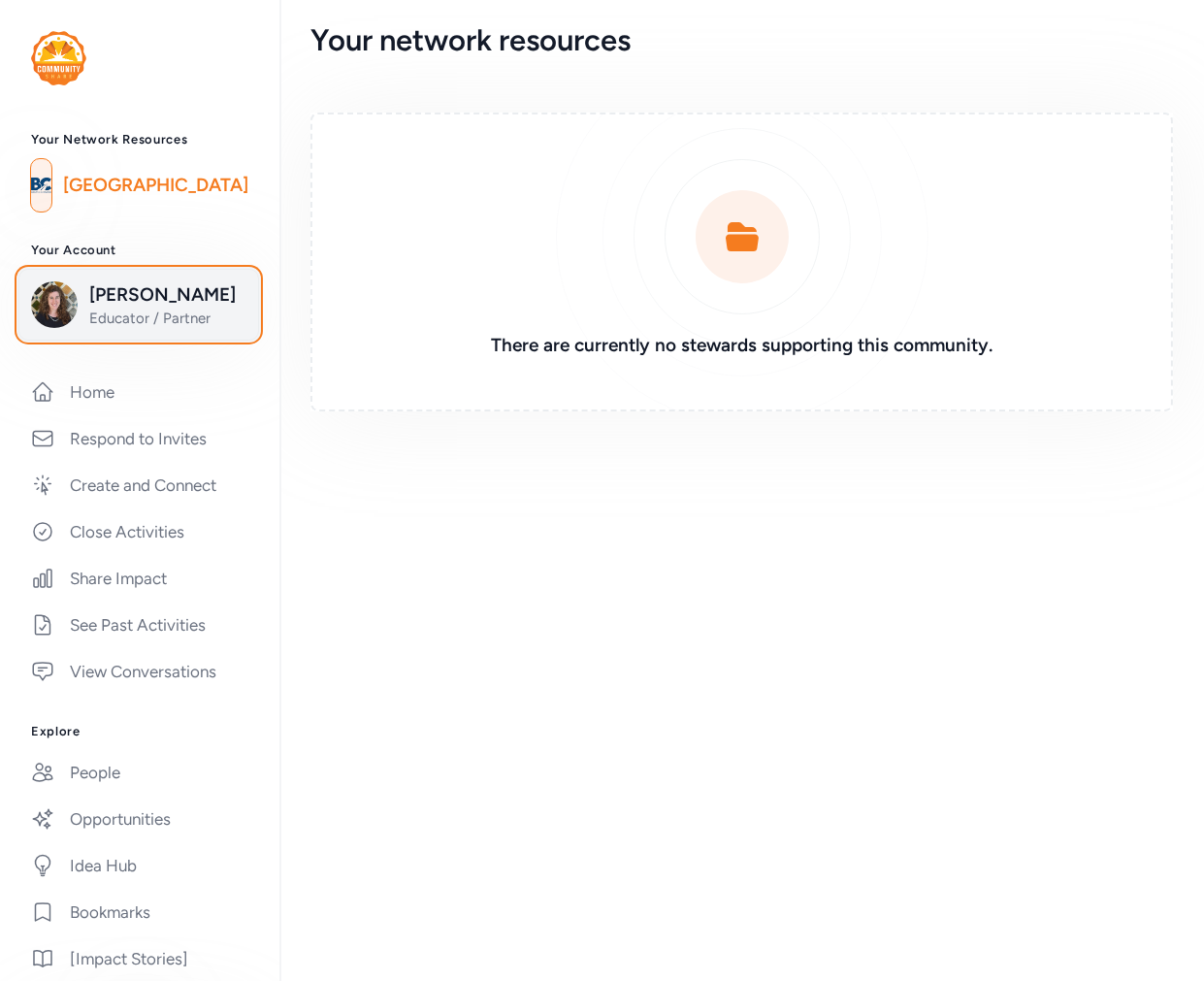 click on "Michelle Magnusson" at bounding box center [168, 295] 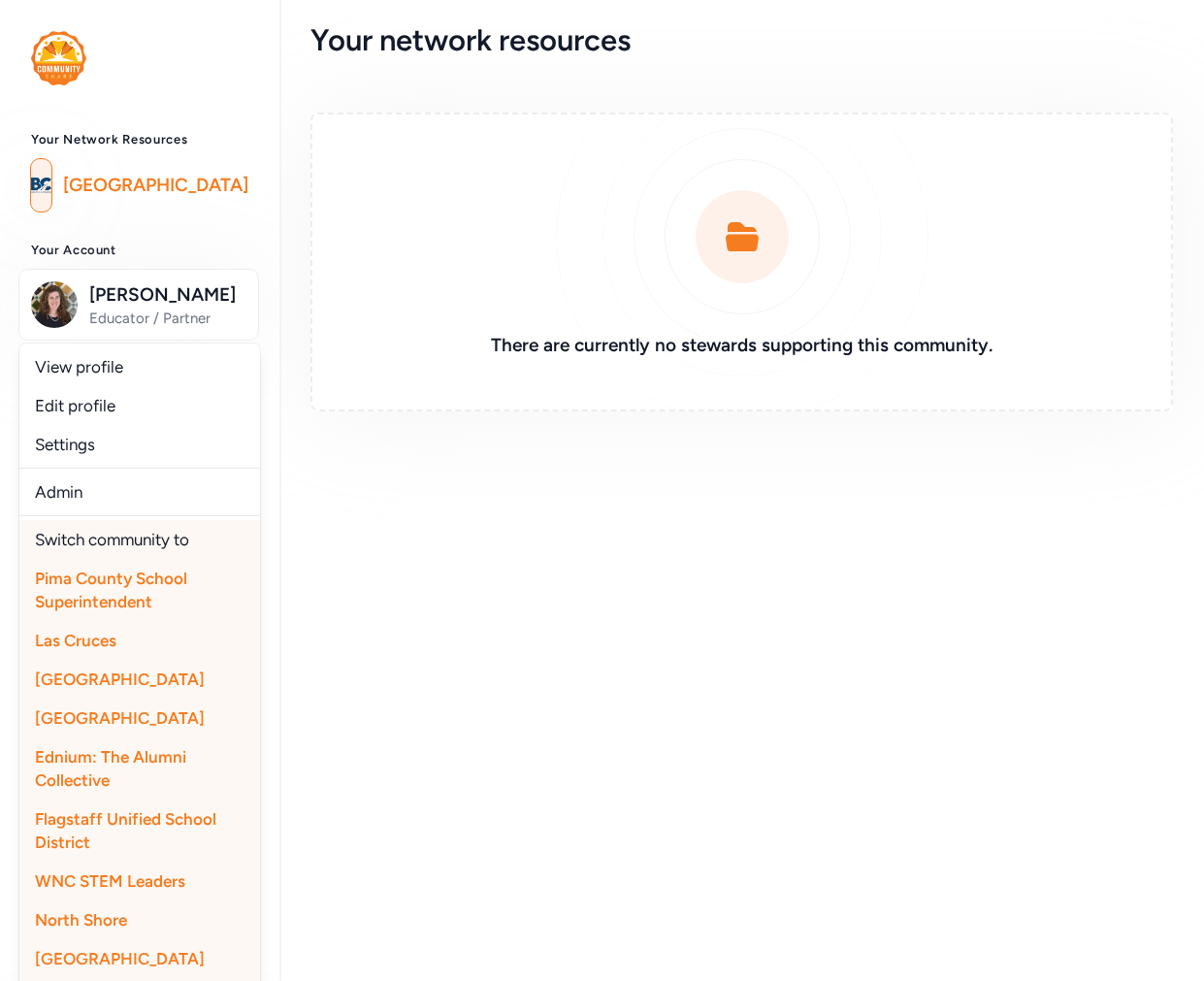 click on "Flagstaff Unified School District" at bounding box center (125, 831) 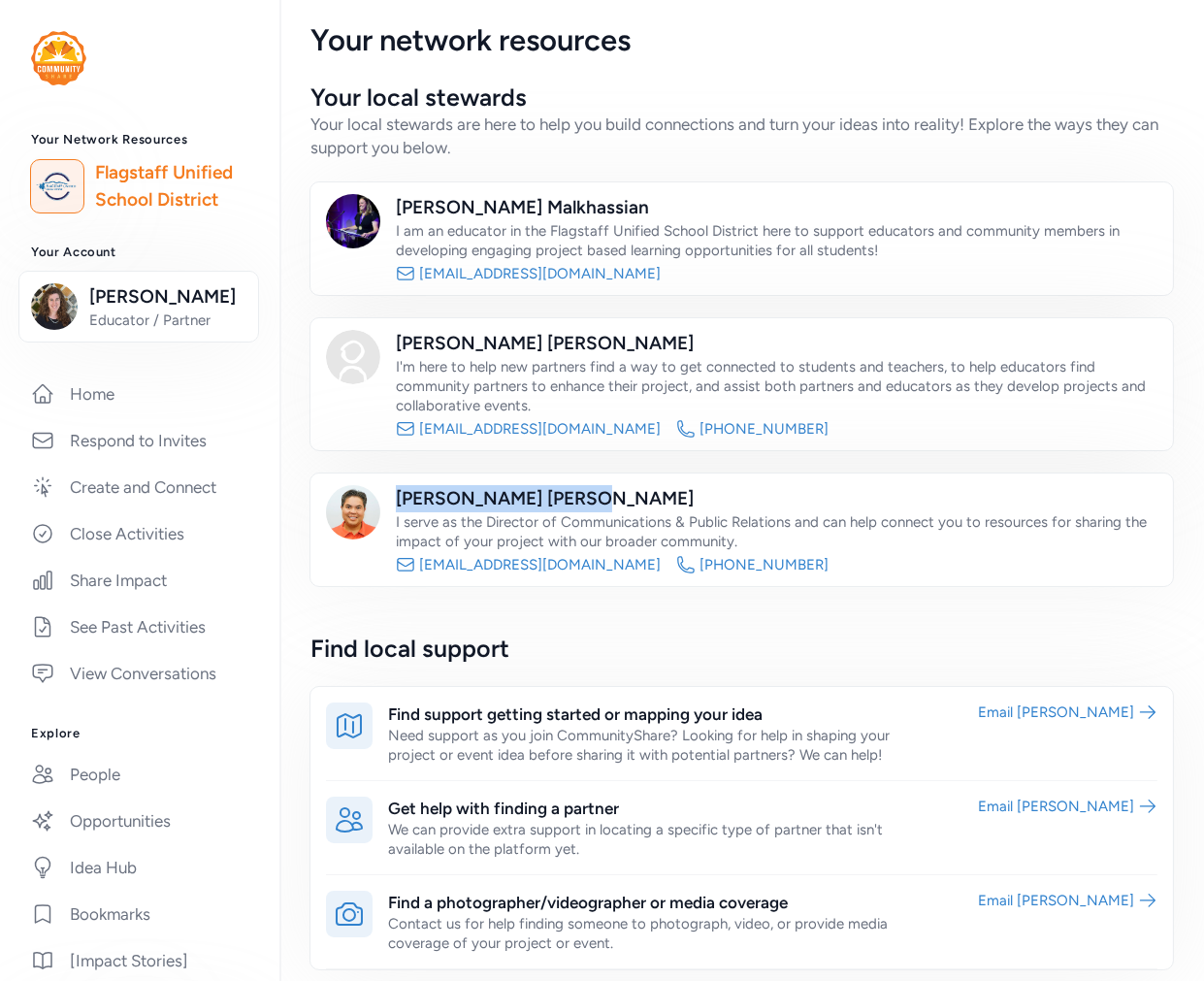 drag, startPoint x: 514, startPoint y: 496, endPoint x: 393, endPoint y: 499, distance: 121.037184 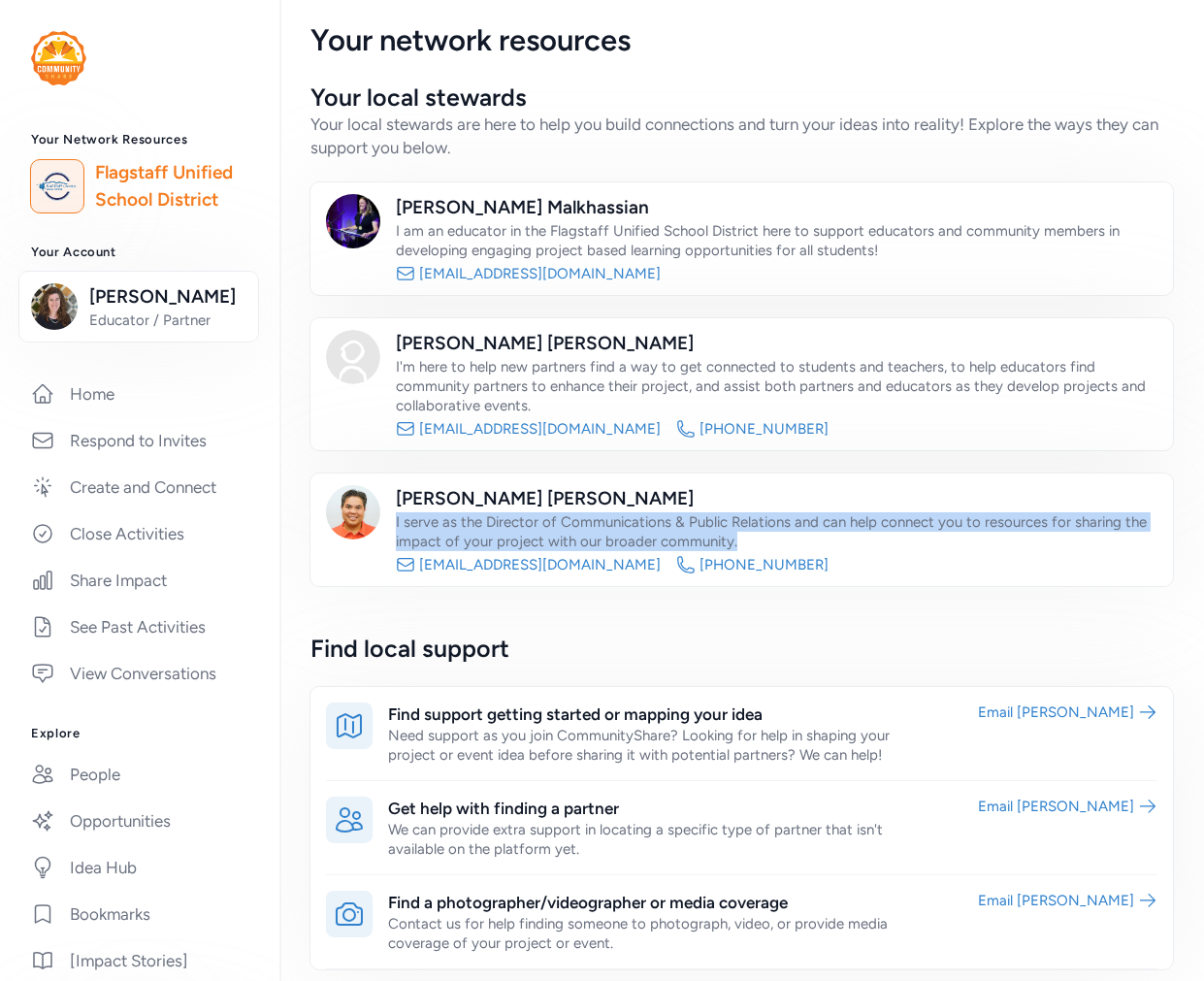 drag, startPoint x: 823, startPoint y: 544, endPoint x: 394, endPoint y: 529, distance: 429.2622 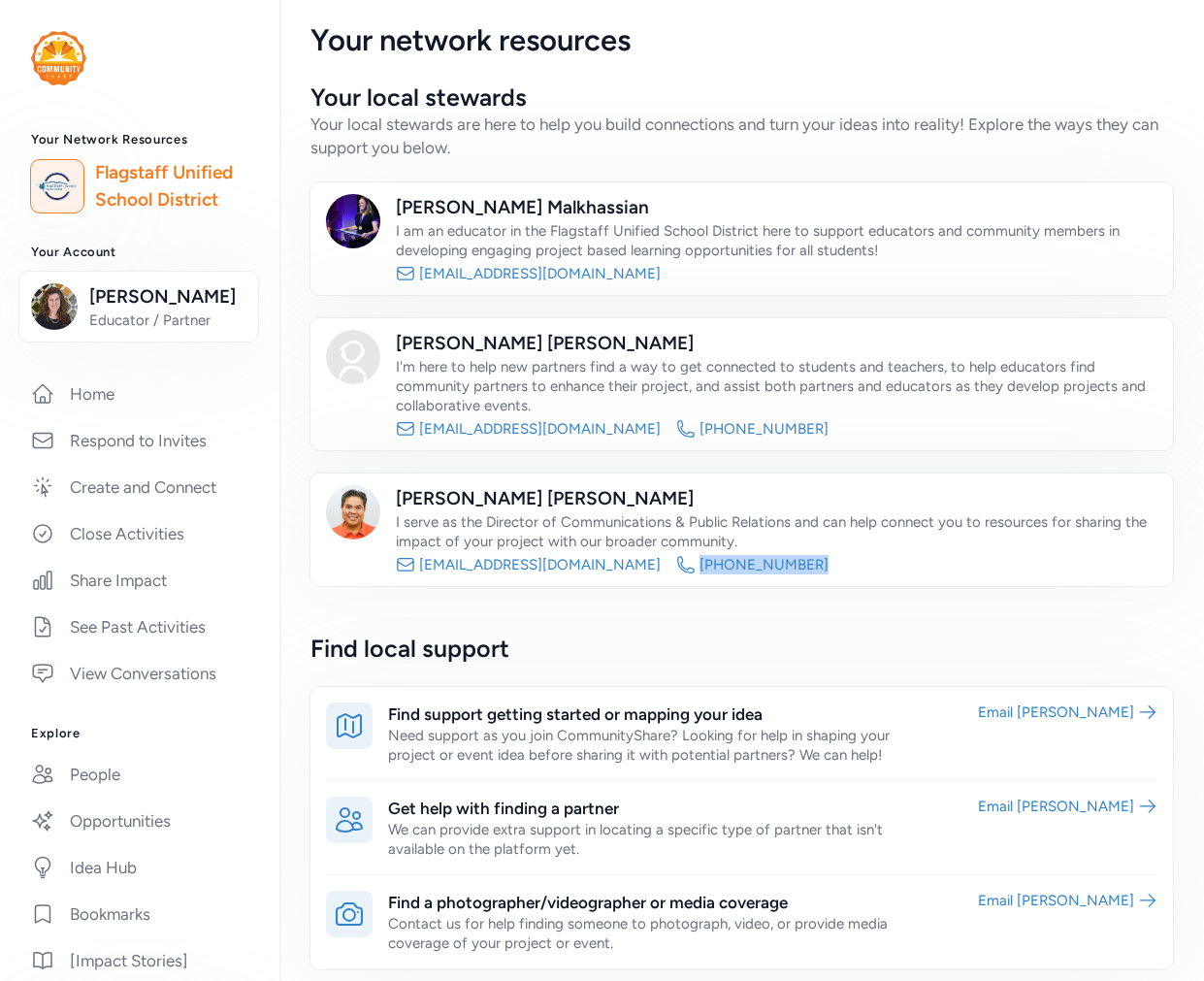 drag, startPoint x: 695, startPoint y: 572, endPoint x: 575, endPoint y: 570, distance: 120.01667 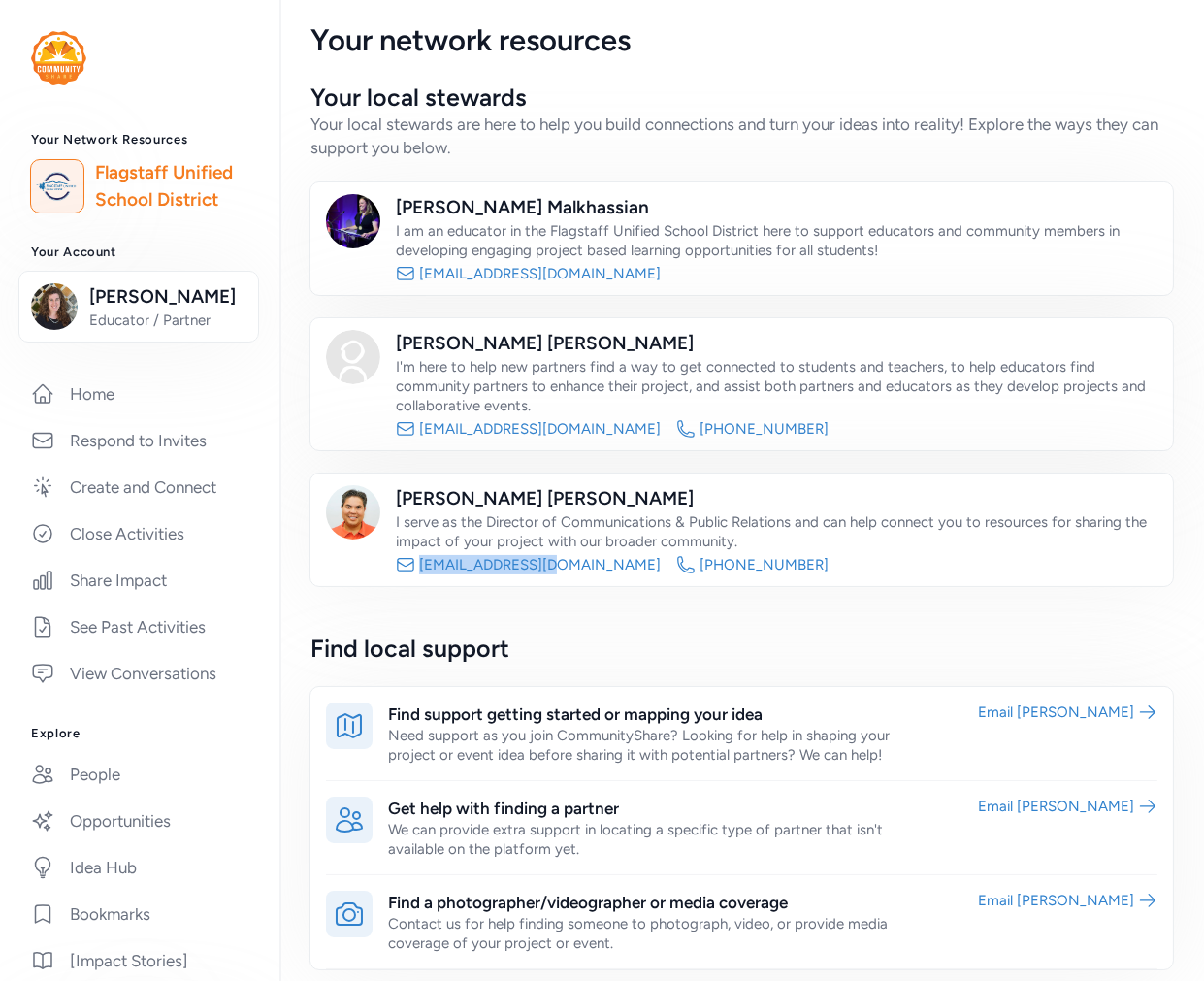 drag, startPoint x: 536, startPoint y: 566, endPoint x: 414, endPoint y: 569, distance: 122.03688 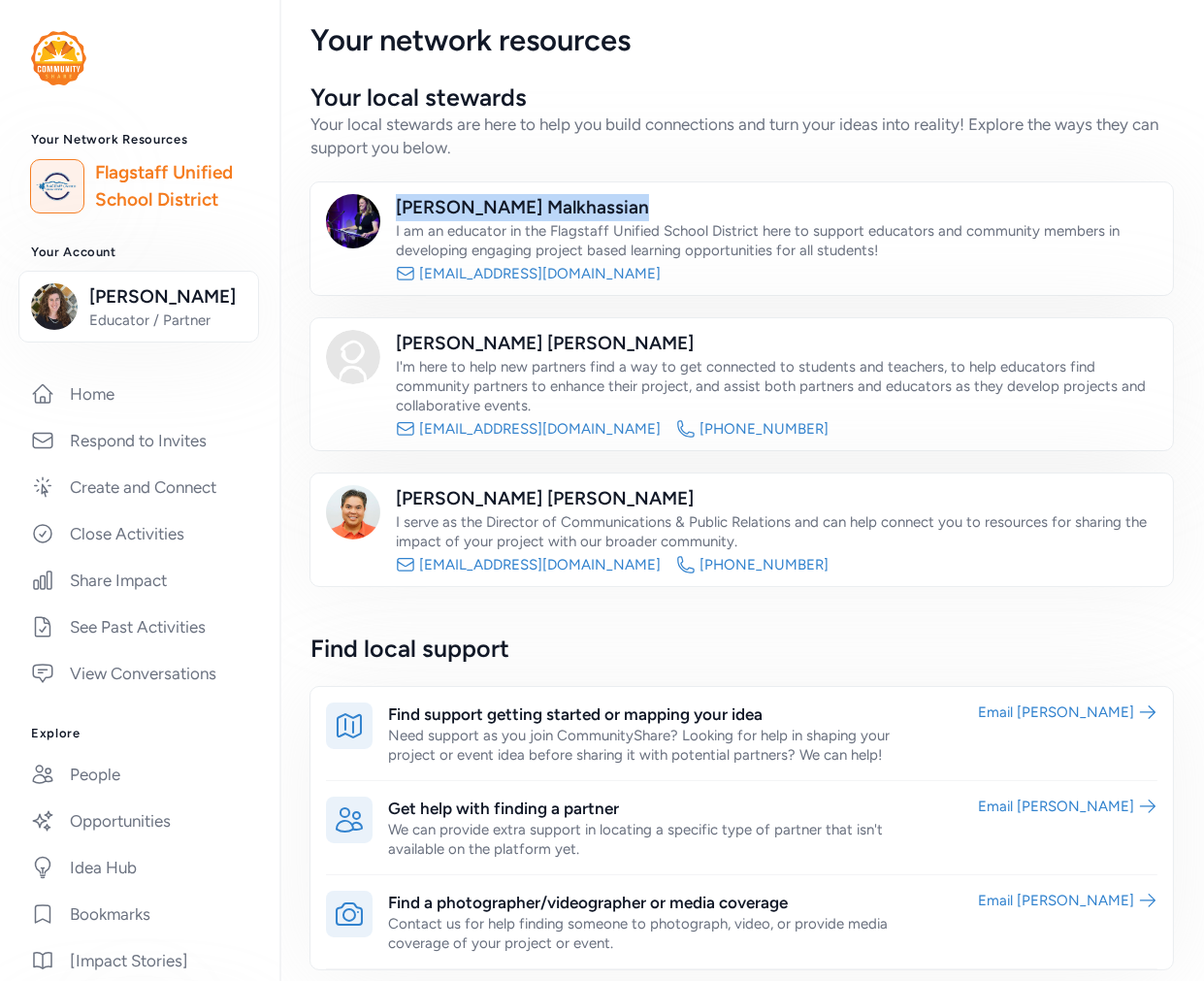 drag, startPoint x: 584, startPoint y: 204, endPoint x: 394, endPoint y: 200, distance: 190.0421 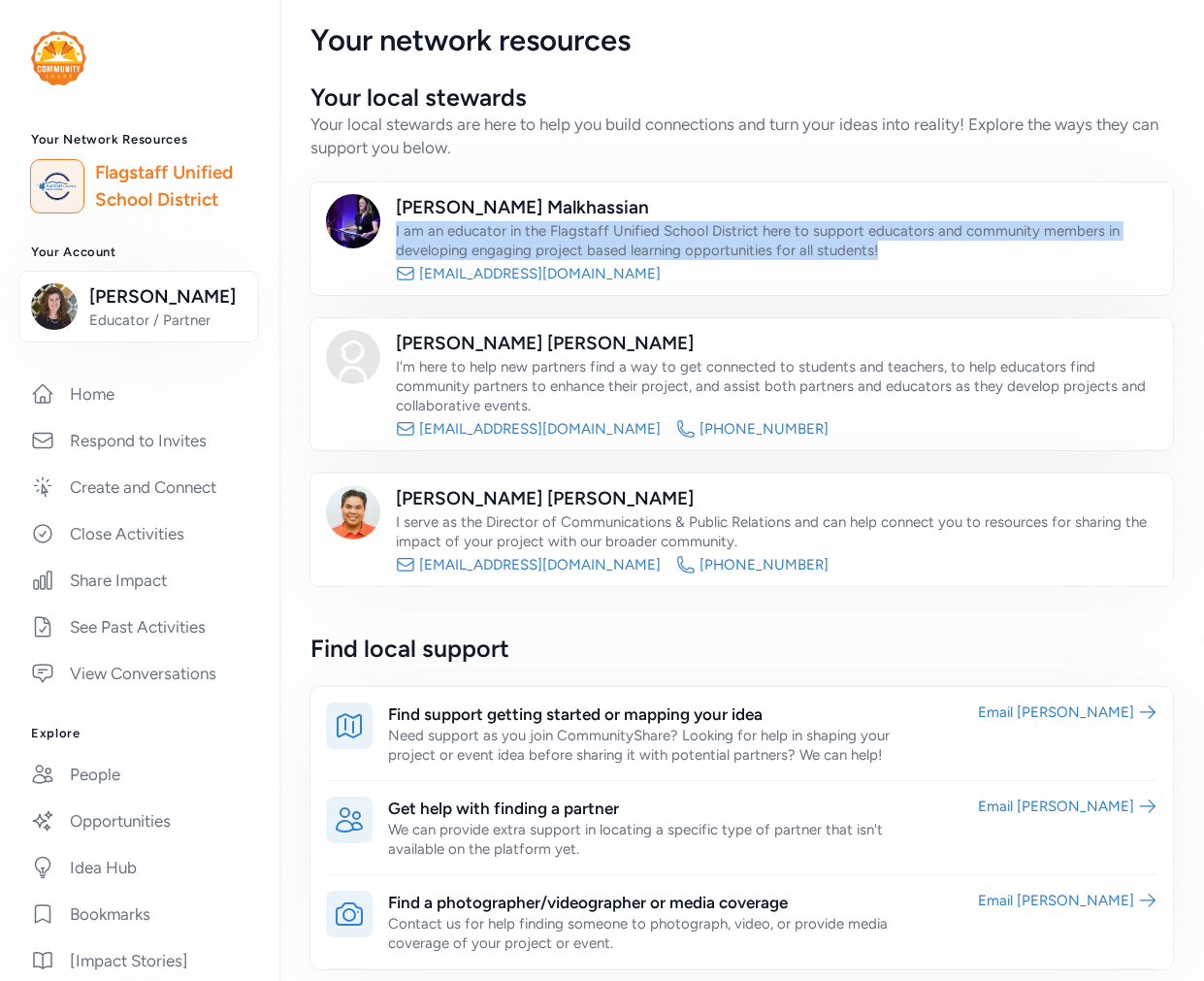 drag, startPoint x: 895, startPoint y: 253, endPoint x: 395, endPoint y: 234, distance: 500.36087 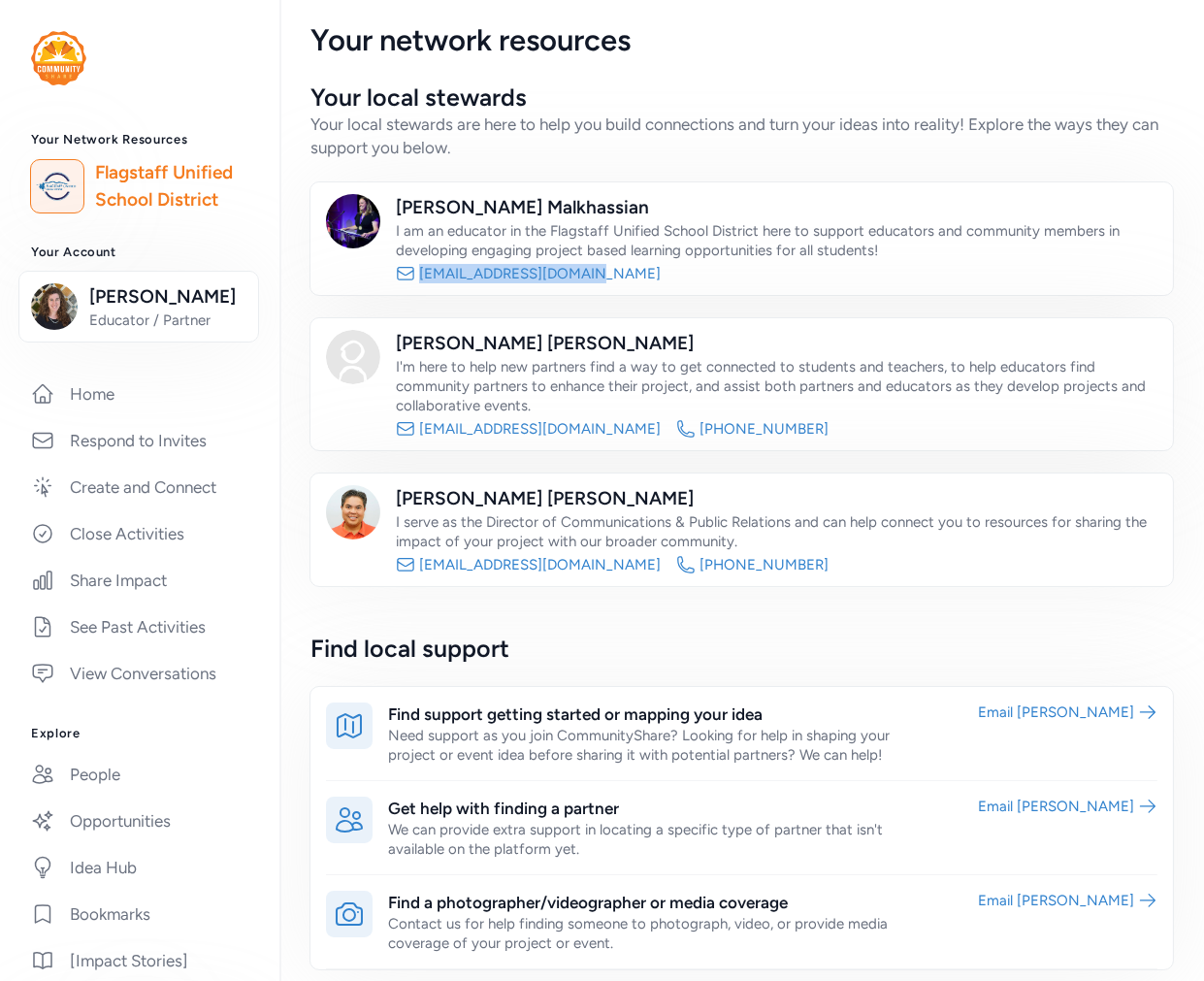 drag, startPoint x: 585, startPoint y: 278, endPoint x: 418, endPoint y: 278, distance: 167 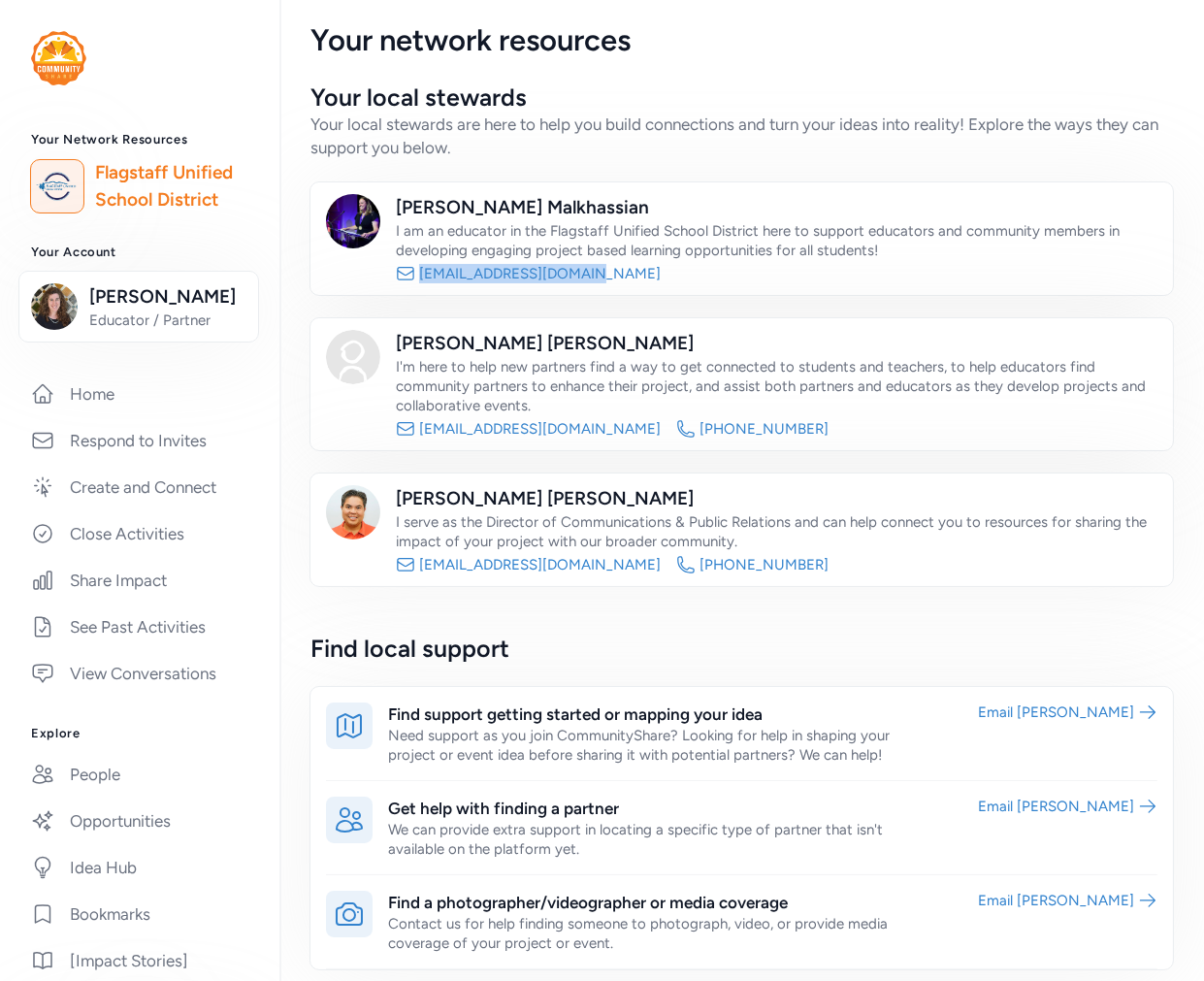 copy on "[EMAIL_ADDRESS][DOMAIN_NAME]" 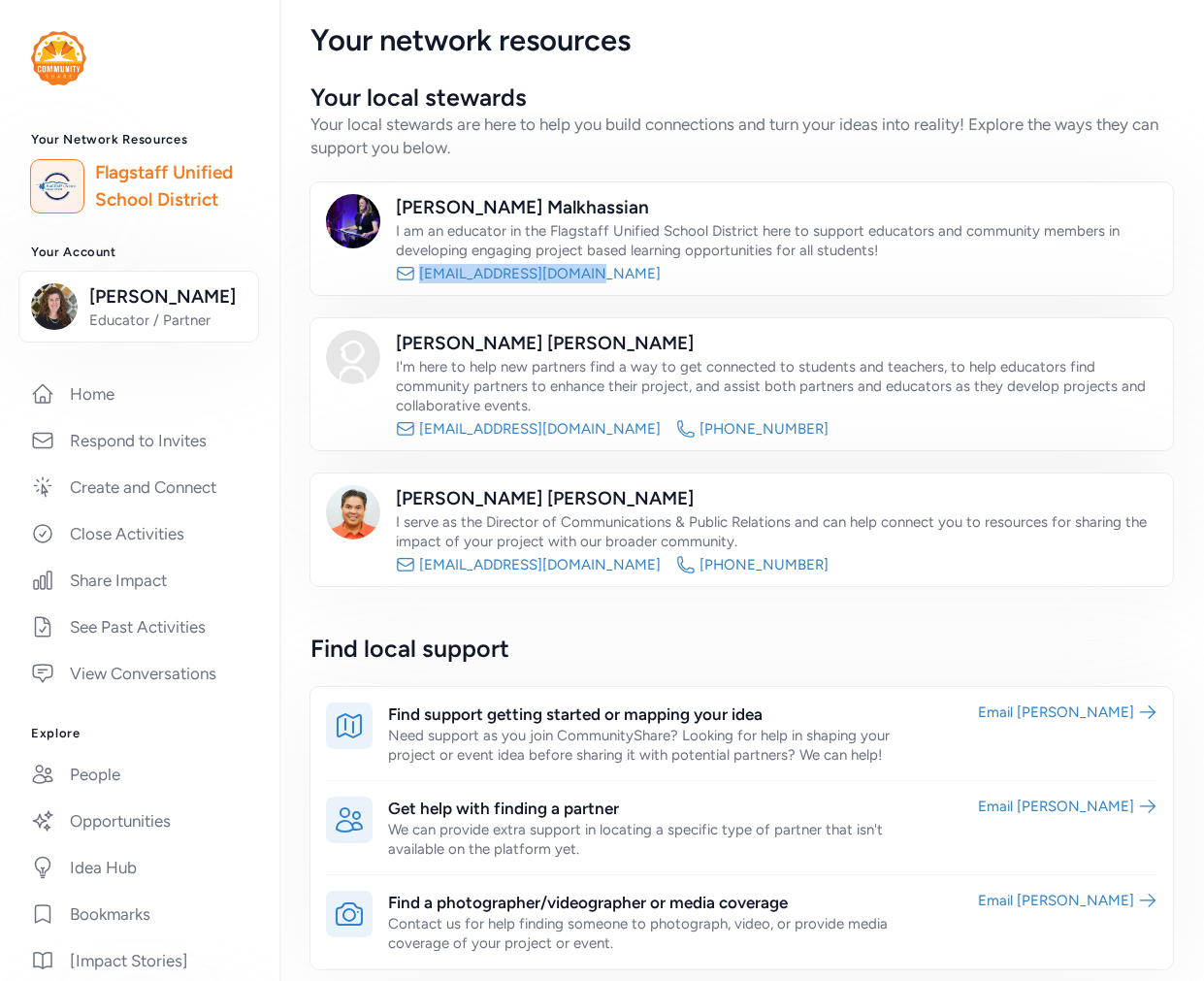 click on "[EMAIL_ADDRESS][DOMAIN_NAME]" at bounding box center [776, 274] 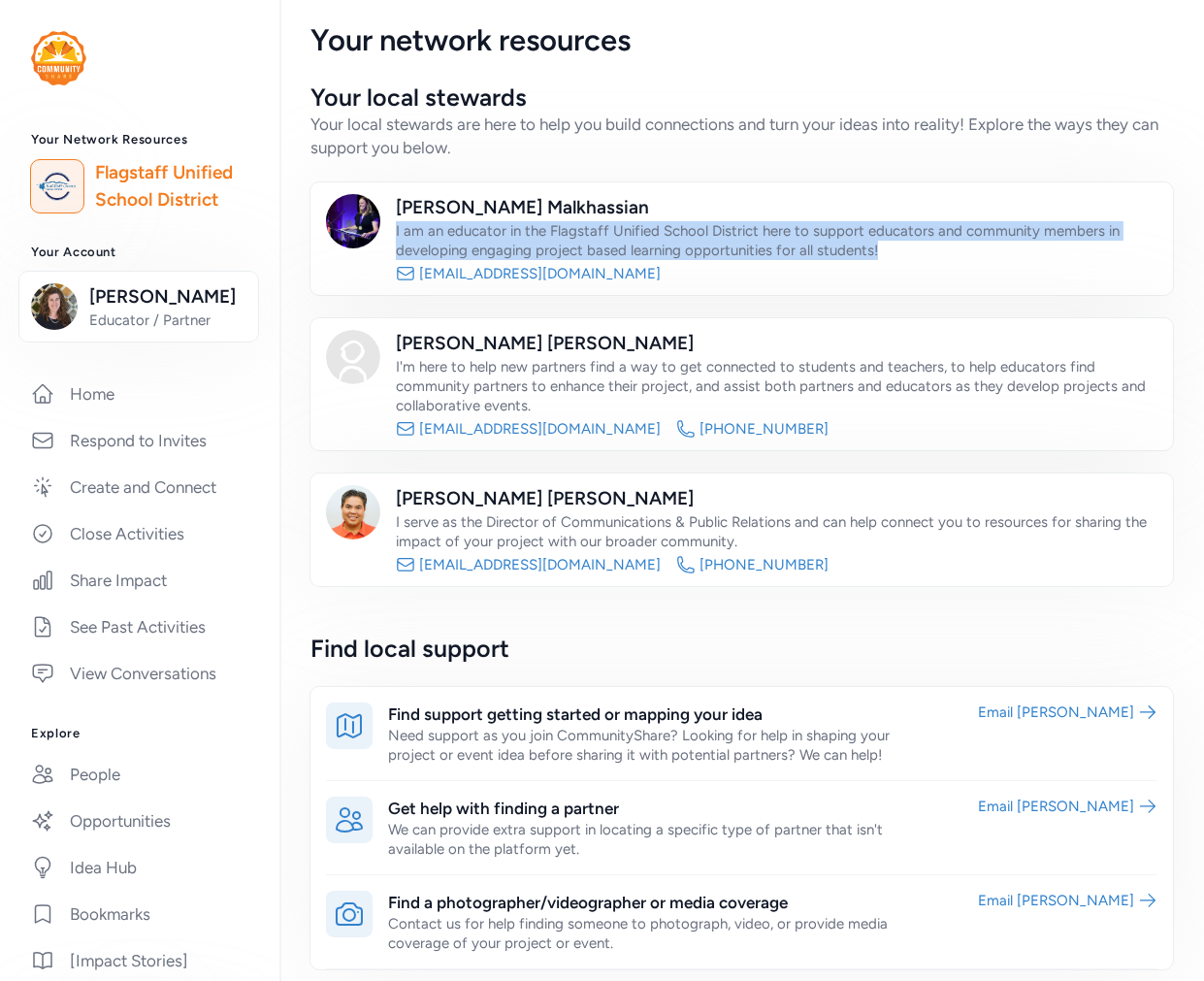 drag, startPoint x: 895, startPoint y: 250, endPoint x: 393, endPoint y: 233, distance: 502.2878 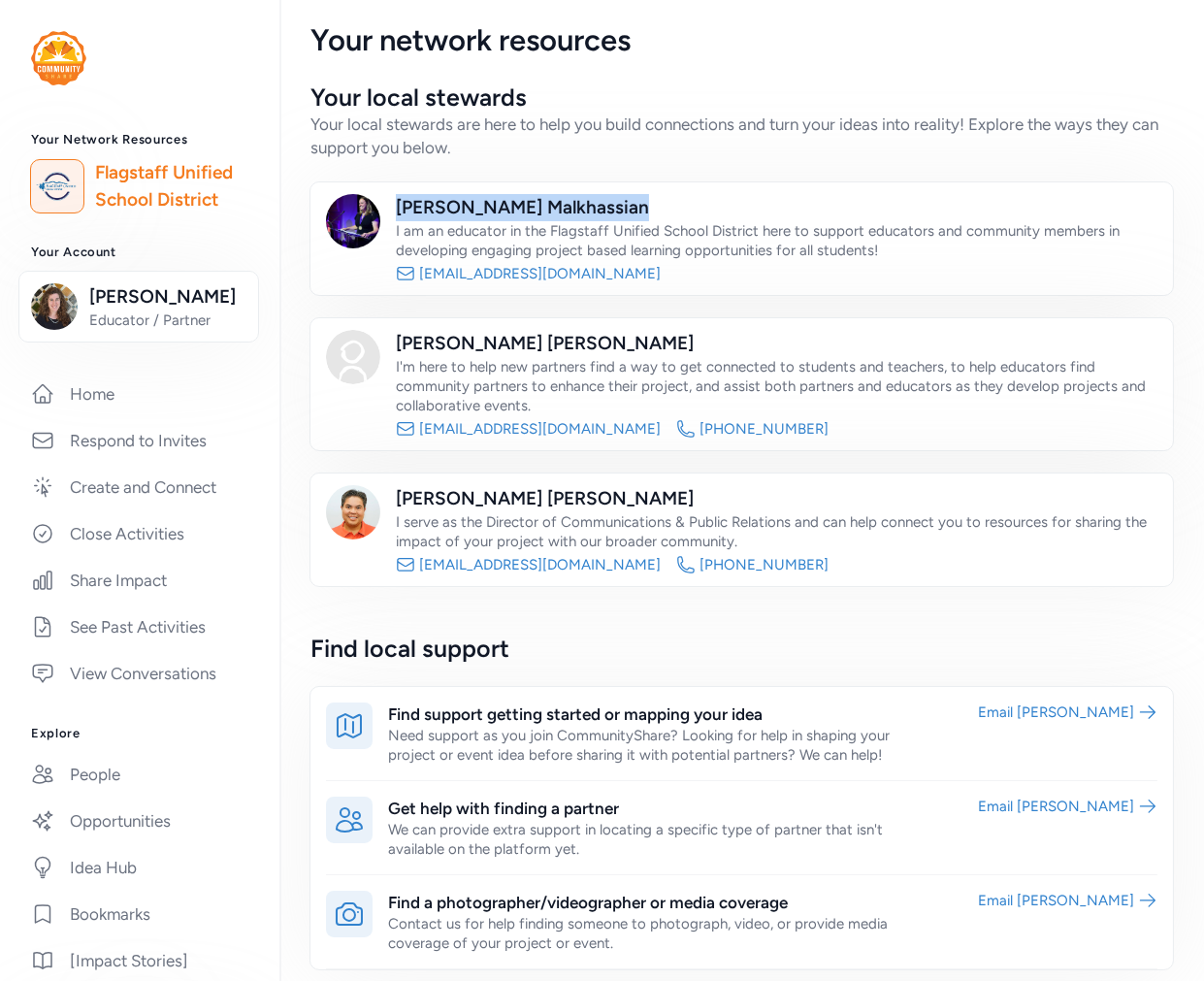 drag, startPoint x: 580, startPoint y: 199, endPoint x: 396, endPoint y: 202, distance: 184.02445 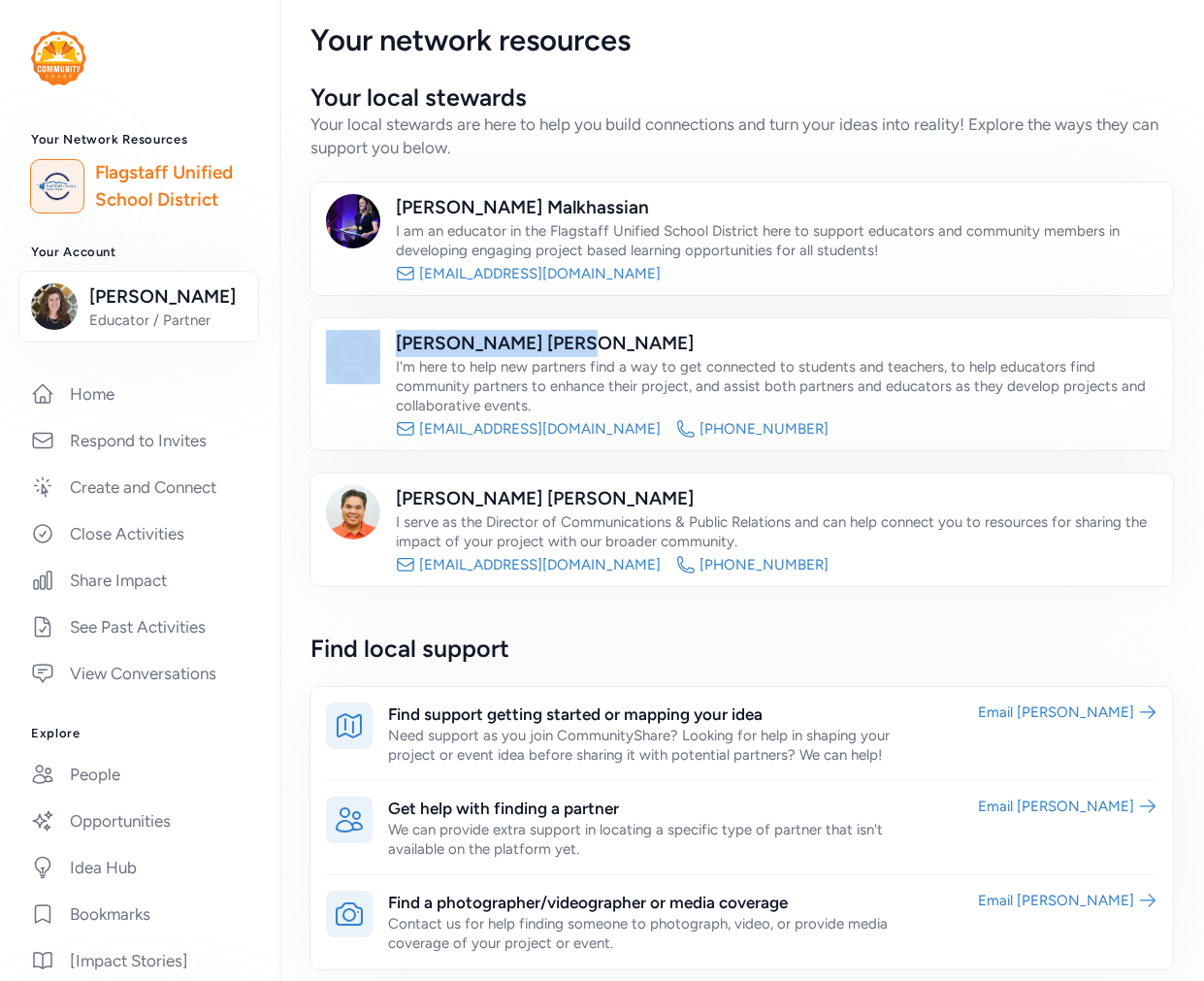 drag, startPoint x: 480, startPoint y: 345, endPoint x: 376, endPoint y: 343, distance: 104.01923 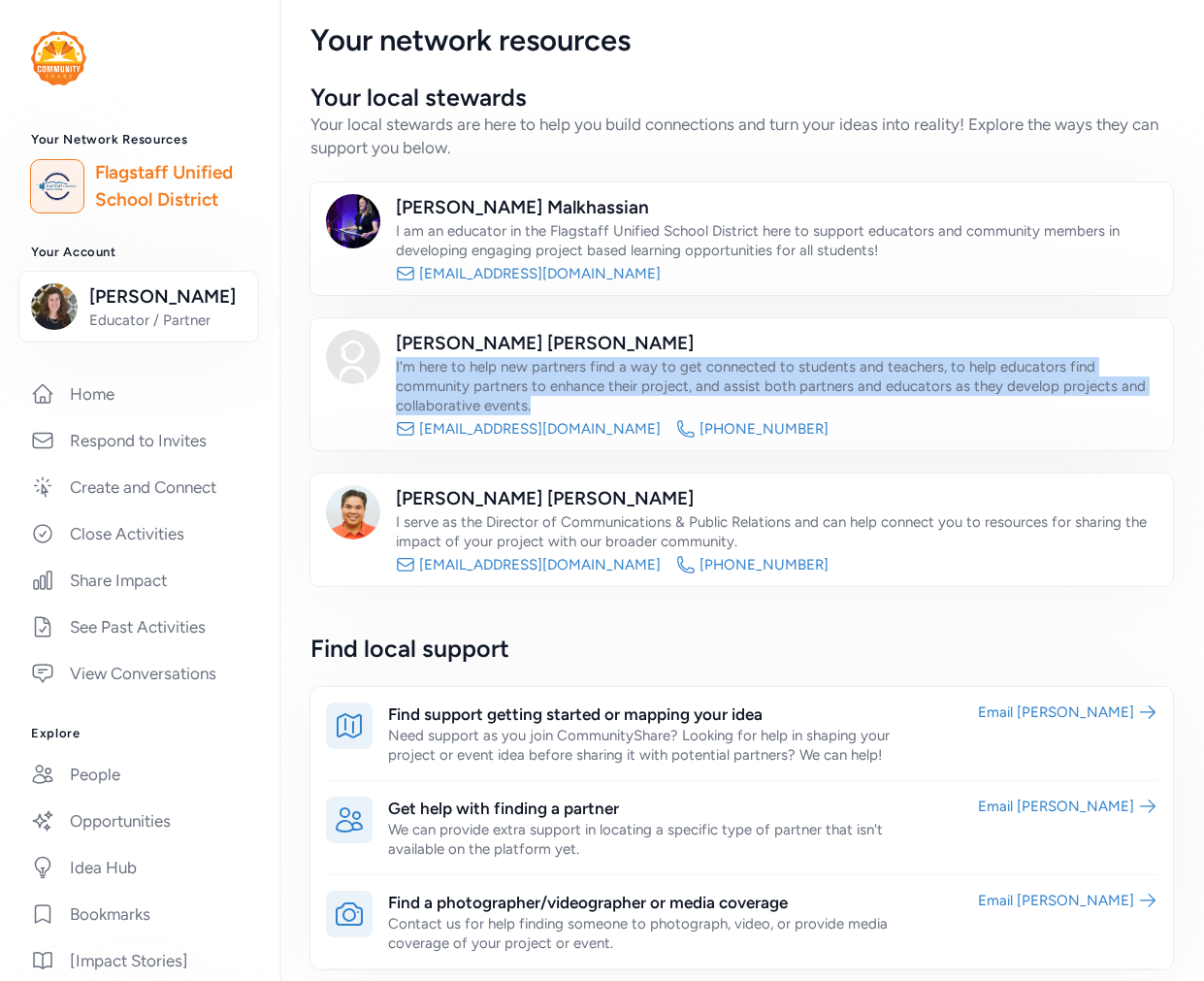 drag, startPoint x: 532, startPoint y: 405, endPoint x: 396, endPoint y: 365, distance: 141.76036 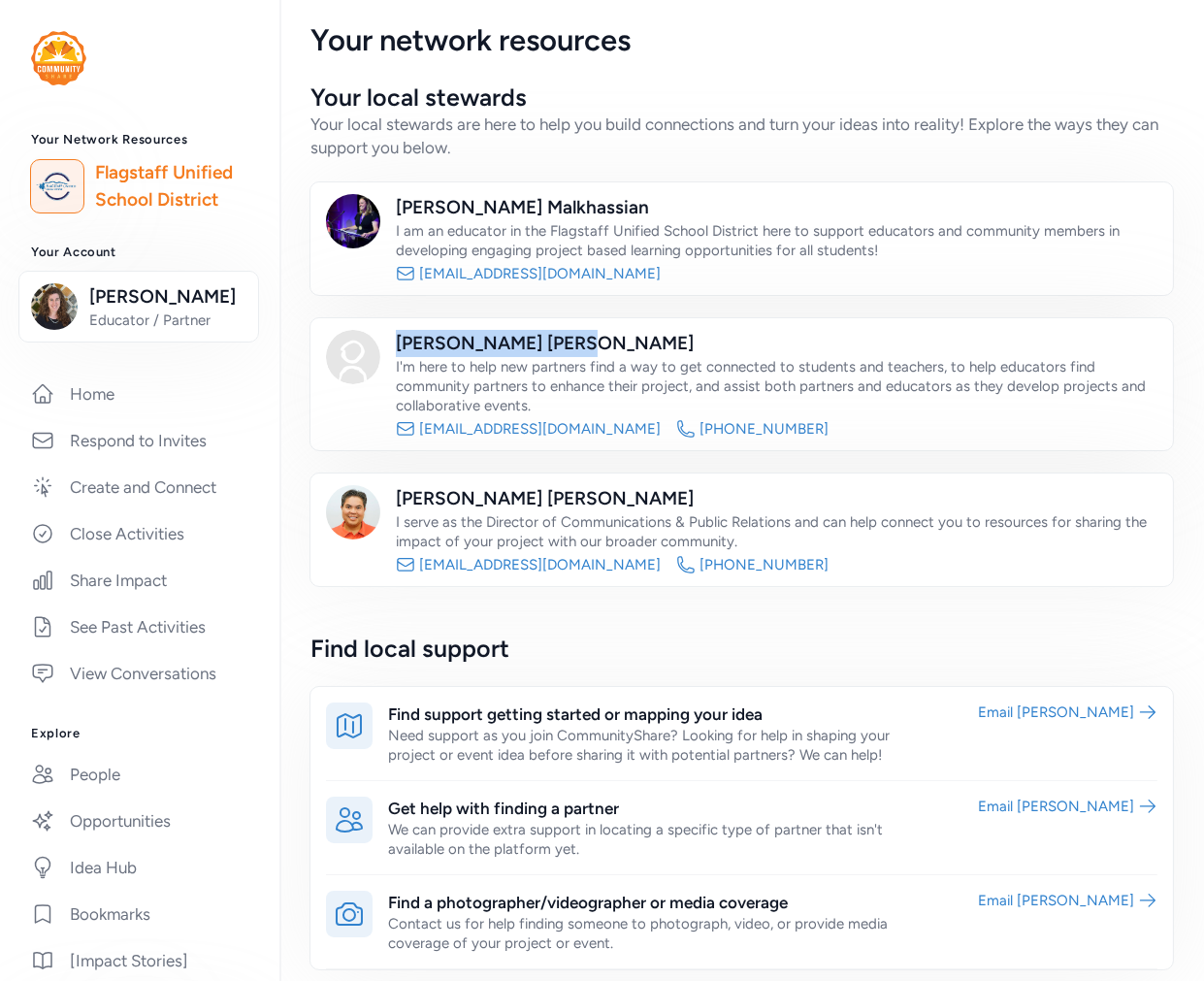 drag, startPoint x: 469, startPoint y: 344, endPoint x: 395, endPoint y: 338, distance: 74.242845 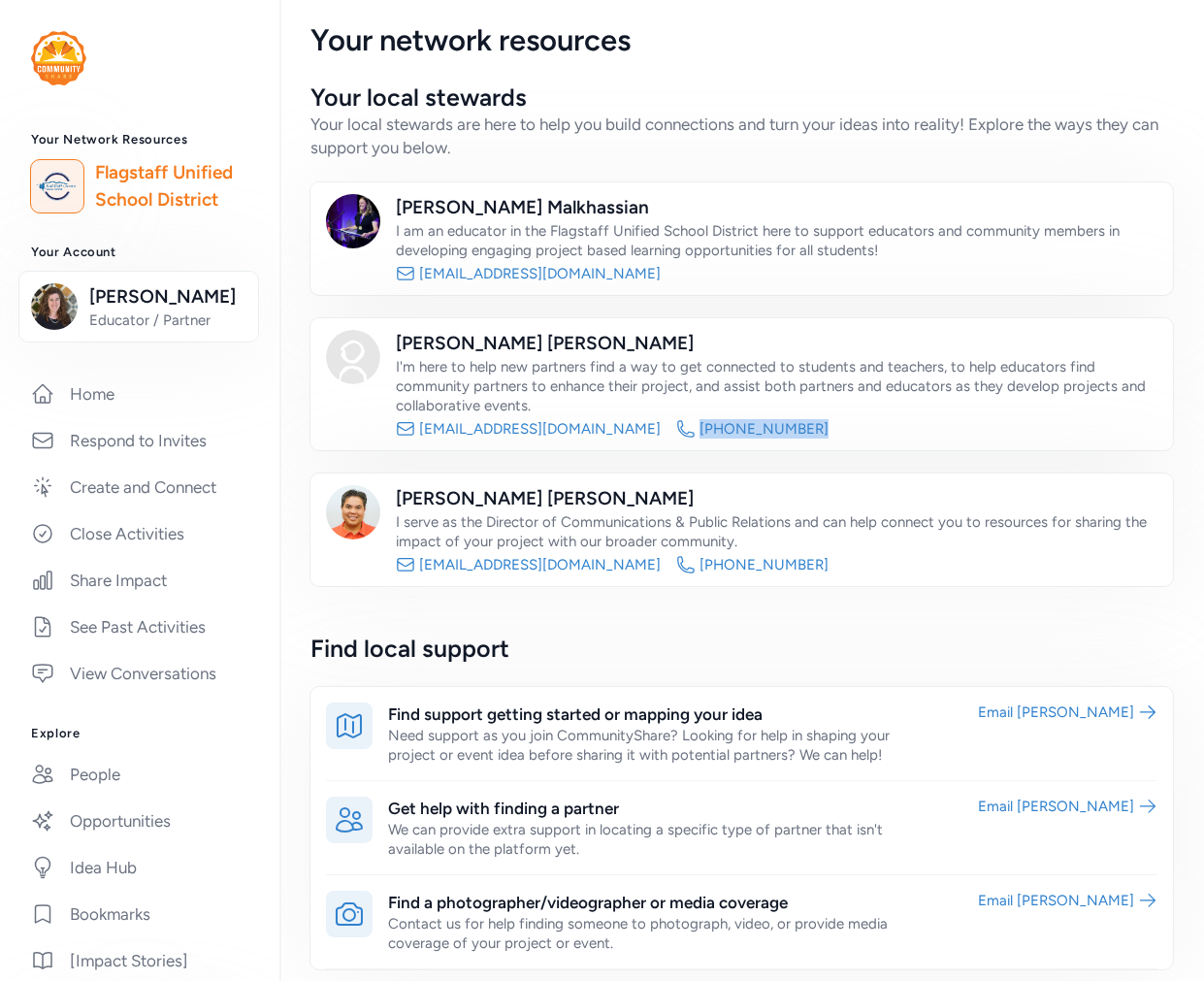 drag, startPoint x: 801, startPoint y: 431, endPoint x: 692, endPoint y: 441, distance: 109.45775 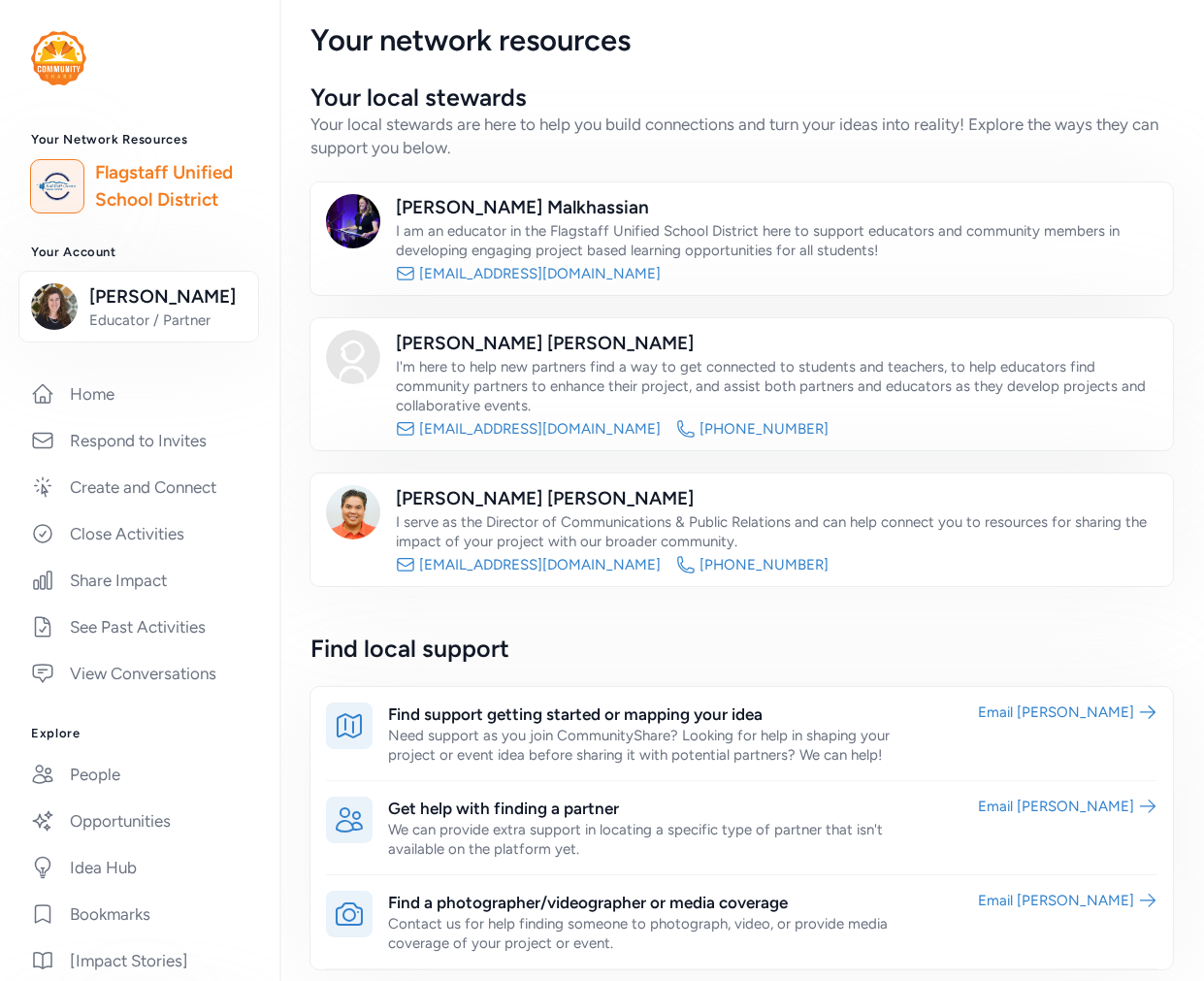click on "I'm here to help new partners find a way to get connected to students and teachers, to help educators find community partners to enhance their project, and assist both partners and educators as they develop projects and collaborative events." at bounding box center [776, 386] 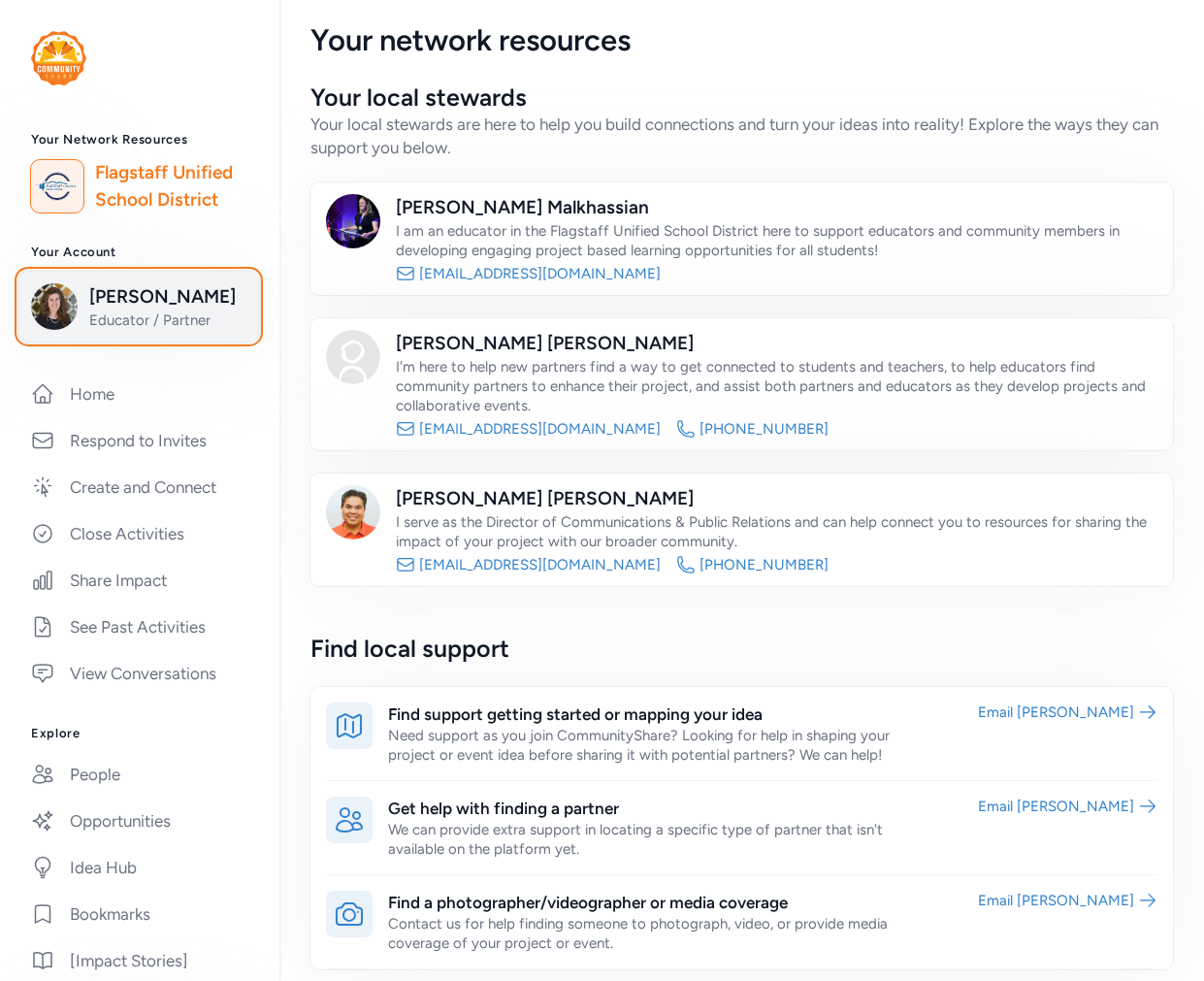 click on "Michelle Magnusson" at bounding box center [168, 297] 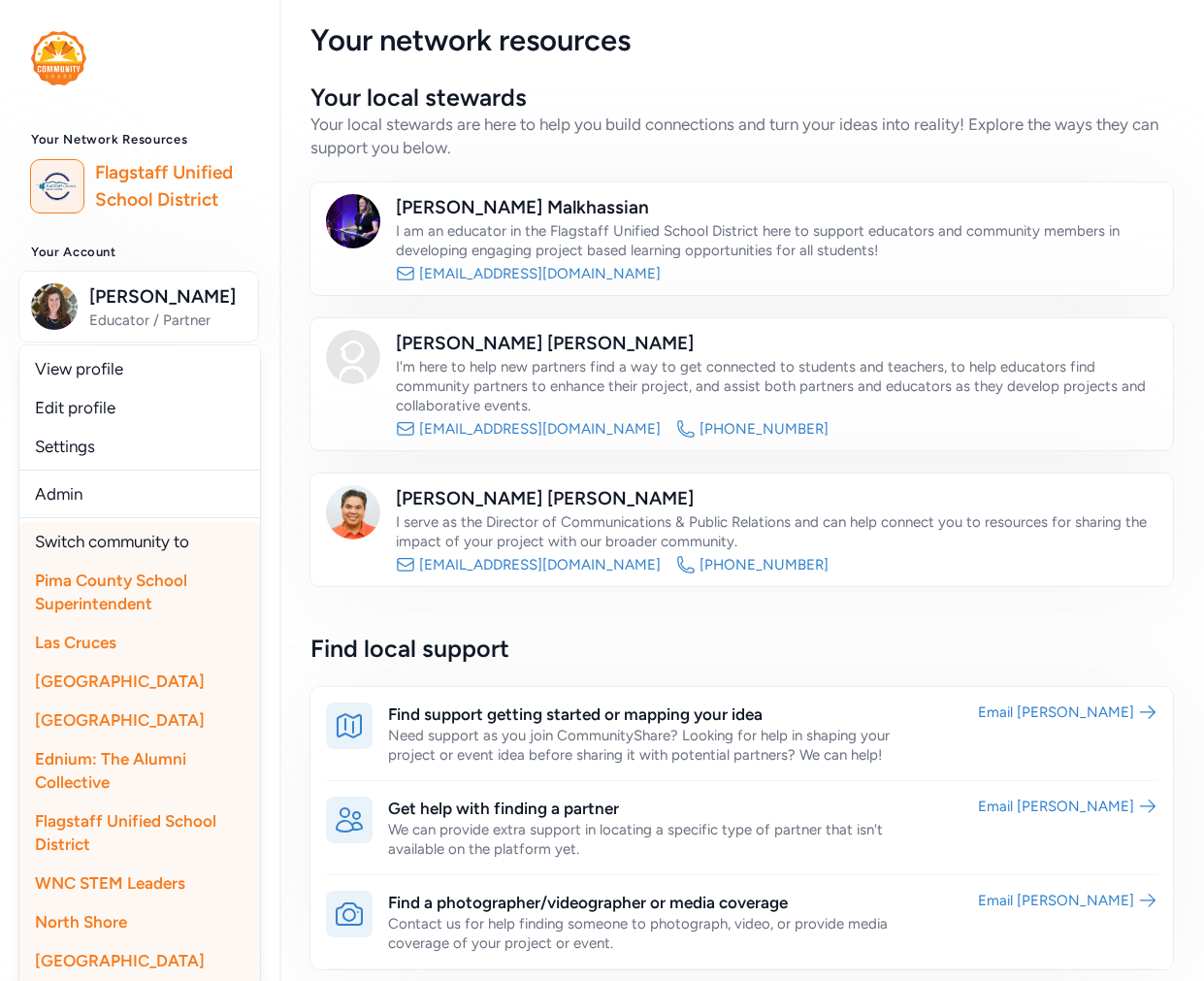 click on "Ednium: The Alumni Collective" at bounding box center [111, 770] 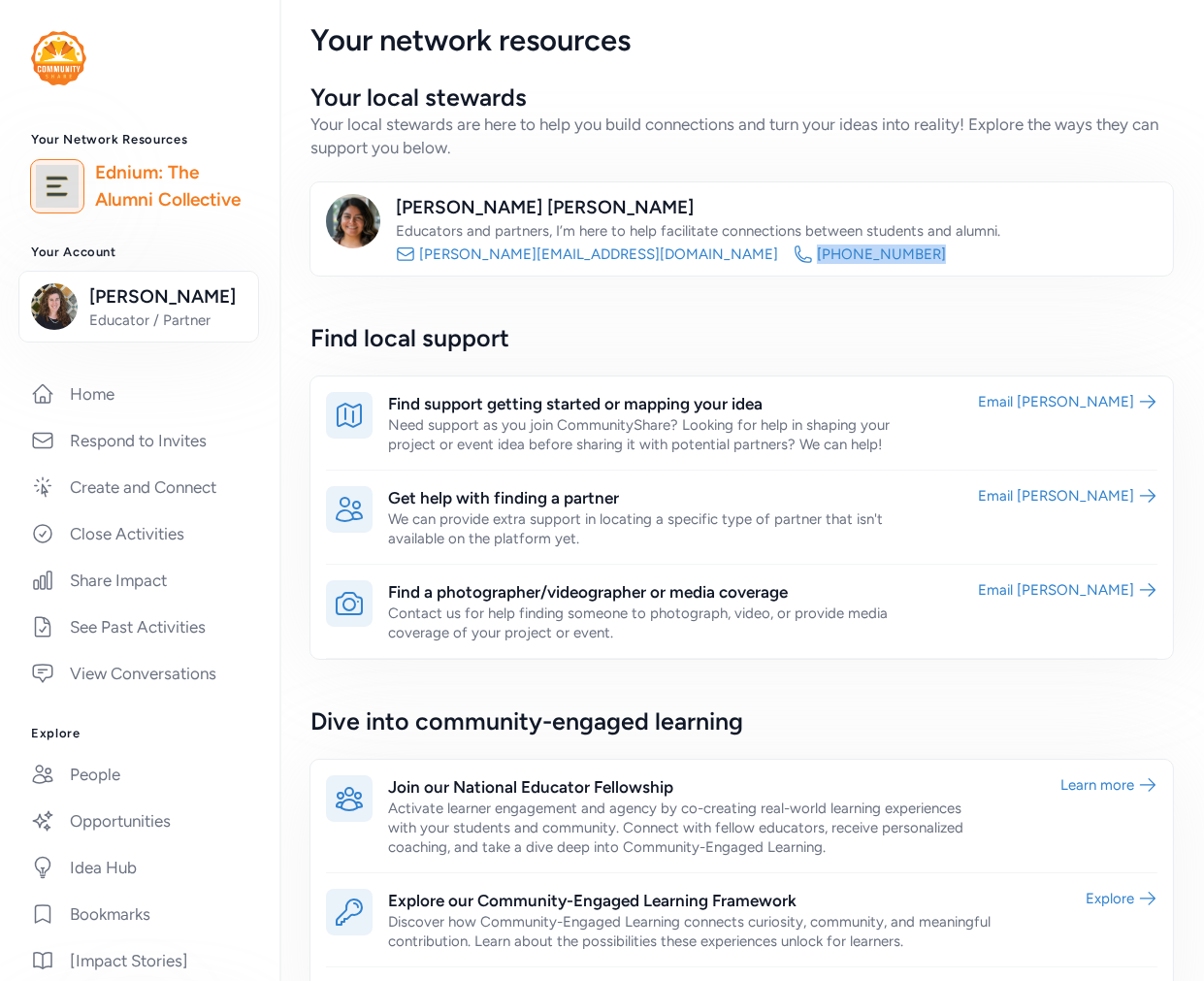 drag, startPoint x: 696, startPoint y: 249, endPoint x: 578, endPoint y: 258, distance: 118.34272 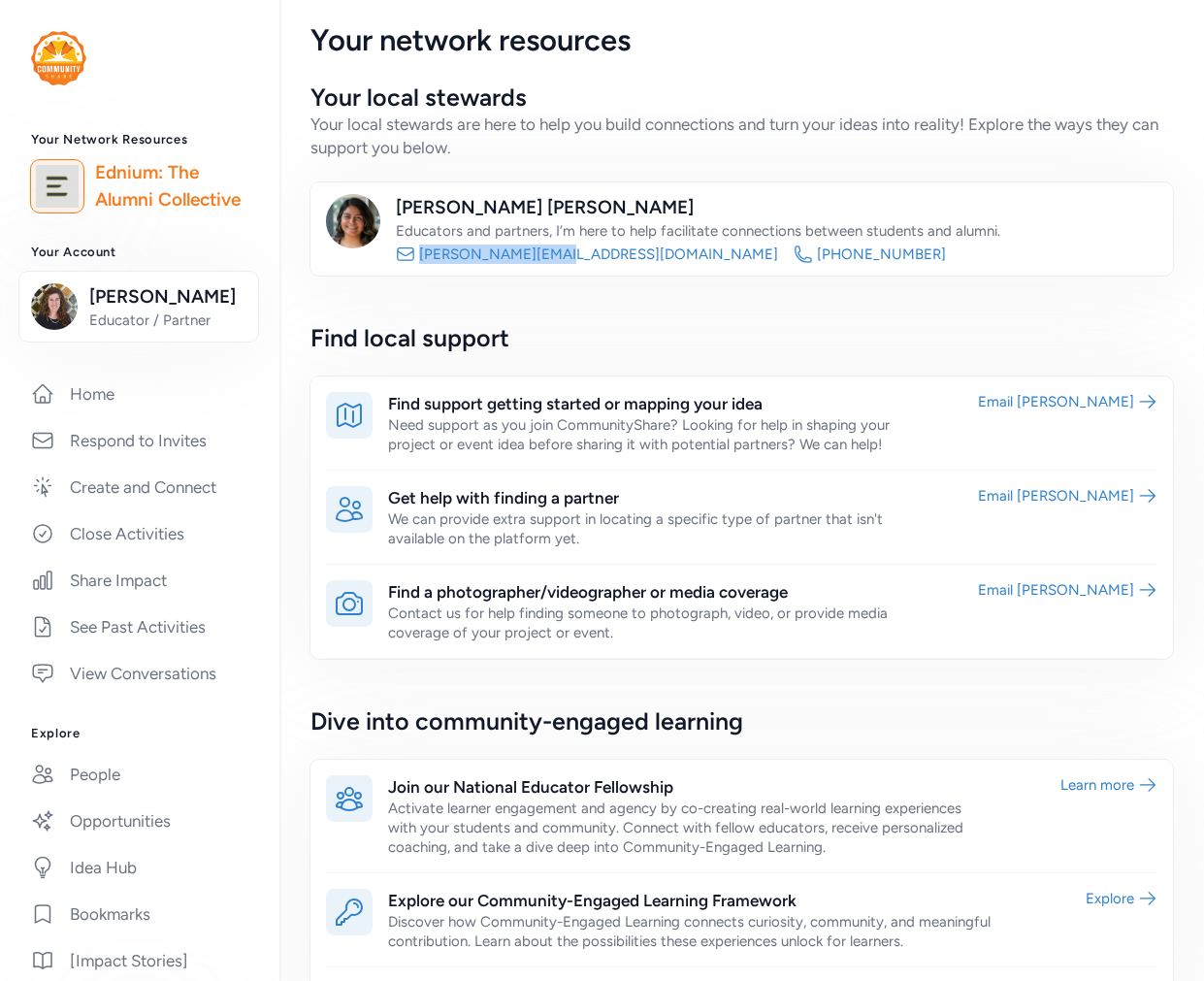 drag, startPoint x: 551, startPoint y: 255, endPoint x: 420, endPoint y: 263, distance: 131.24405 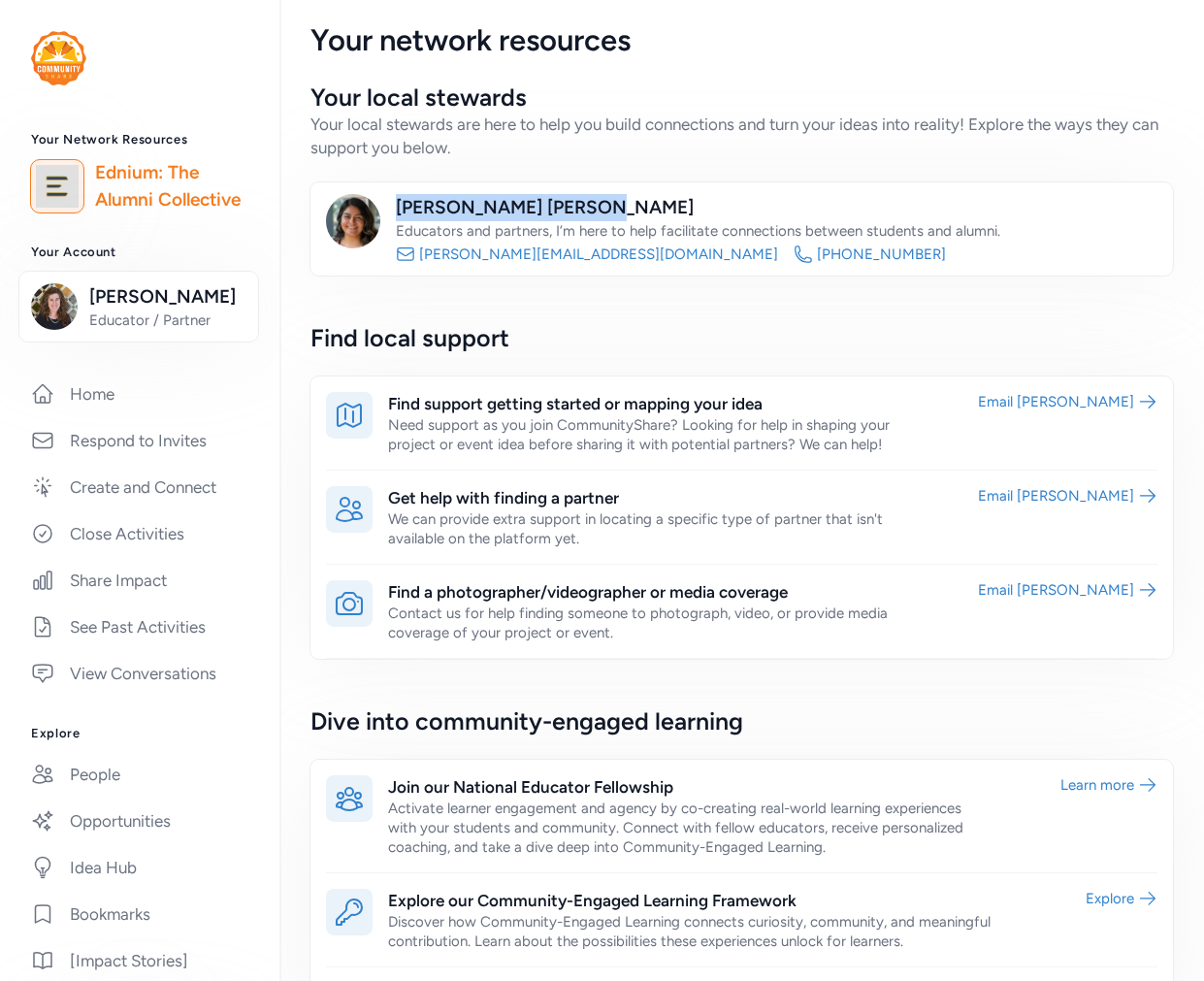 drag, startPoint x: 537, startPoint y: 208, endPoint x: 396, endPoint y: 200, distance: 141.22677 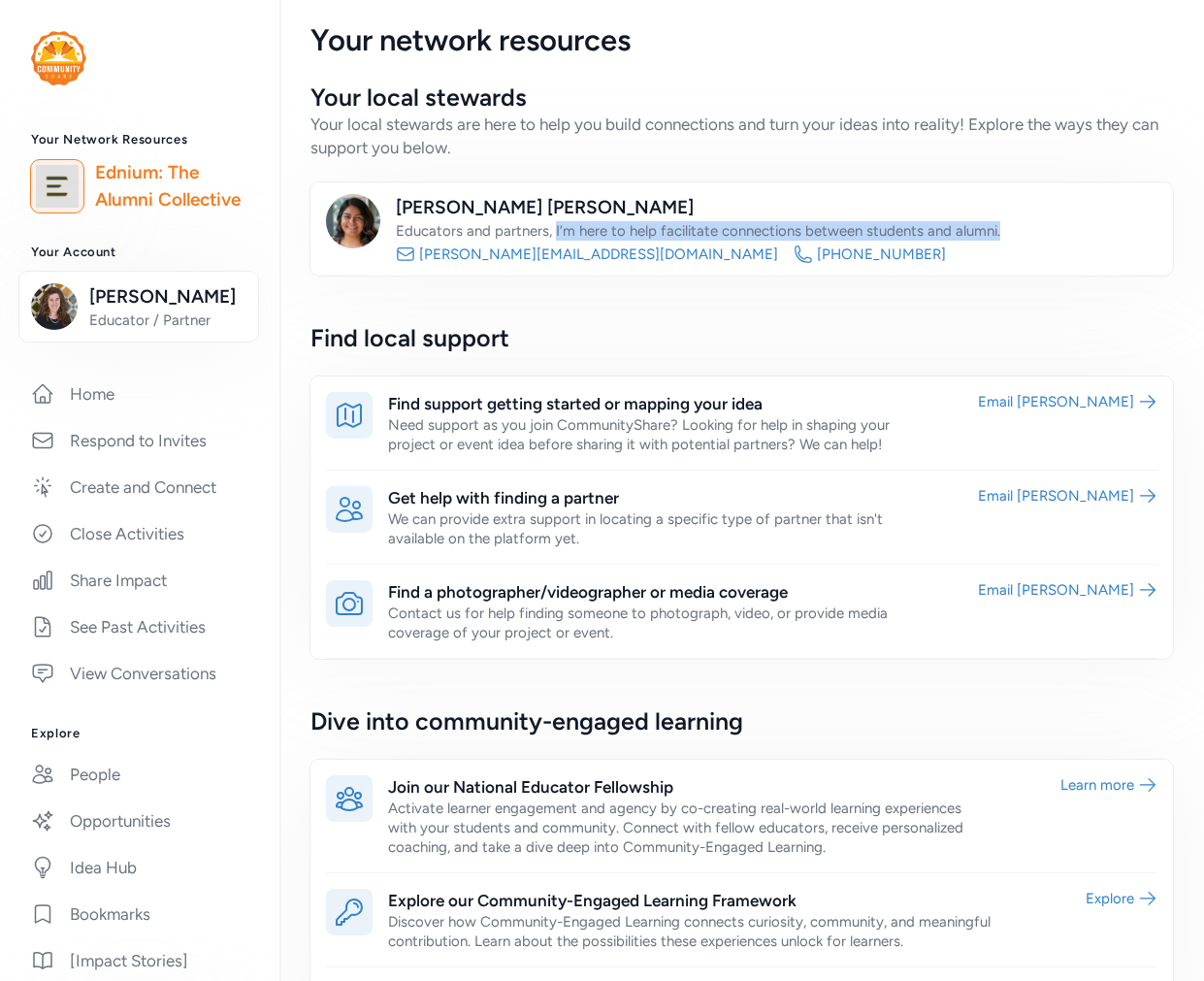 drag, startPoint x: 1038, startPoint y: 233, endPoint x: 556, endPoint y: 231, distance: 482.00415 